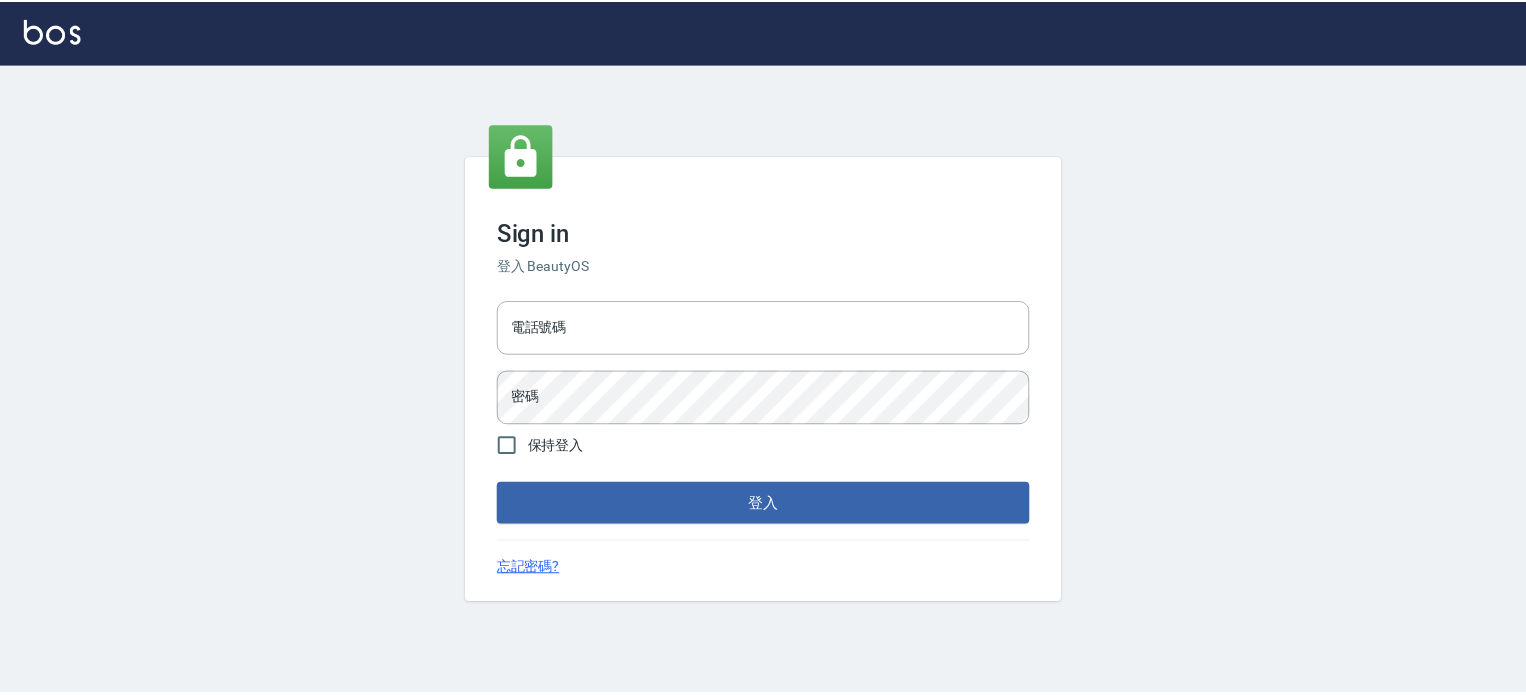 scroll, scrollTop: 0, scrollLeft: 0, axis: both 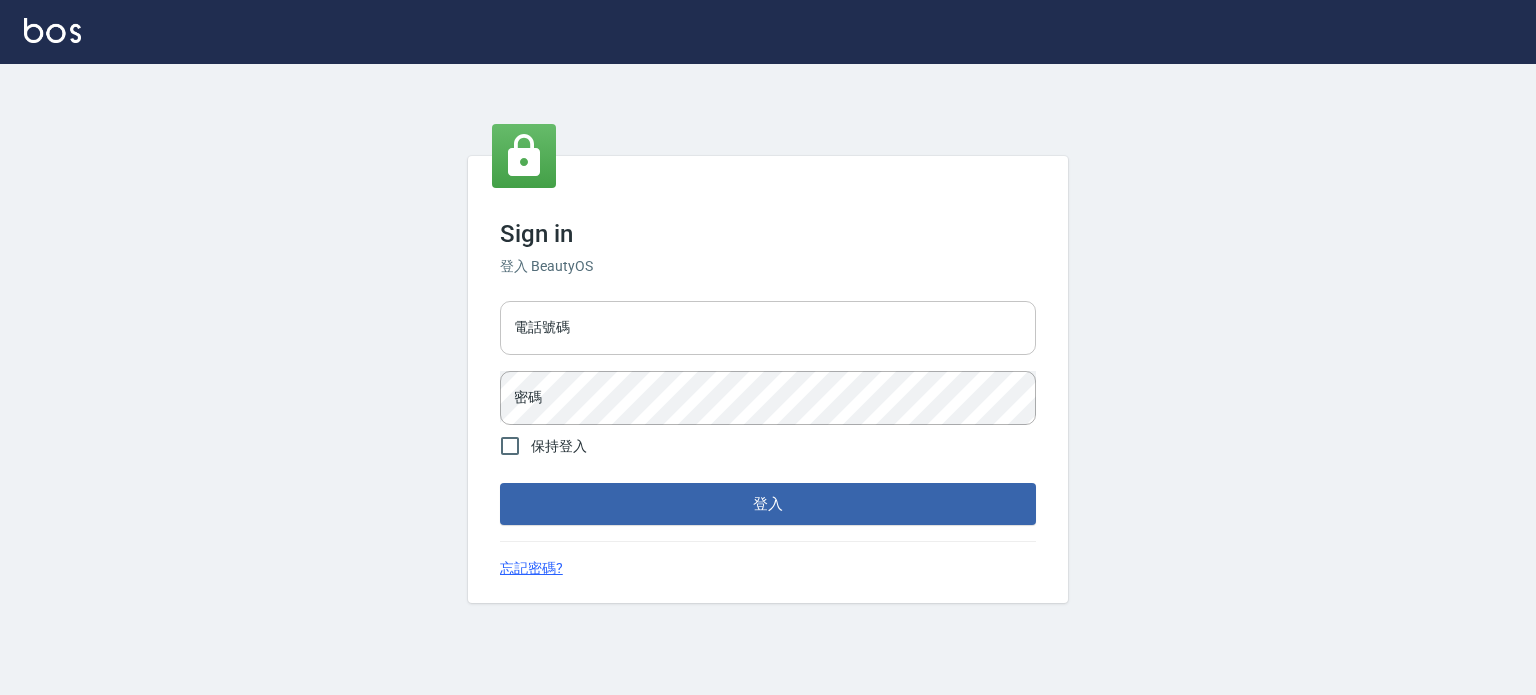 click on "電話號碼 電話號碼 密碼 密碼" at bounding box center (768, 363) 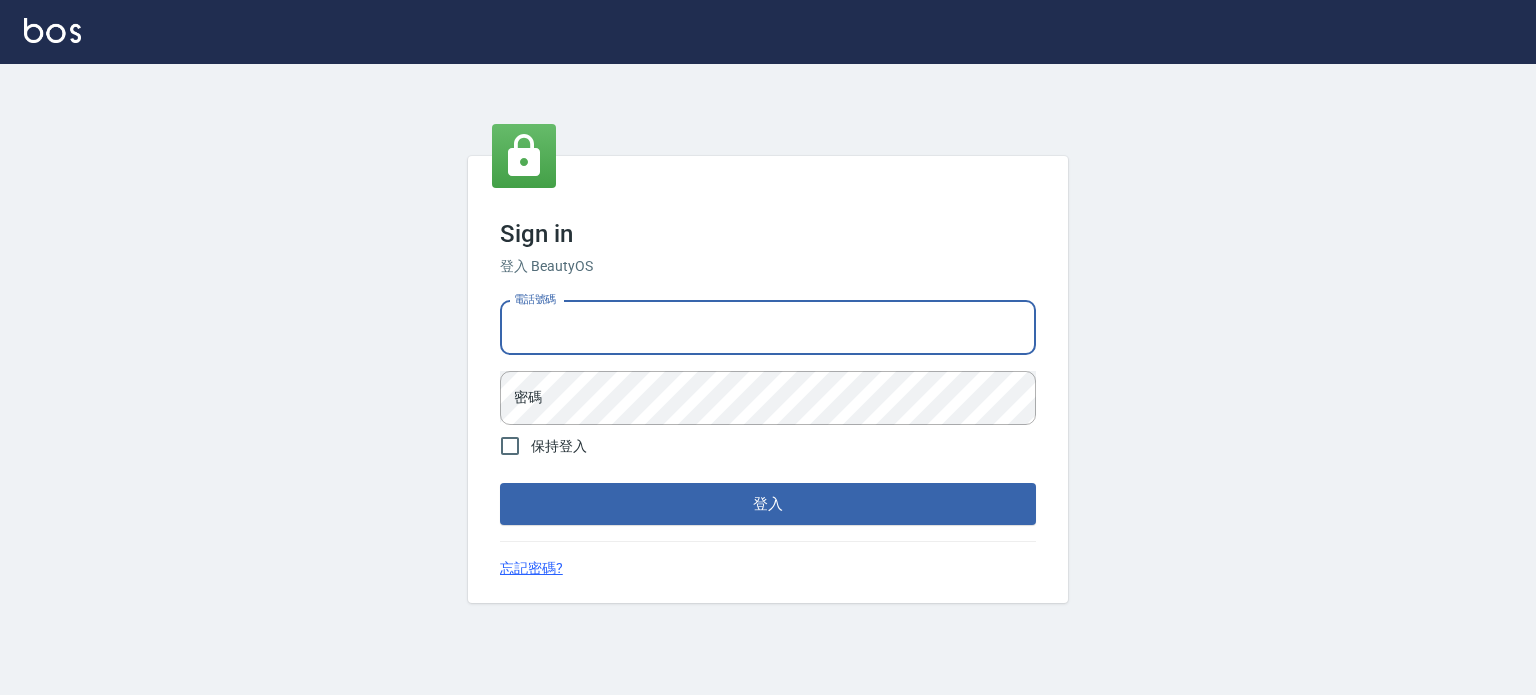 drag, startPoint x: 790, startPoint y: 330, endPoint x: 778, endPoint y: 335, distance: 13 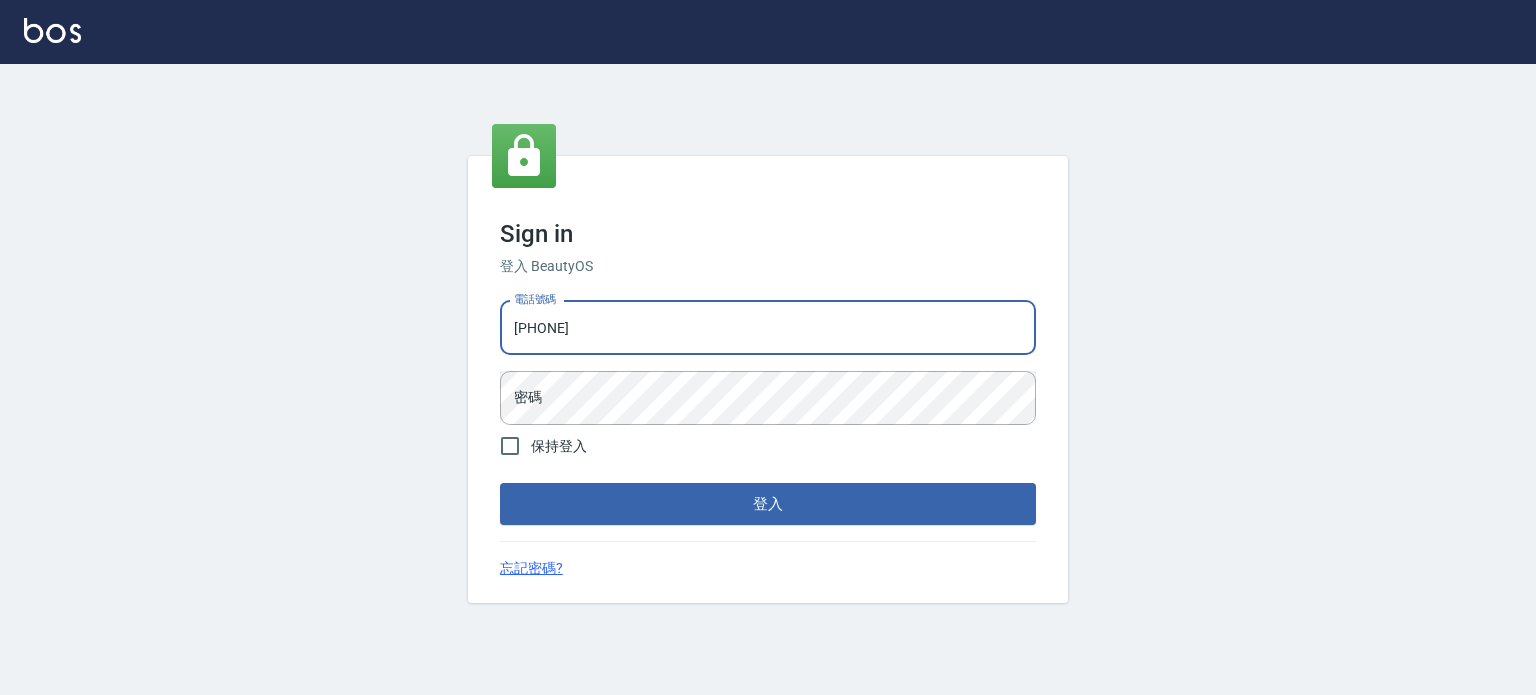 drag, startPoint x: 620, startPoint y: 339, endPoint x: 516, endPoint y: 341, distance: 104.019226 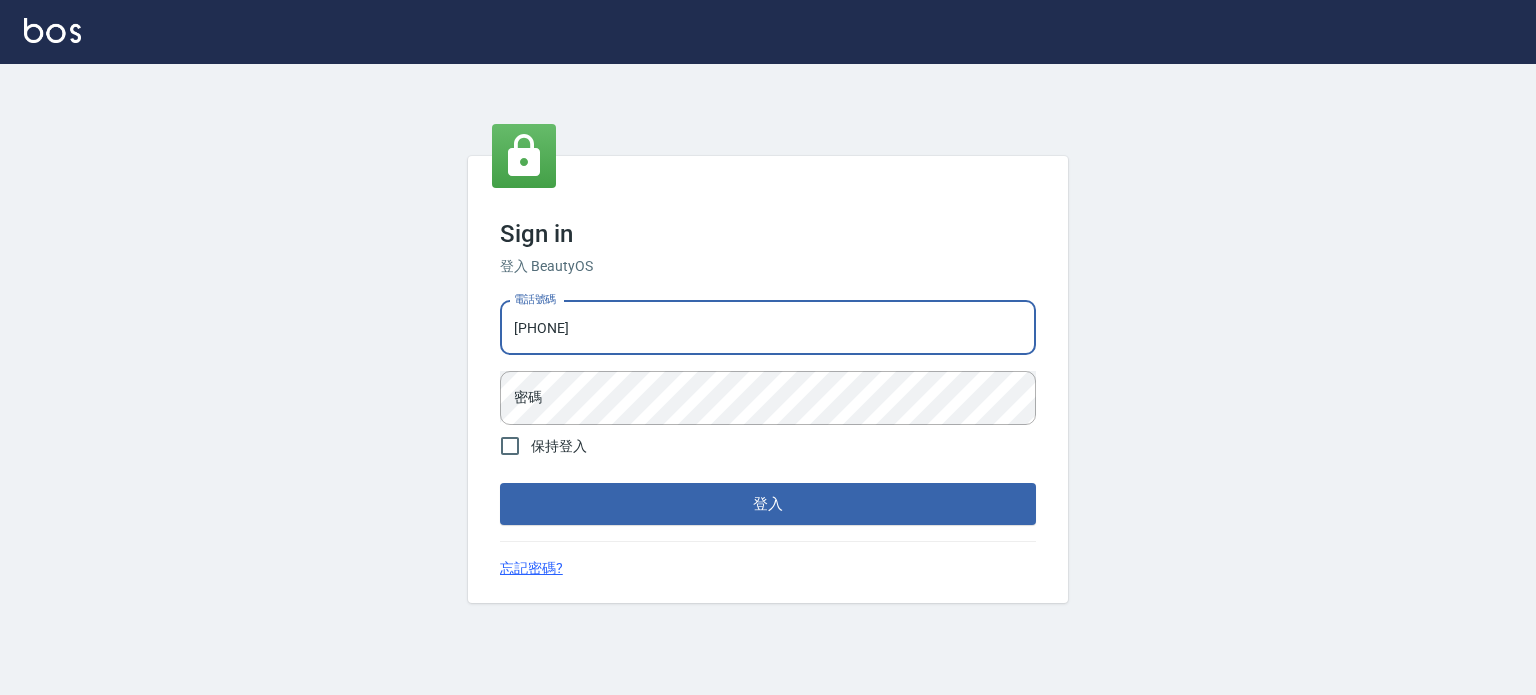 drag, startPoint x: 600, startPoint y: 335, endPoint x: 538, endPoint y: 320, distance: 63.788715 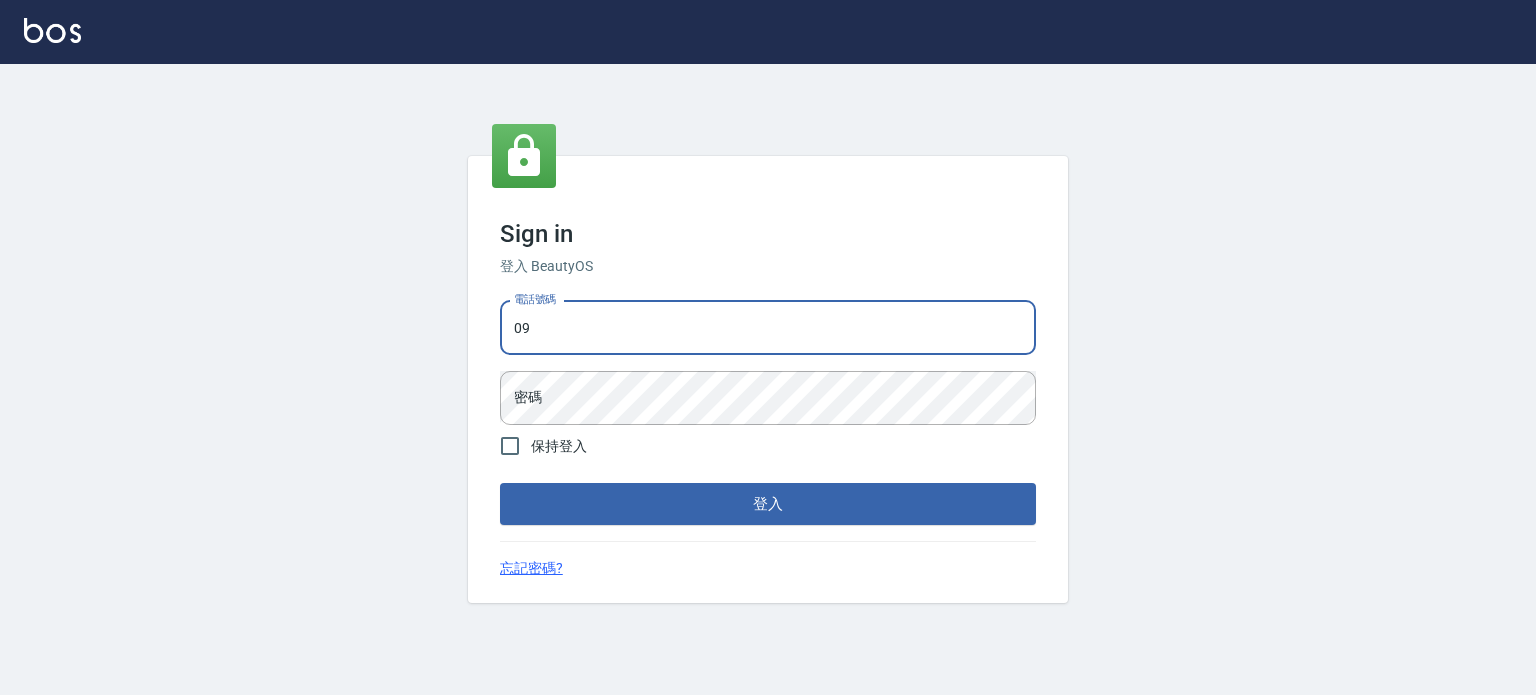 type on "0" 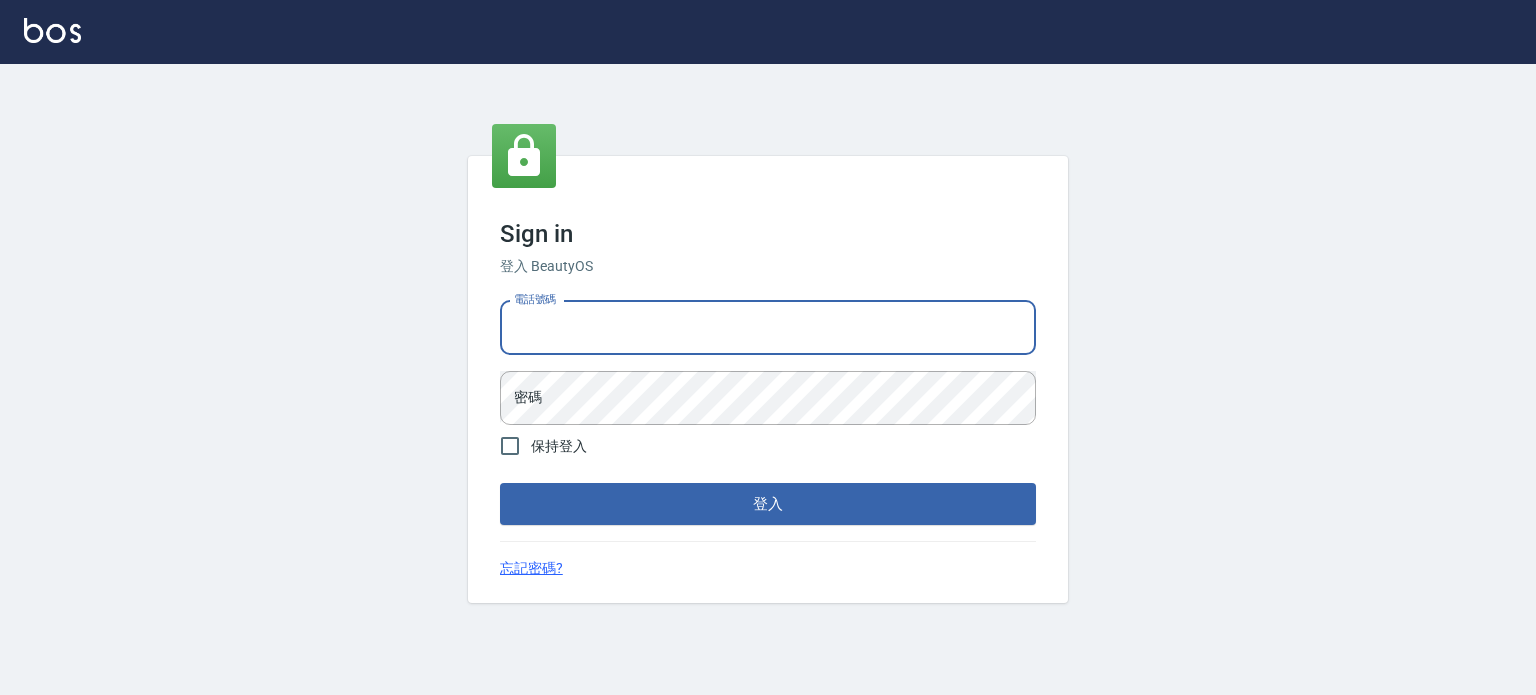 click on "電話號碼" at bounding box center [768, 328] 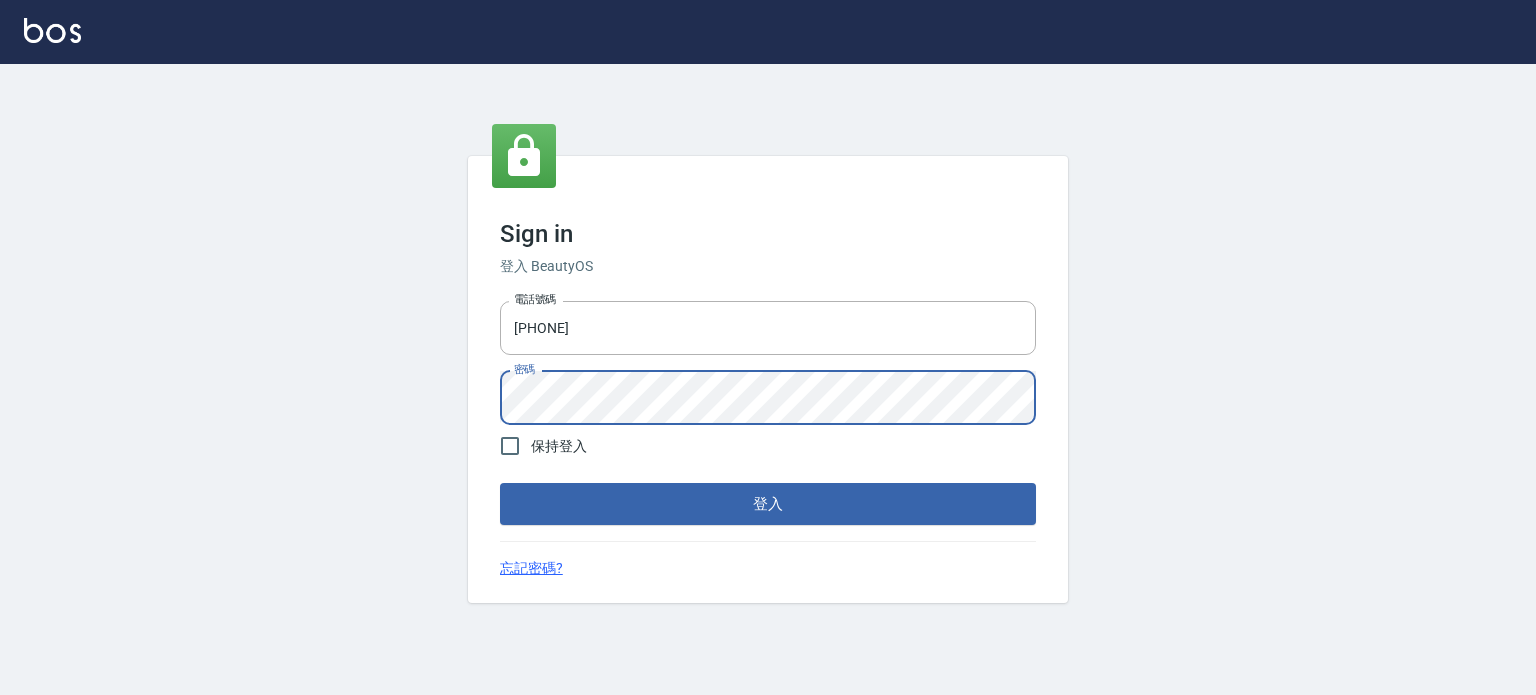 click on "登入" at bounding box center [768, 504] 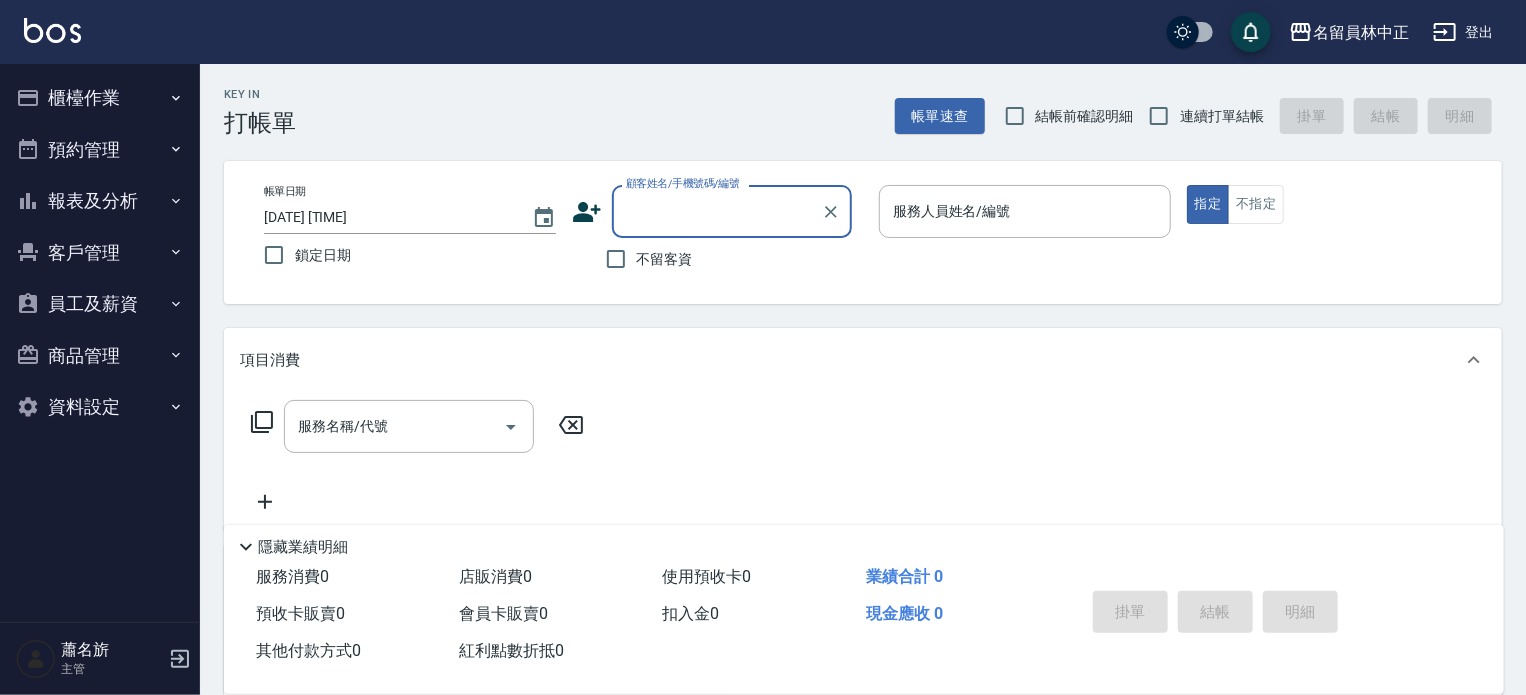 click on "不留客資" at bounding box center [644, 259] 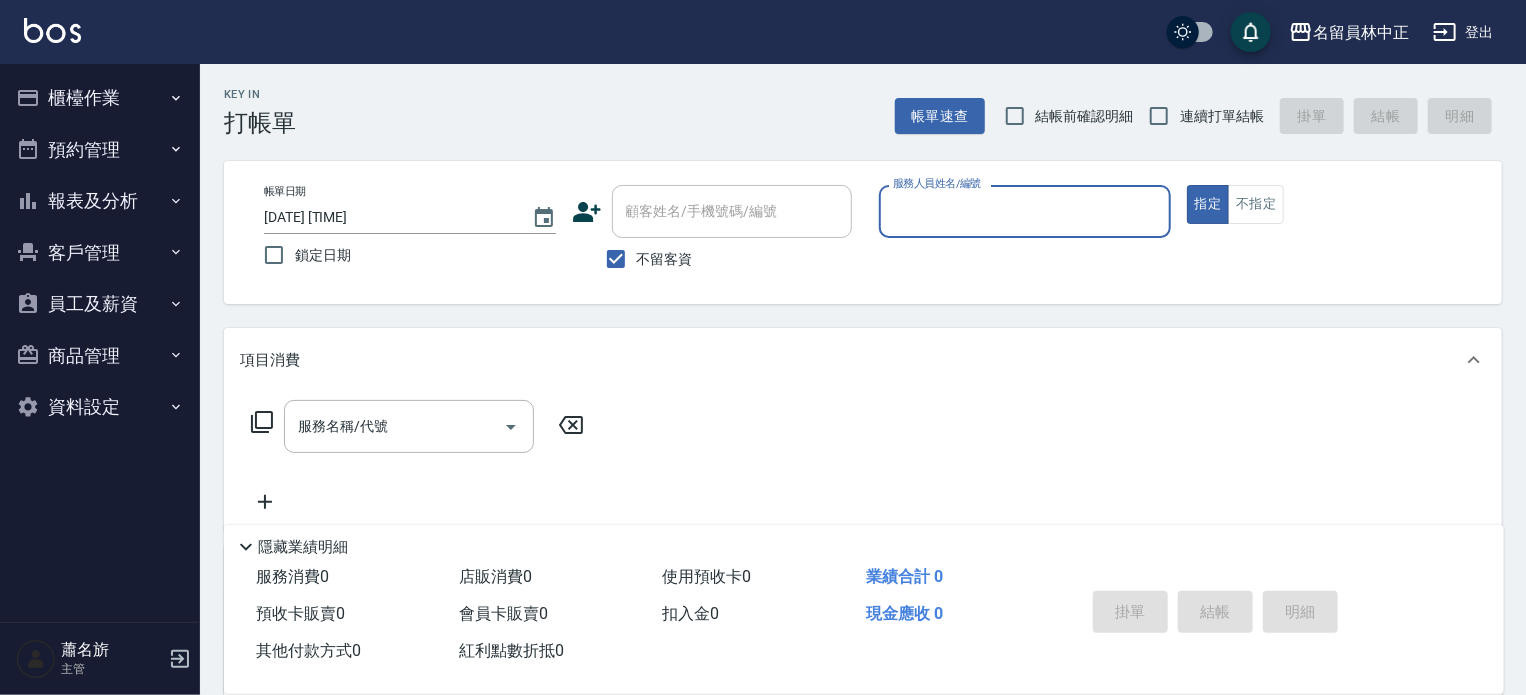 click on "連續打單結帳" at bounding box center [1201, 116] 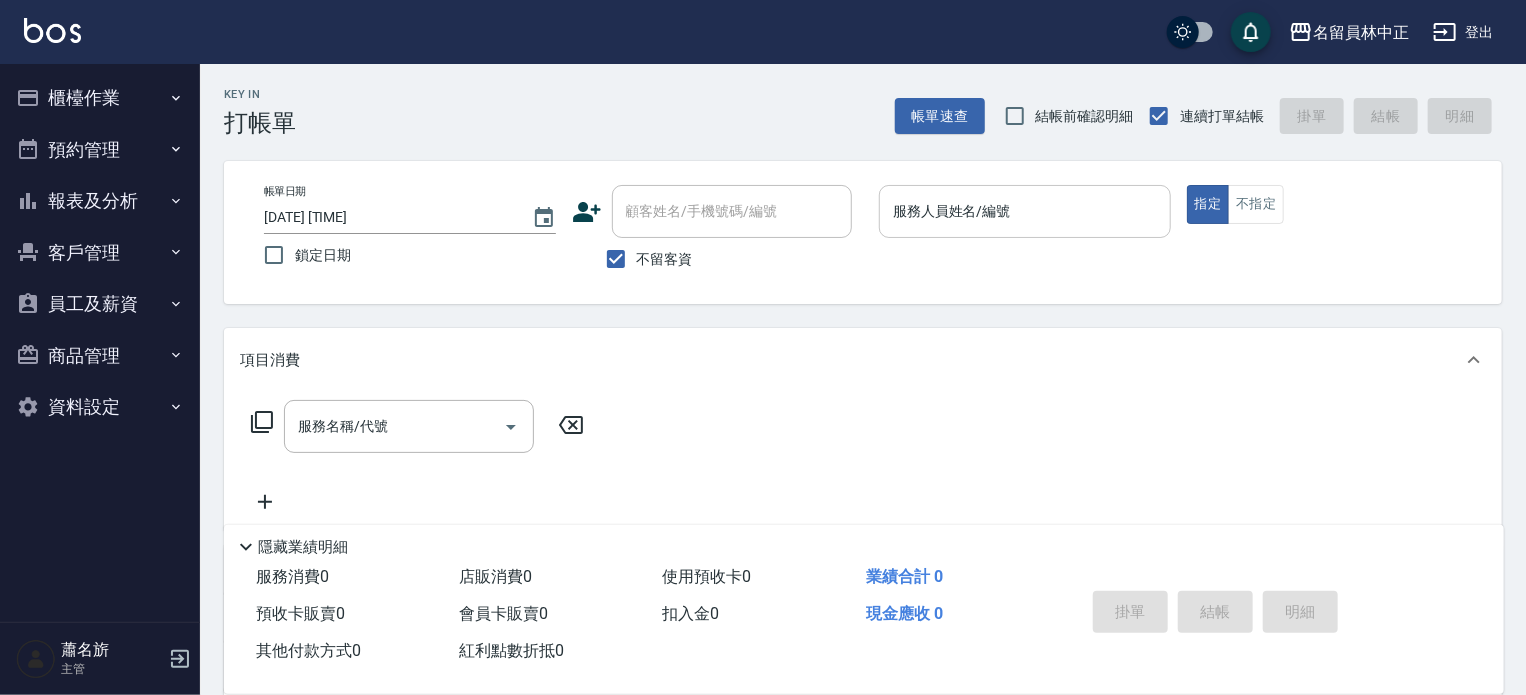 drag, startPoint x: 1068, startPoint y: 189, endPoint x: 1067, endPoint y: 199, distance: 10.049875 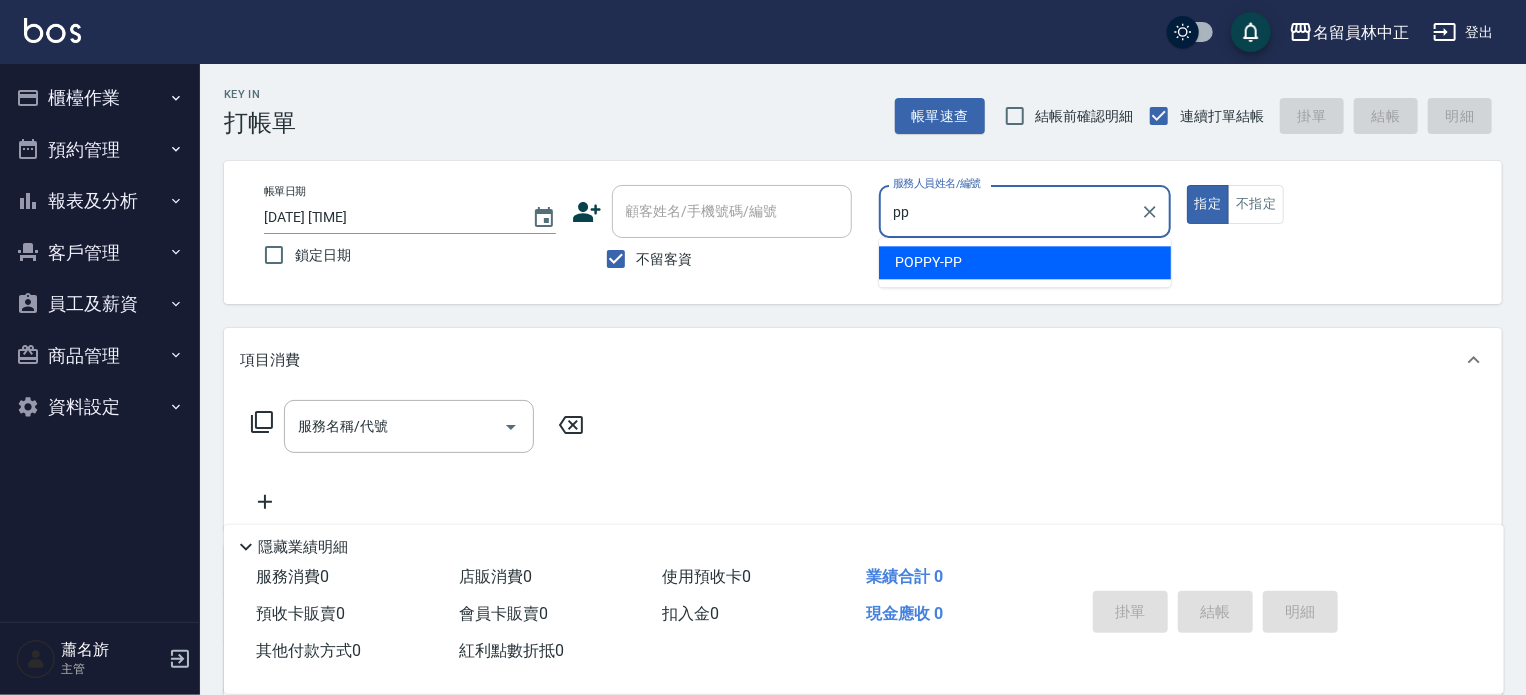 type on "POPPY-PP" 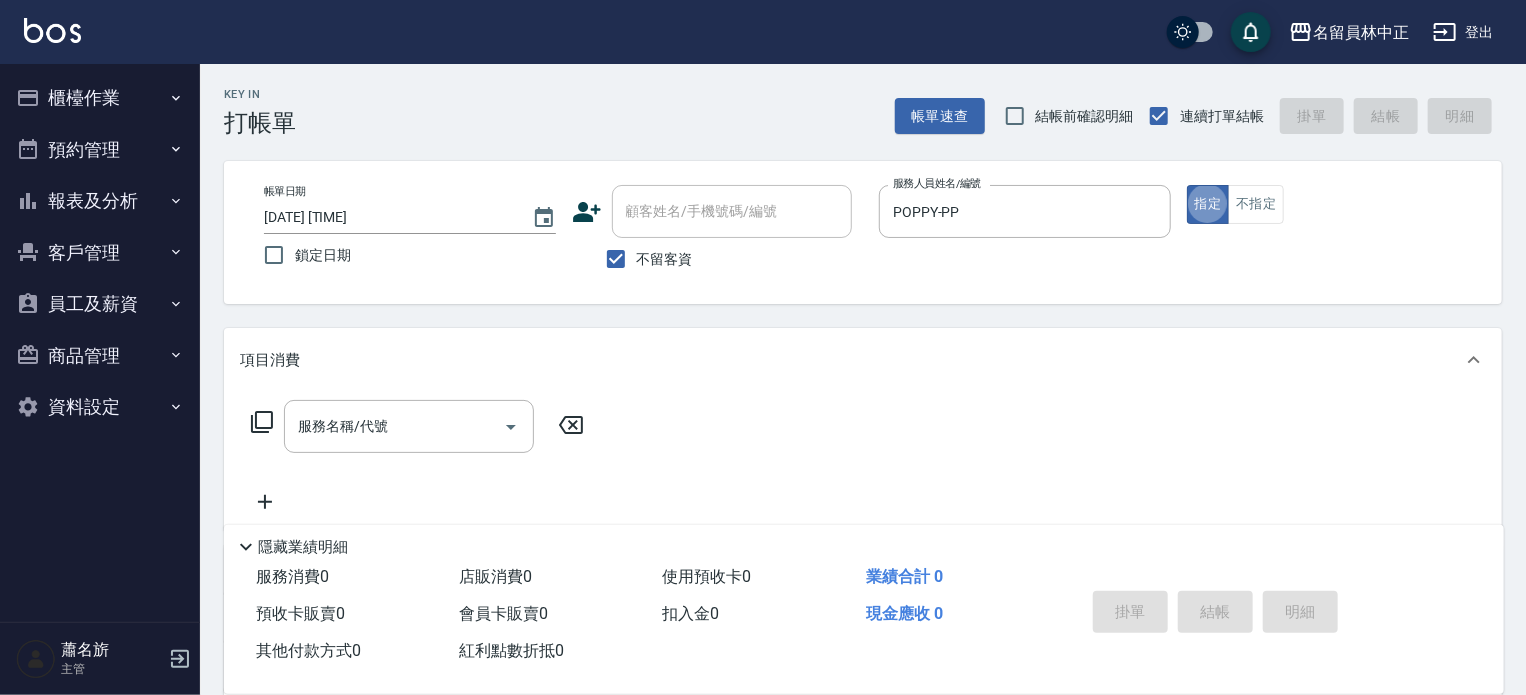 type on "true" 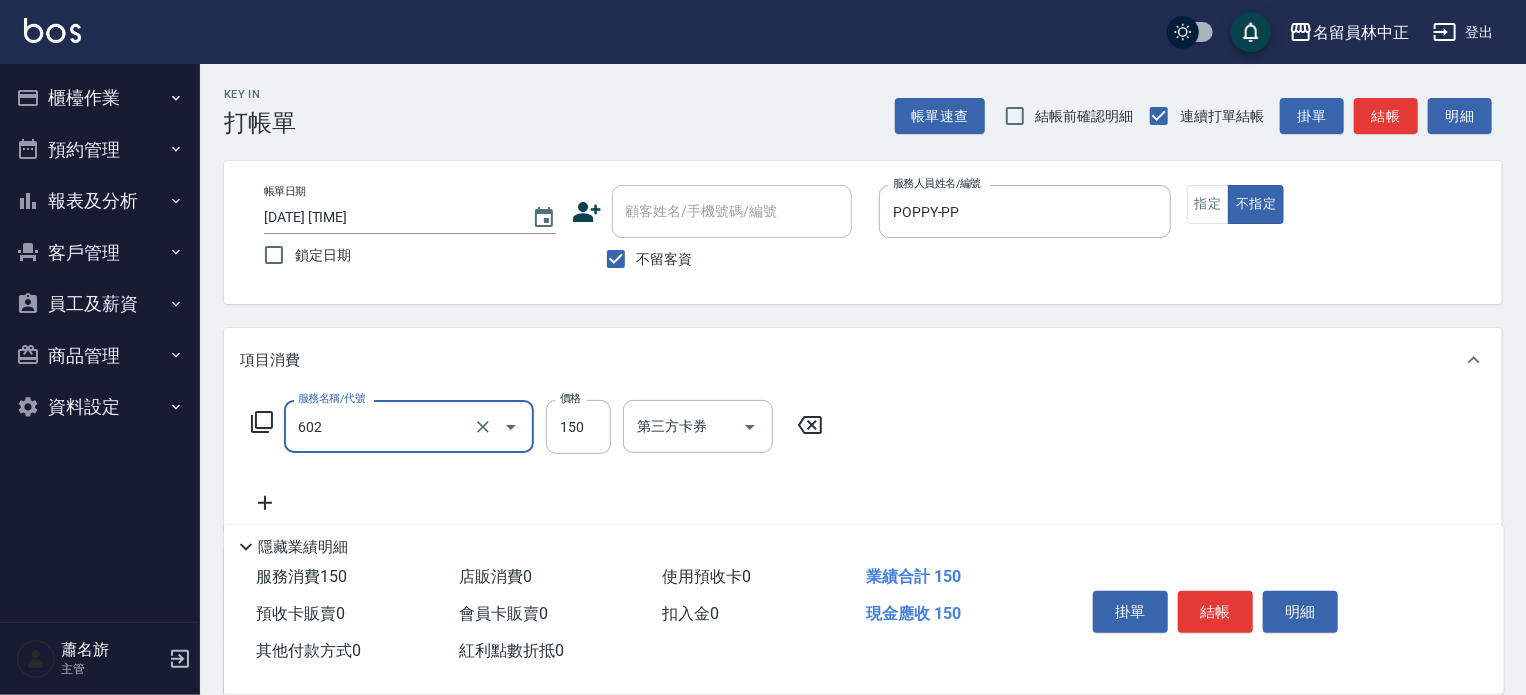 type on "一般洗髮(602)" 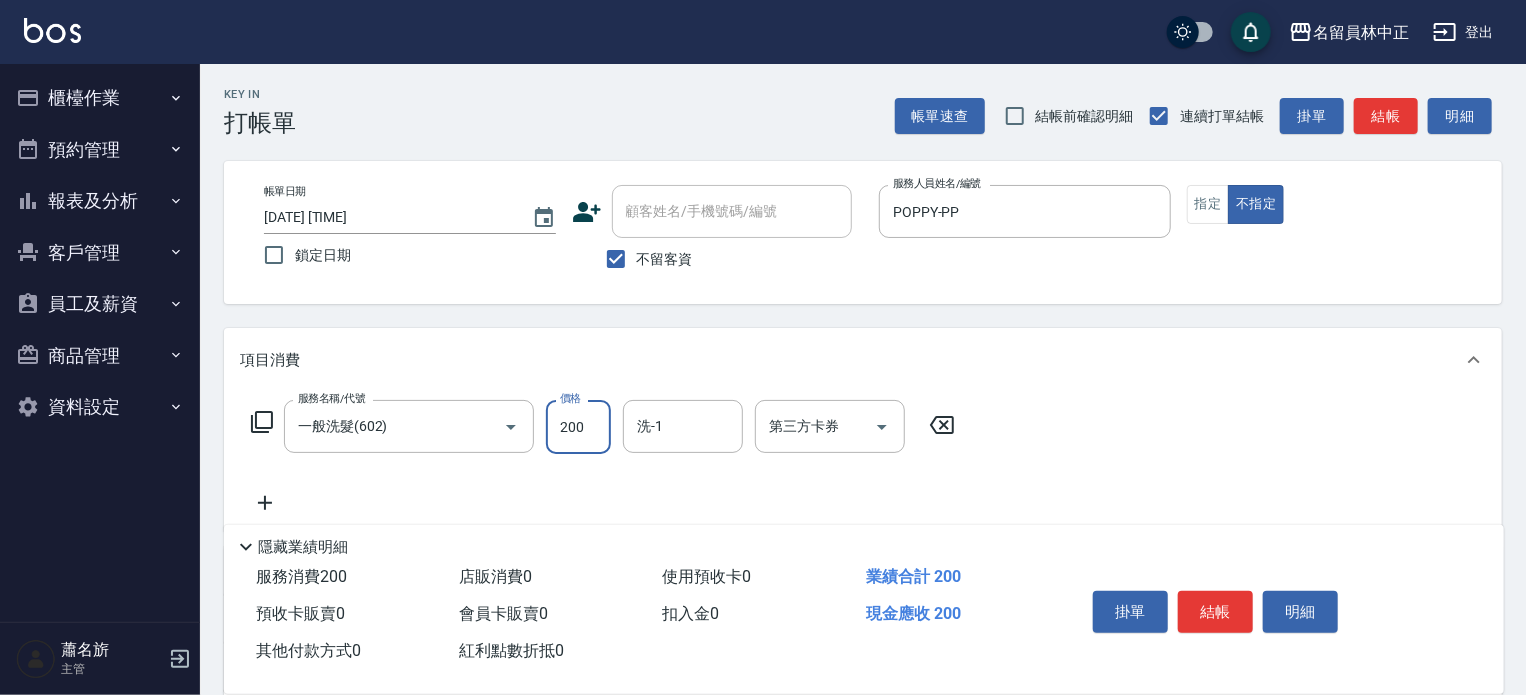 type on "200" 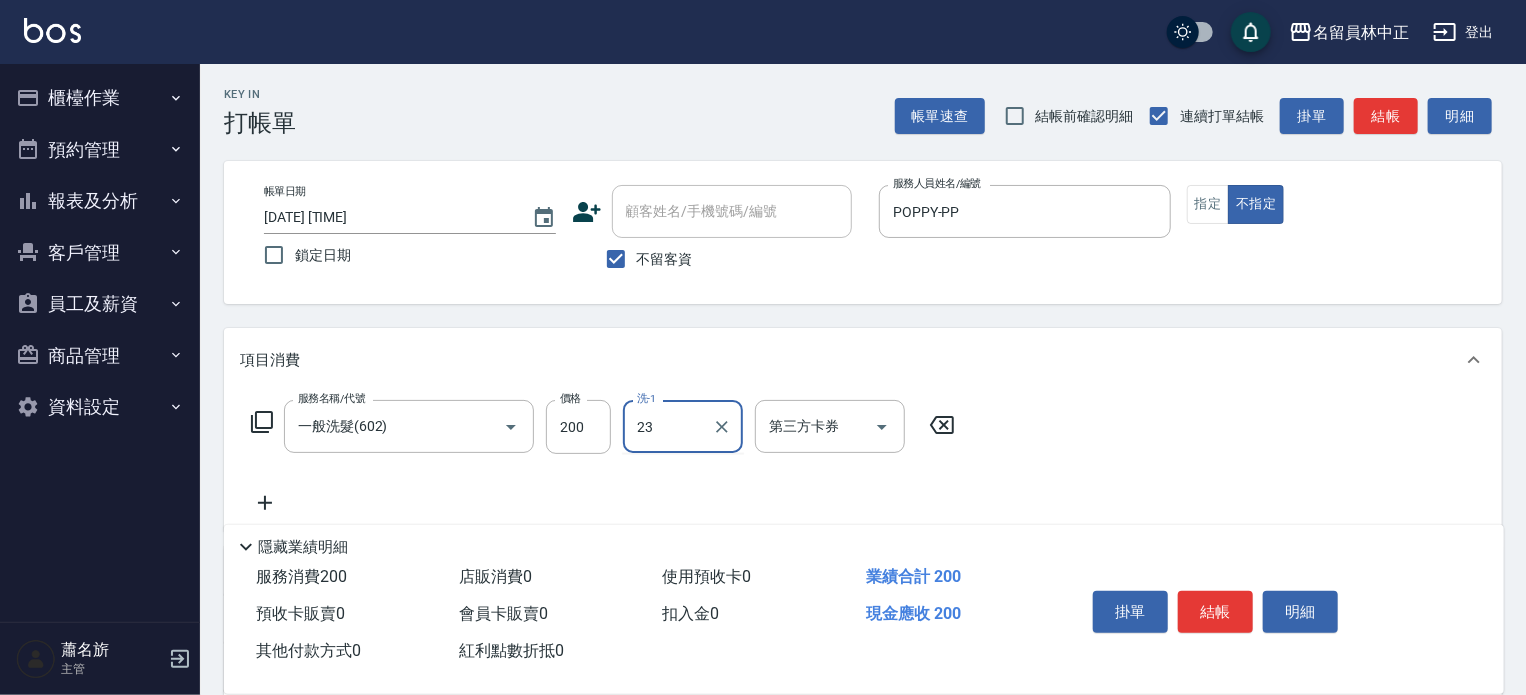 type on "[NAME]-23" 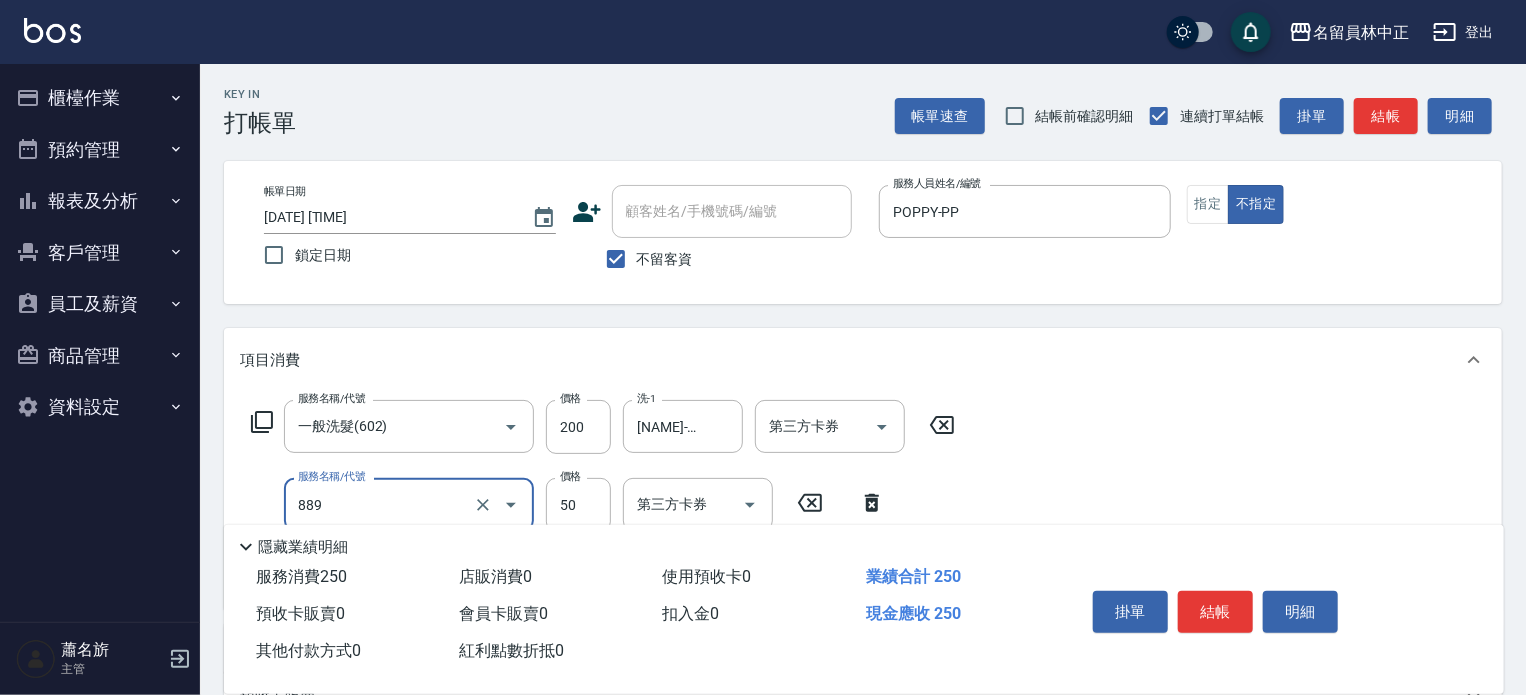 type on "精油(889)" 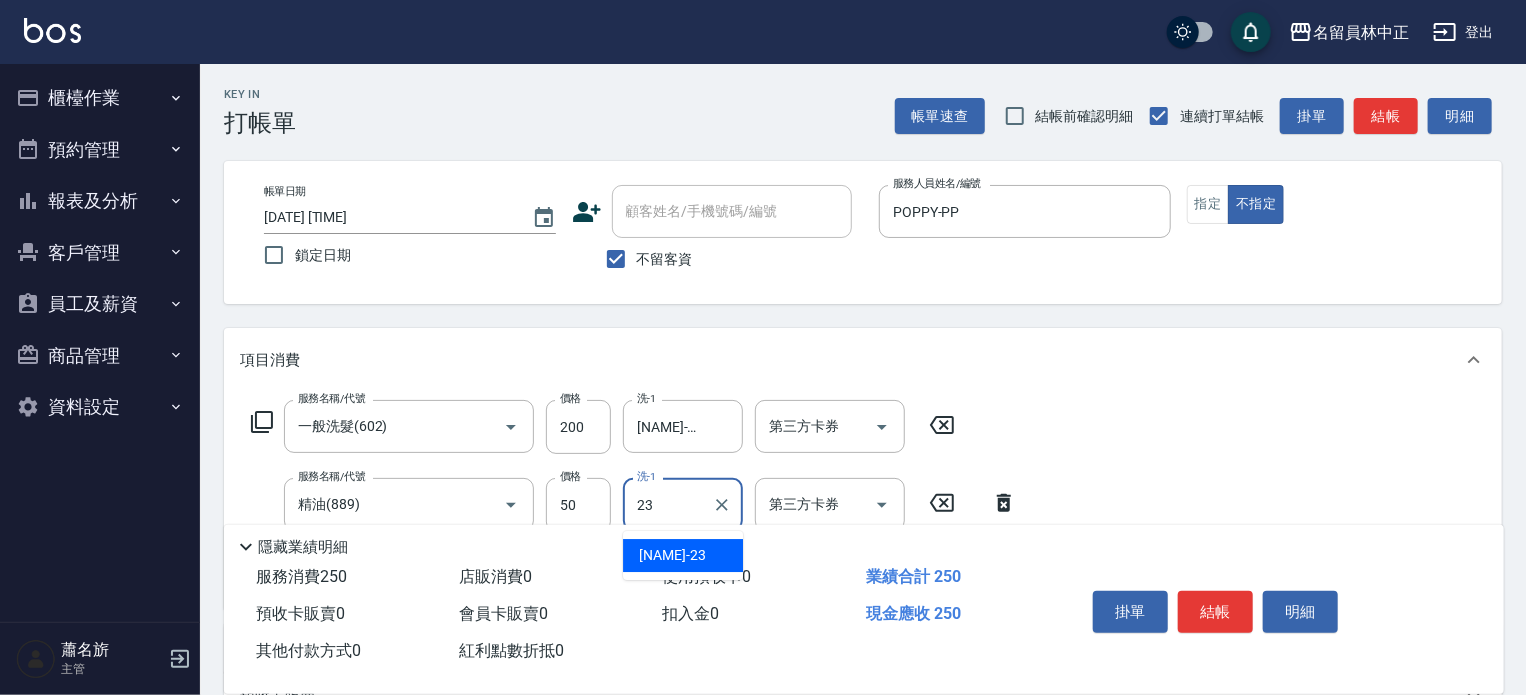 type on "[NAME]-23" 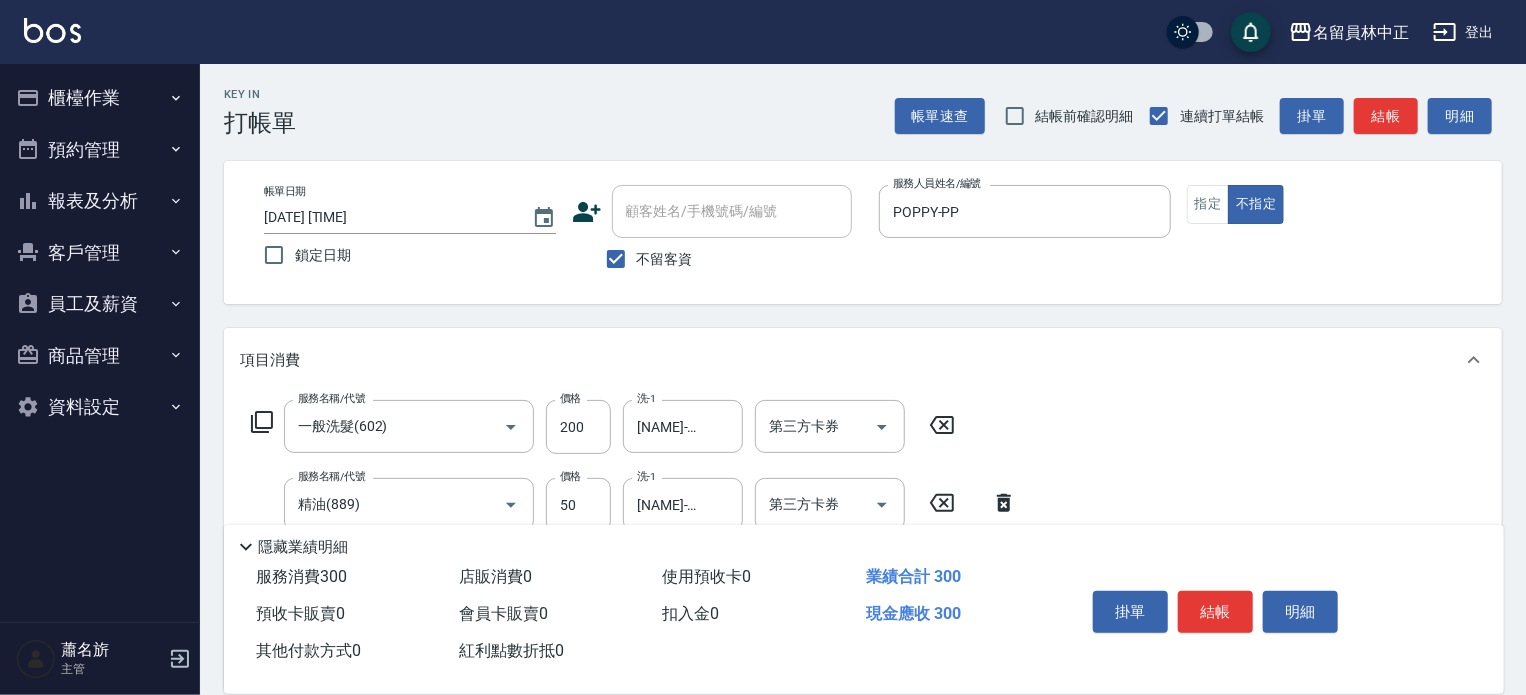 type on "瞬間保養(415)" 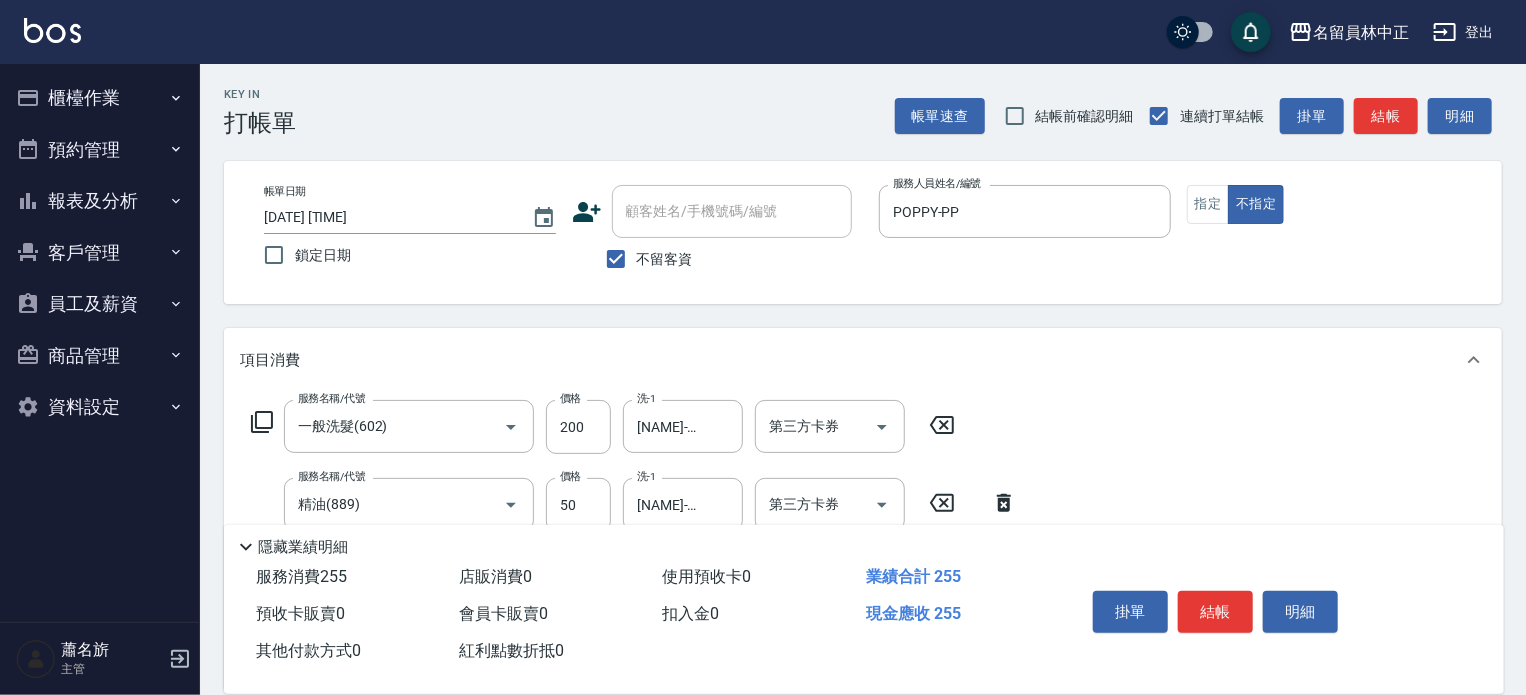 type on "50" 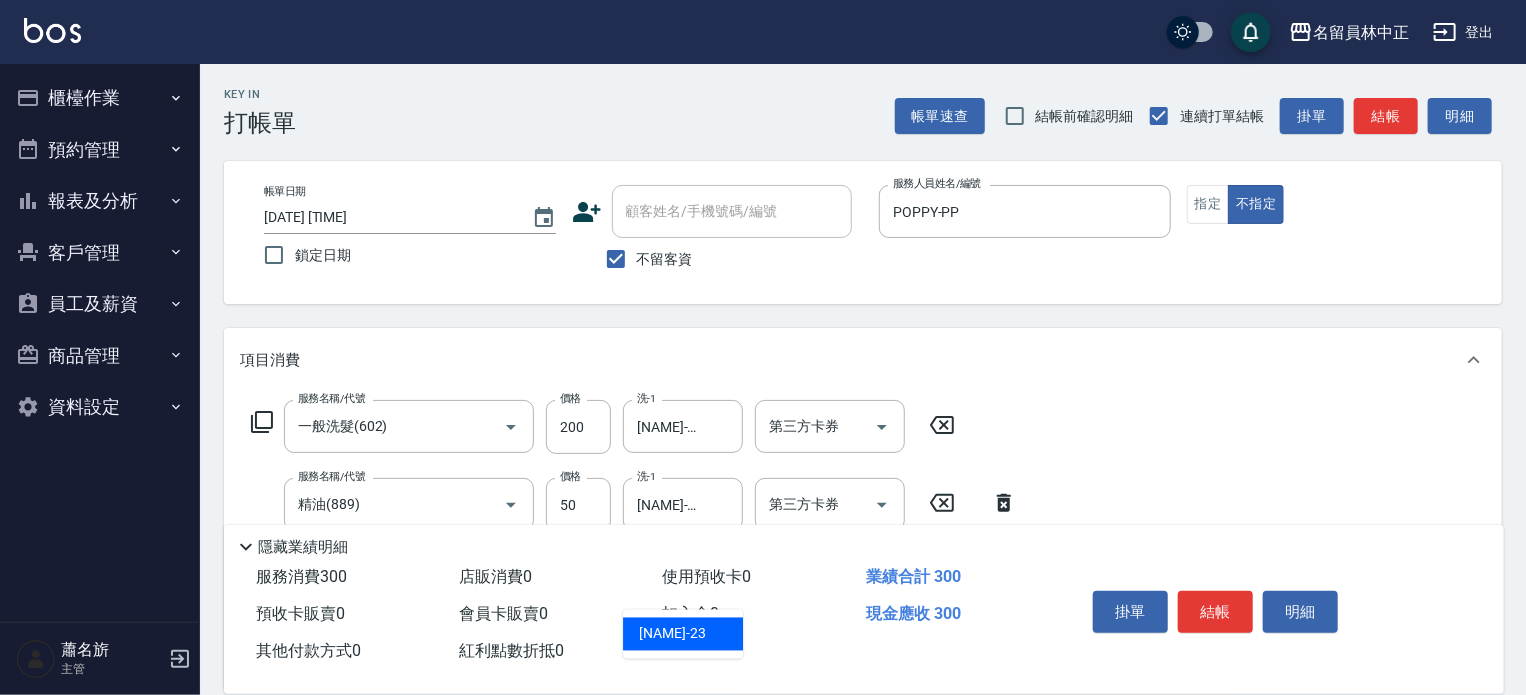 type on "[NAME]-23" 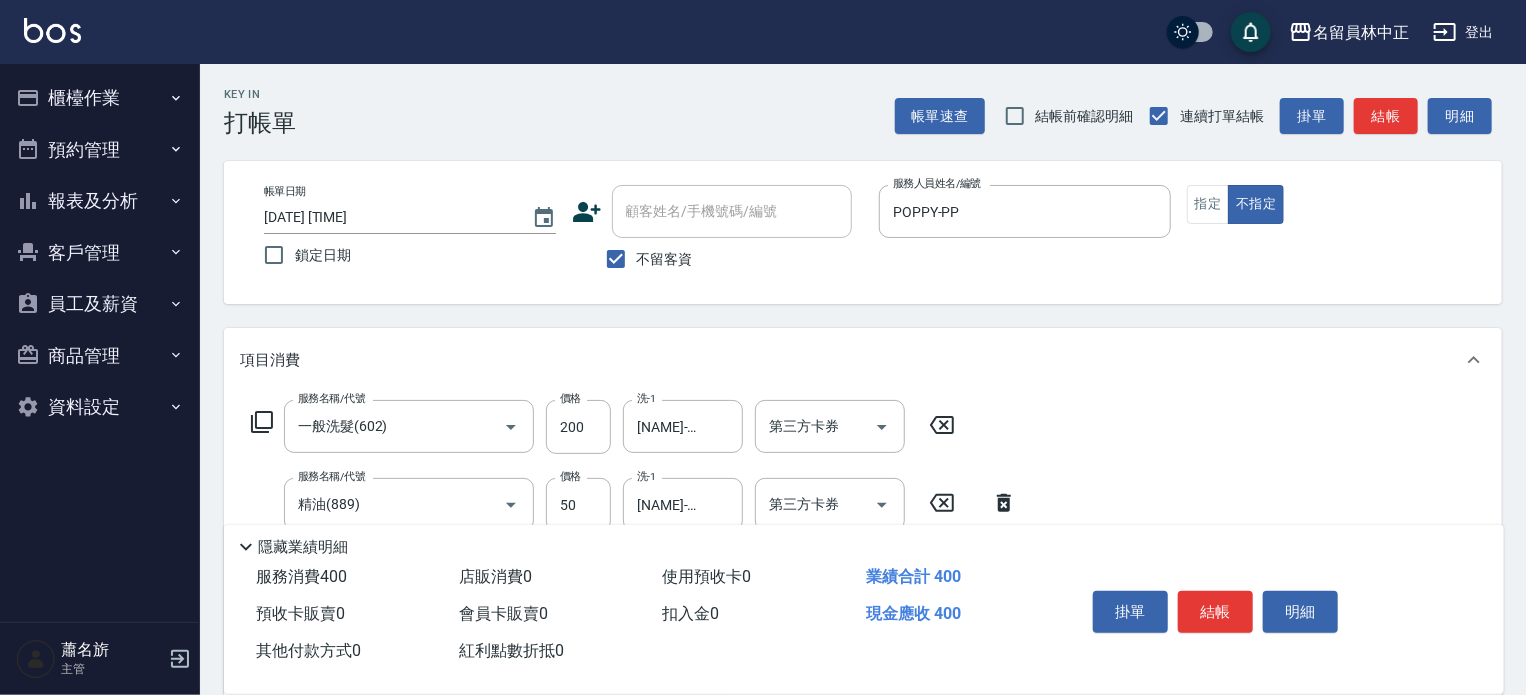 type on "剪髮(302)" 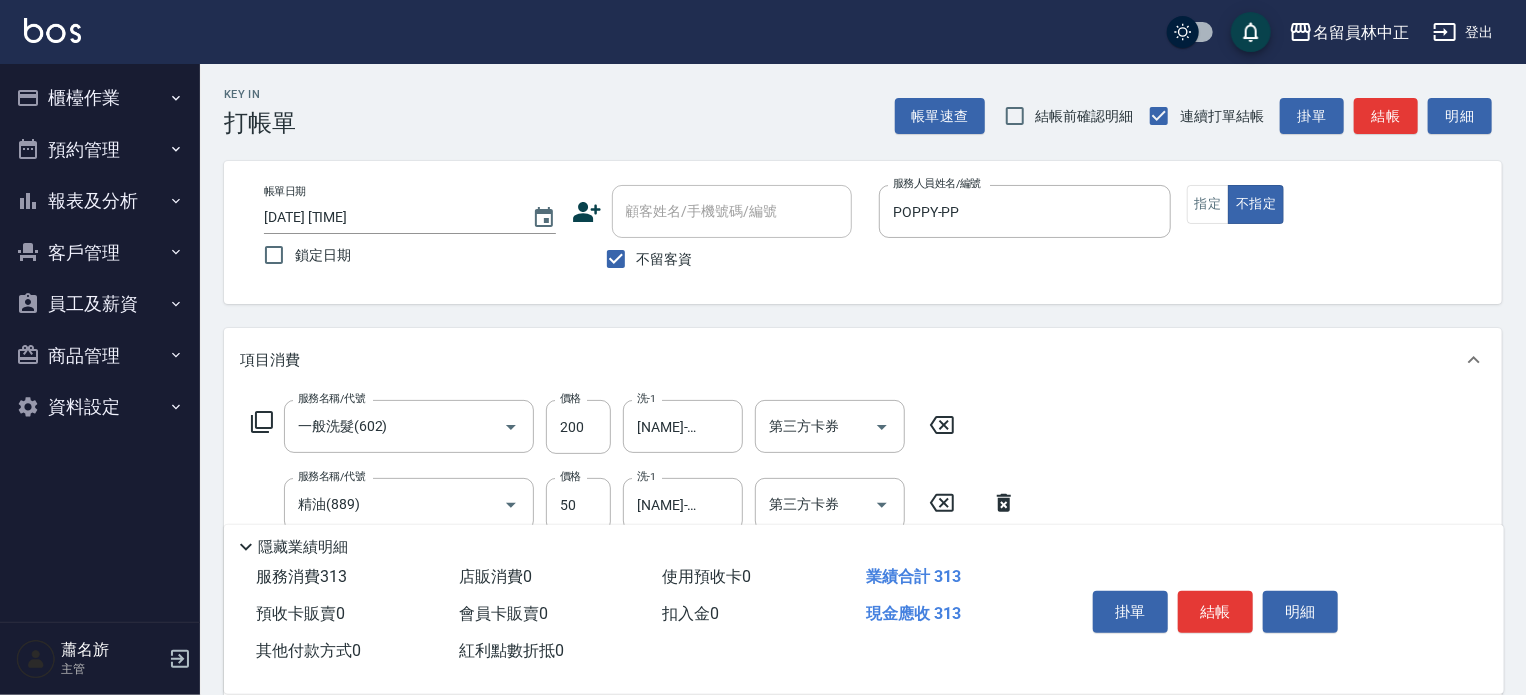 type on "130" 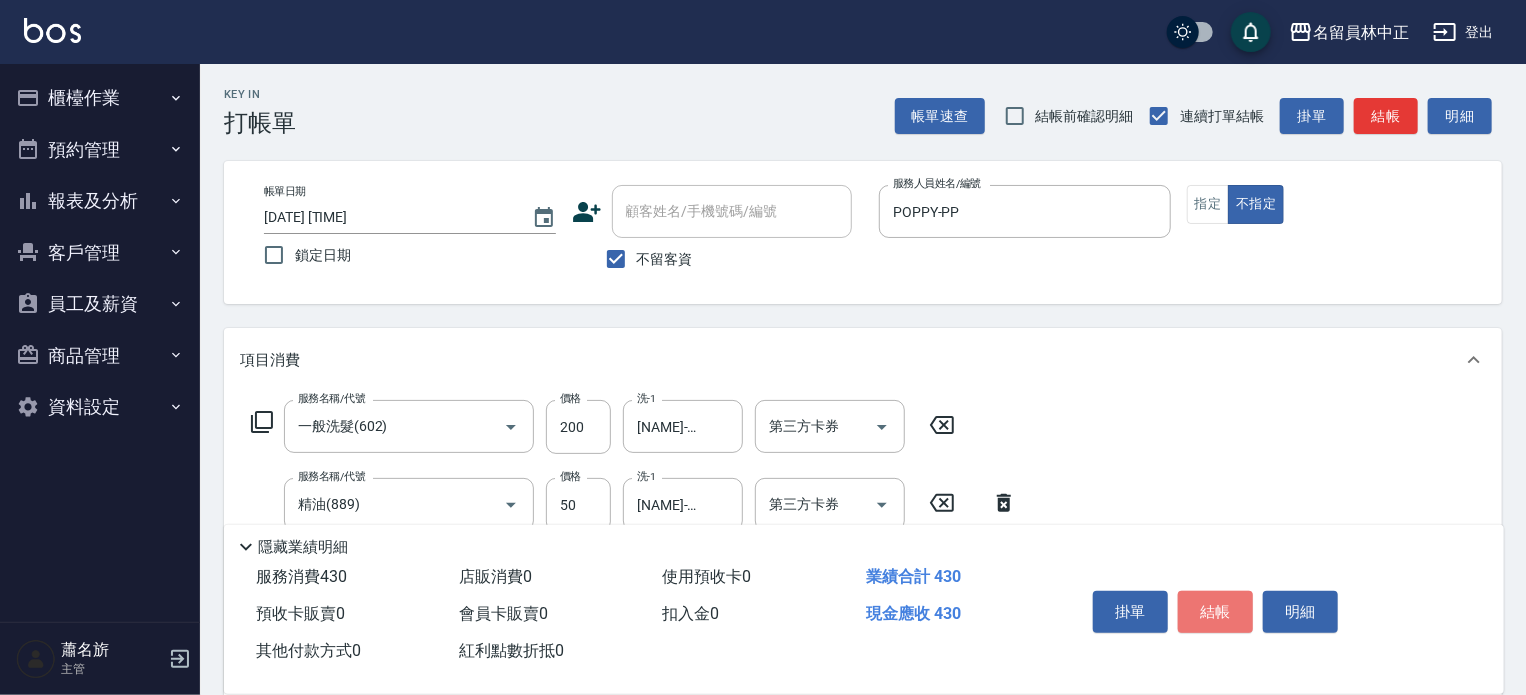 drag, startPoint x: 1232, startPoint y: 591, endPoint x: 1248, endPoint y: 555, distance: 39.39543 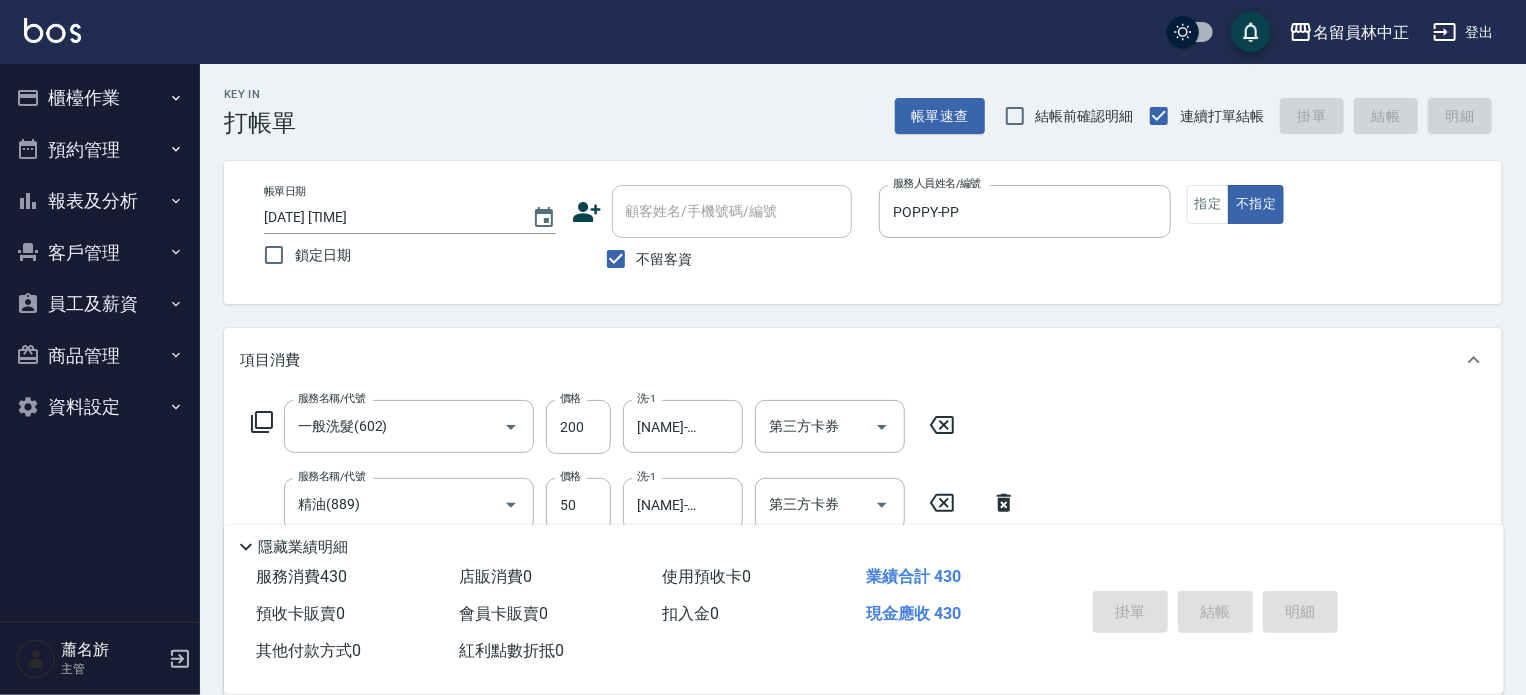 type 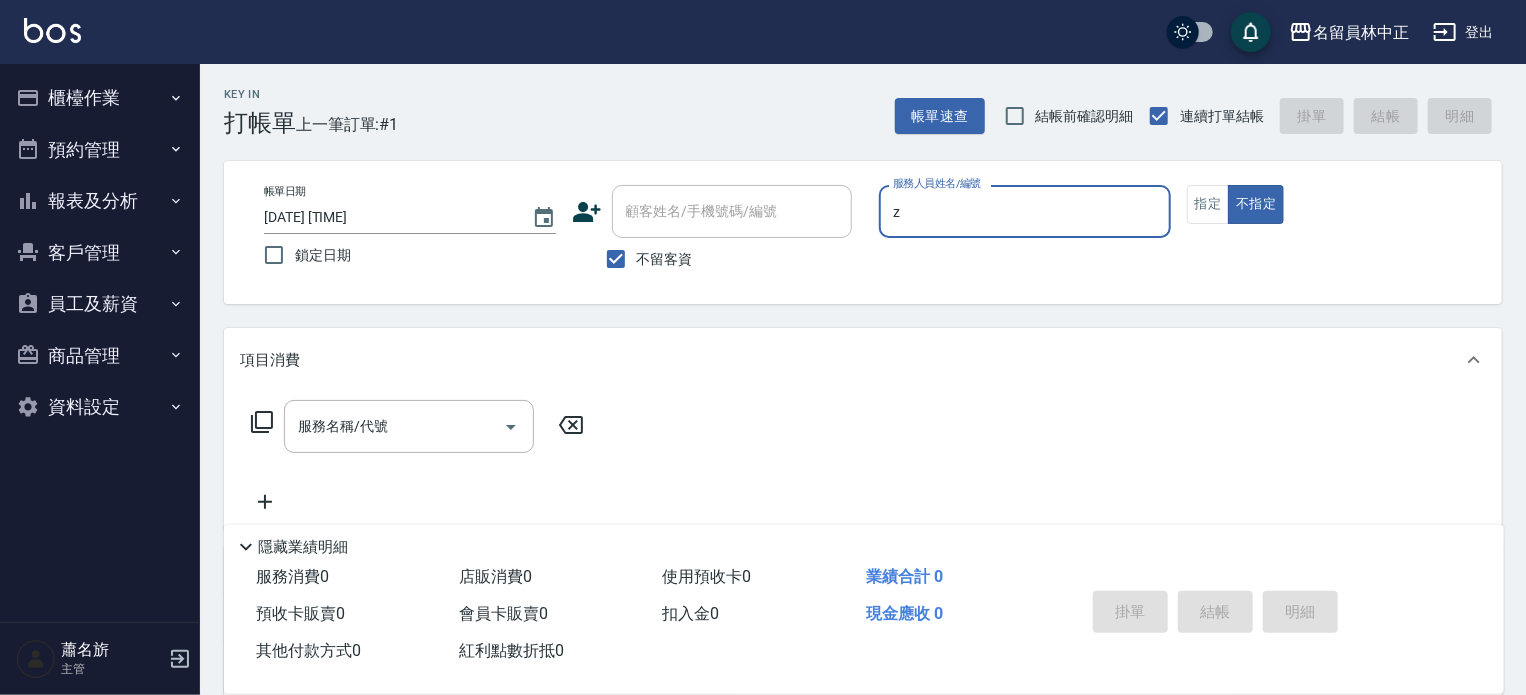 type on "維尼-Z" 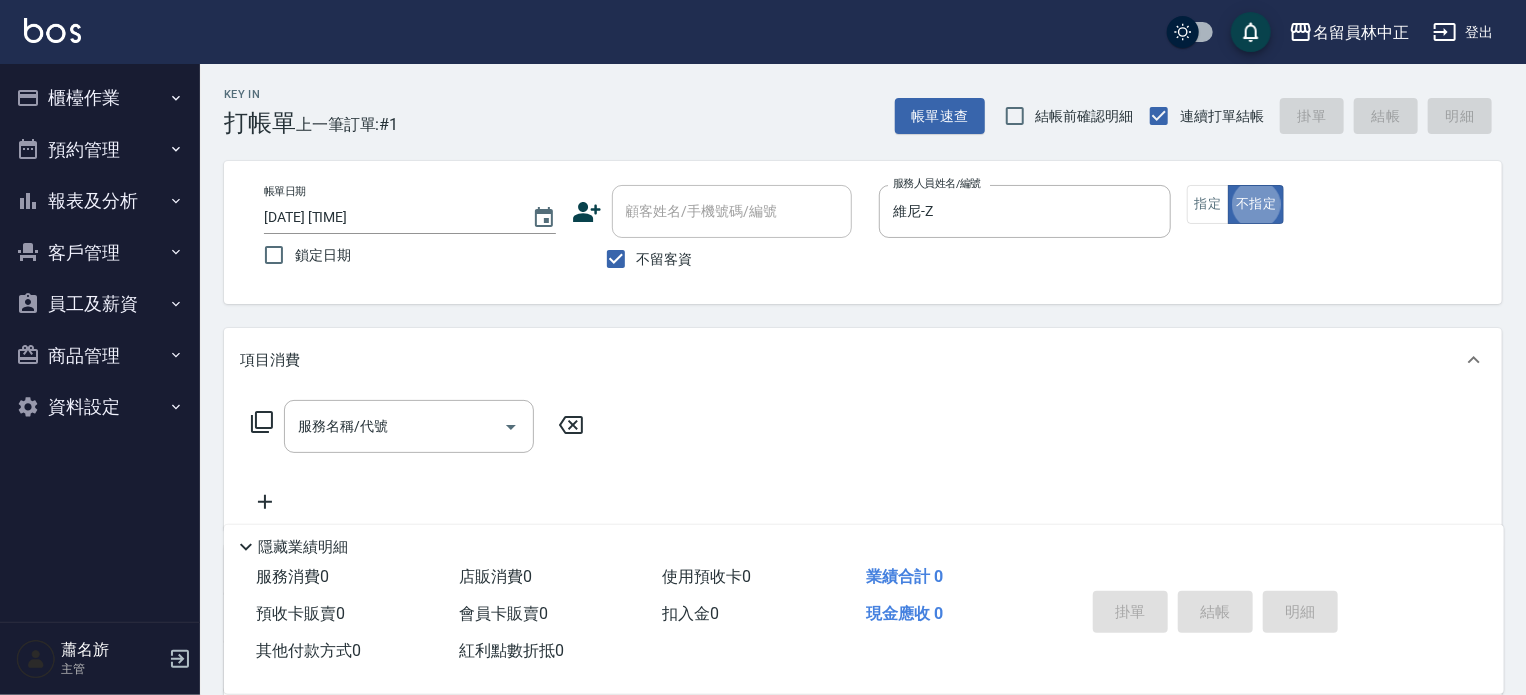 type on "false" 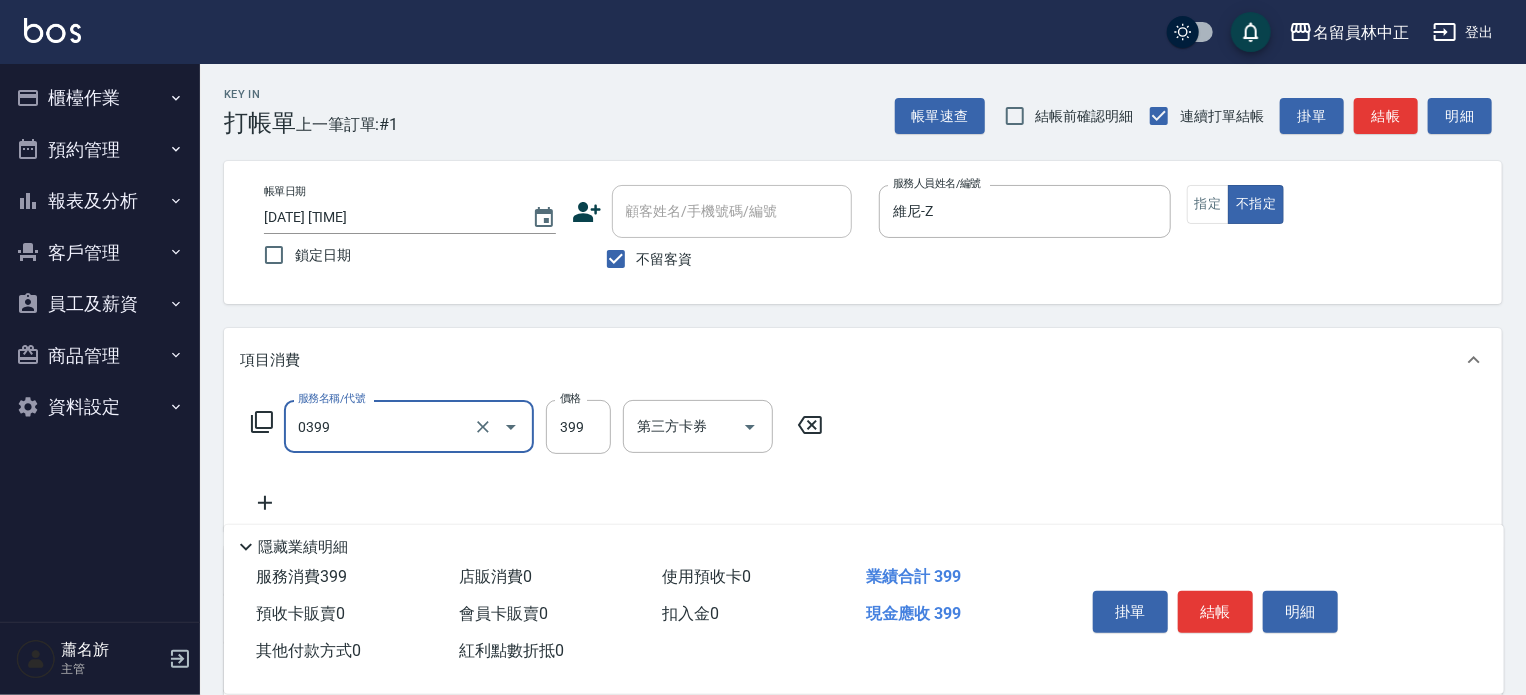 type on "海鹽SPA(0399)" 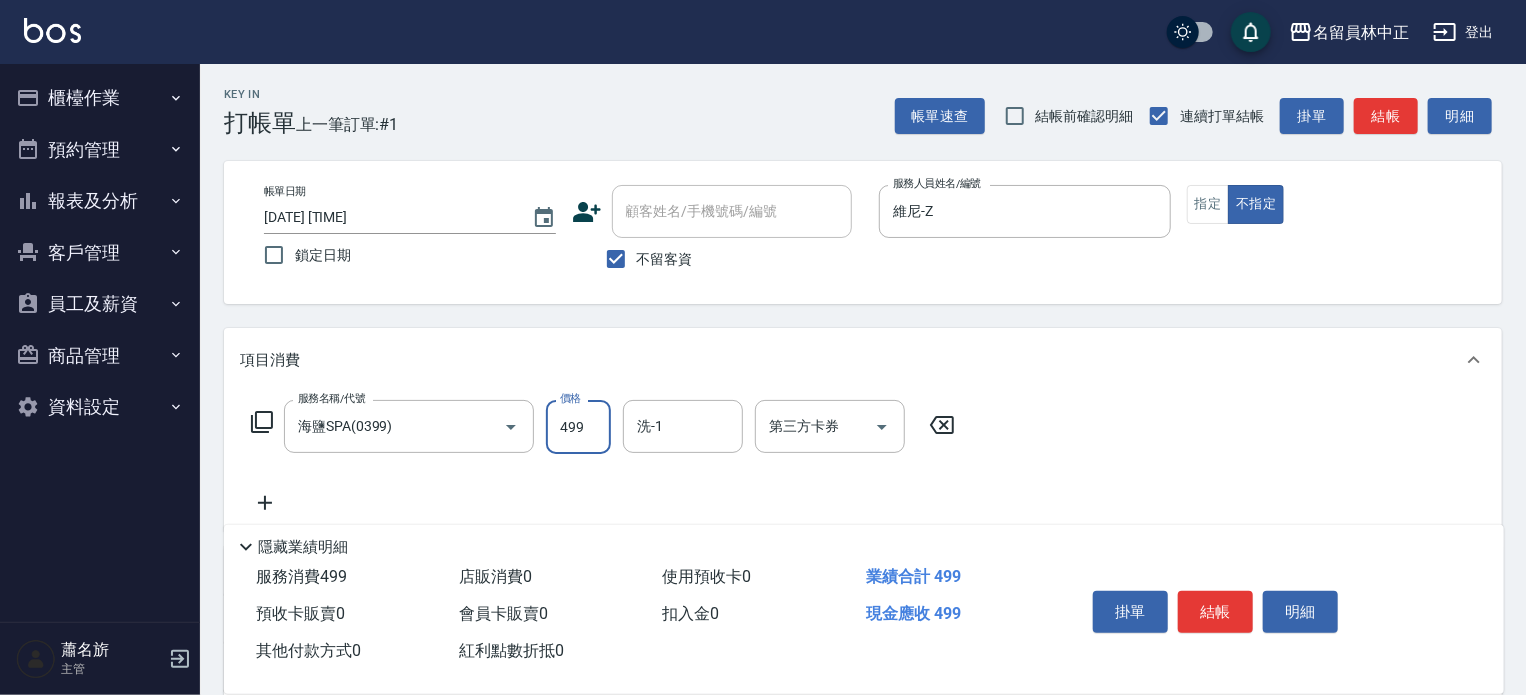 type on "499" 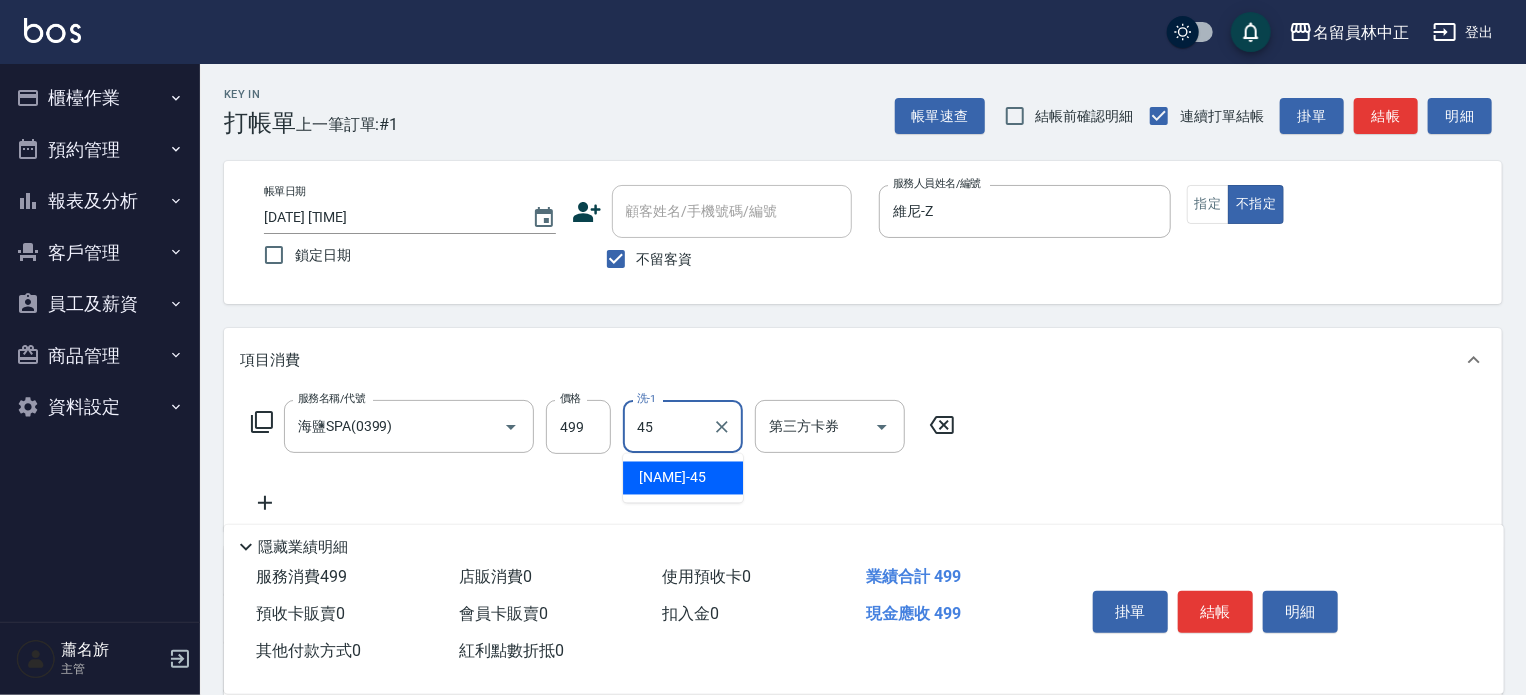 type on "[NAME]-45" 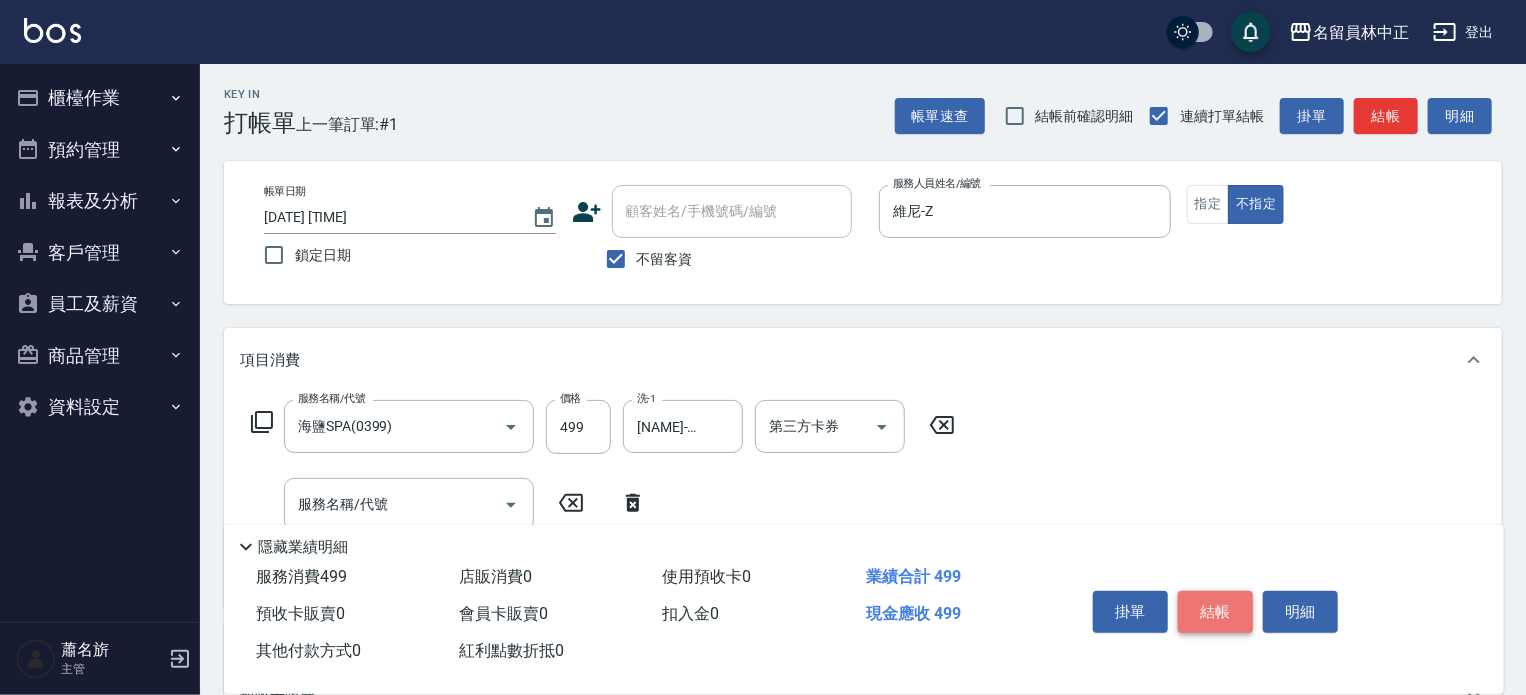 click on "結帳" at bounding box center [1215, 612] 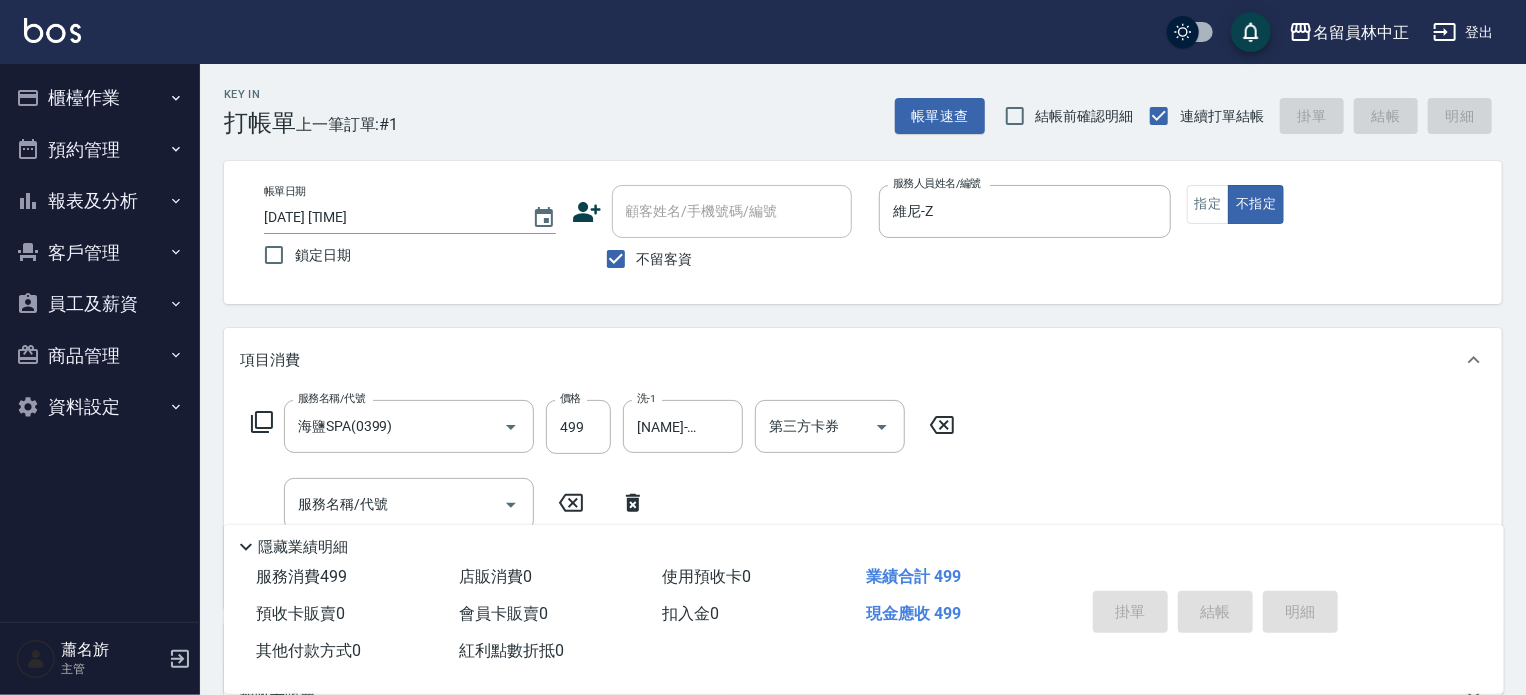 type 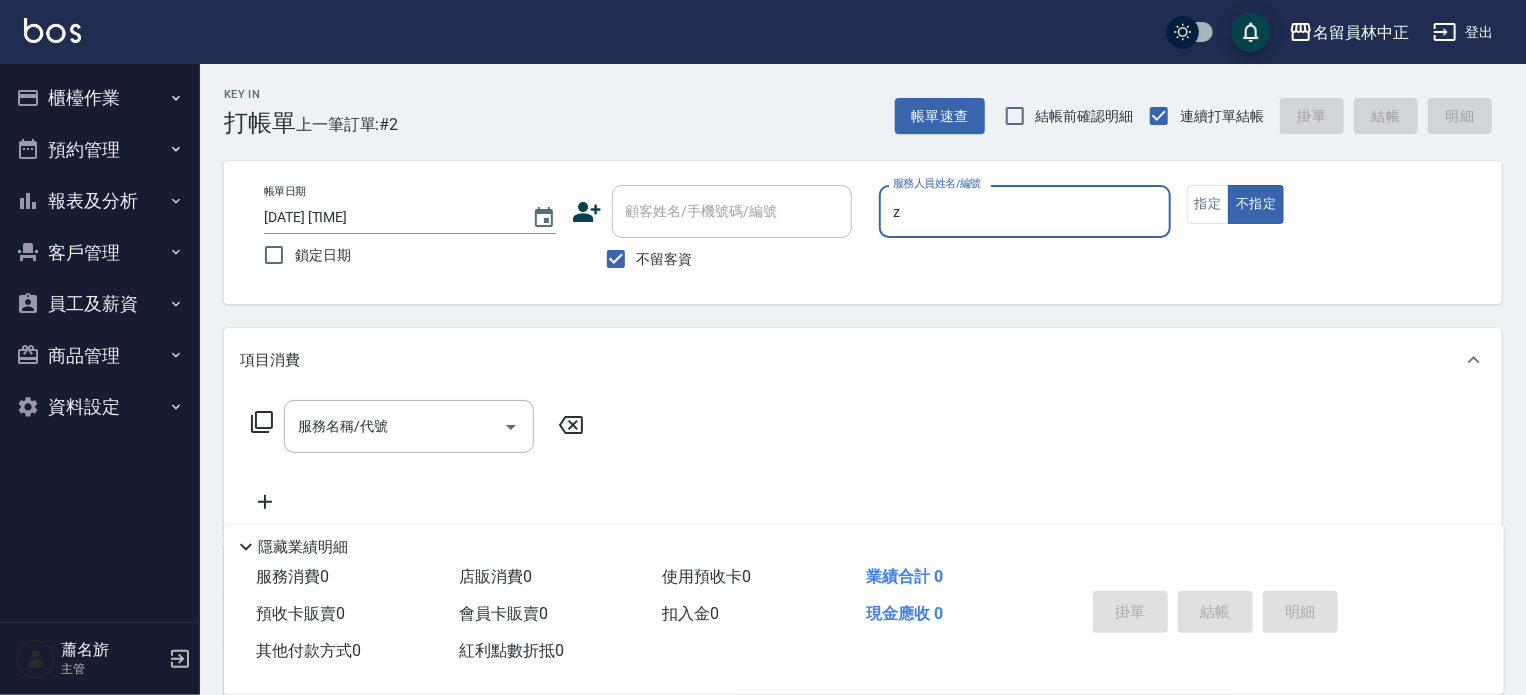 type on "維尼-Z" 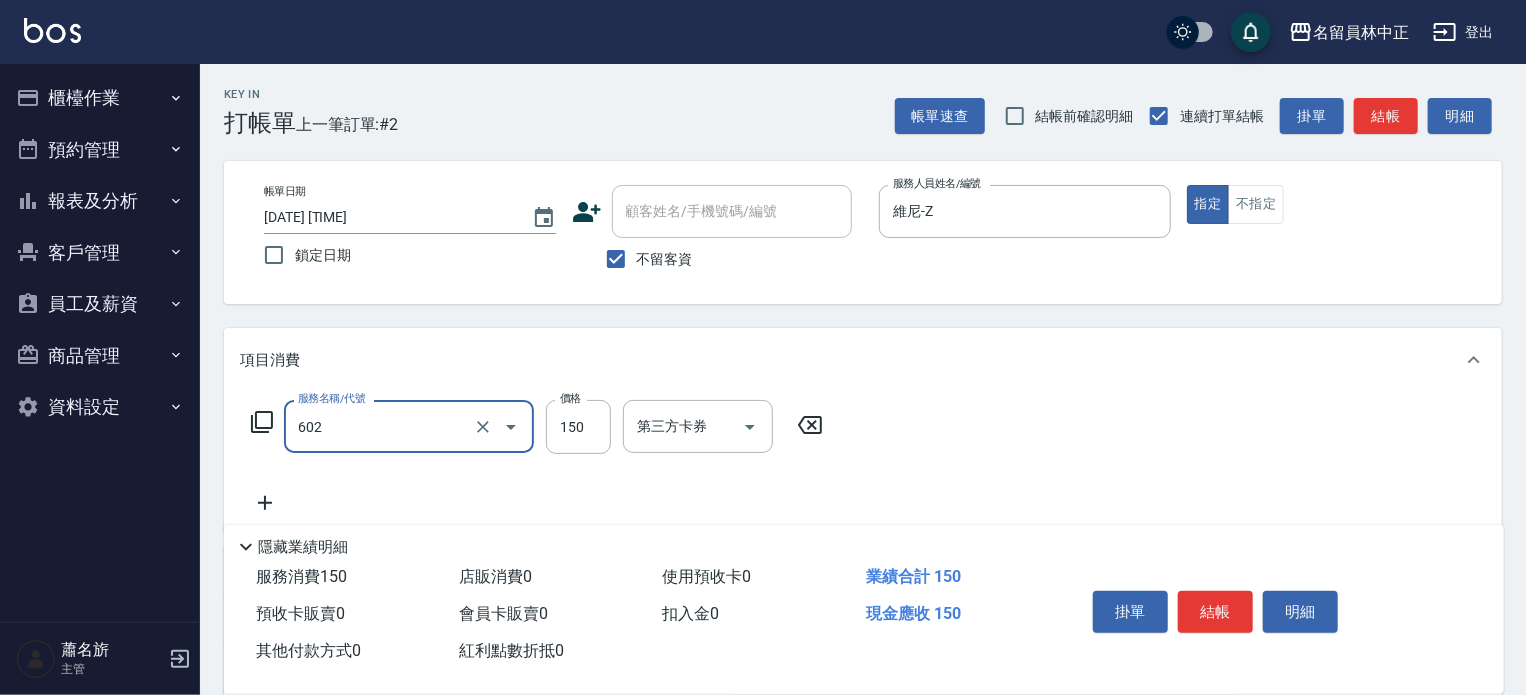 type on "一般洗髮(602)" 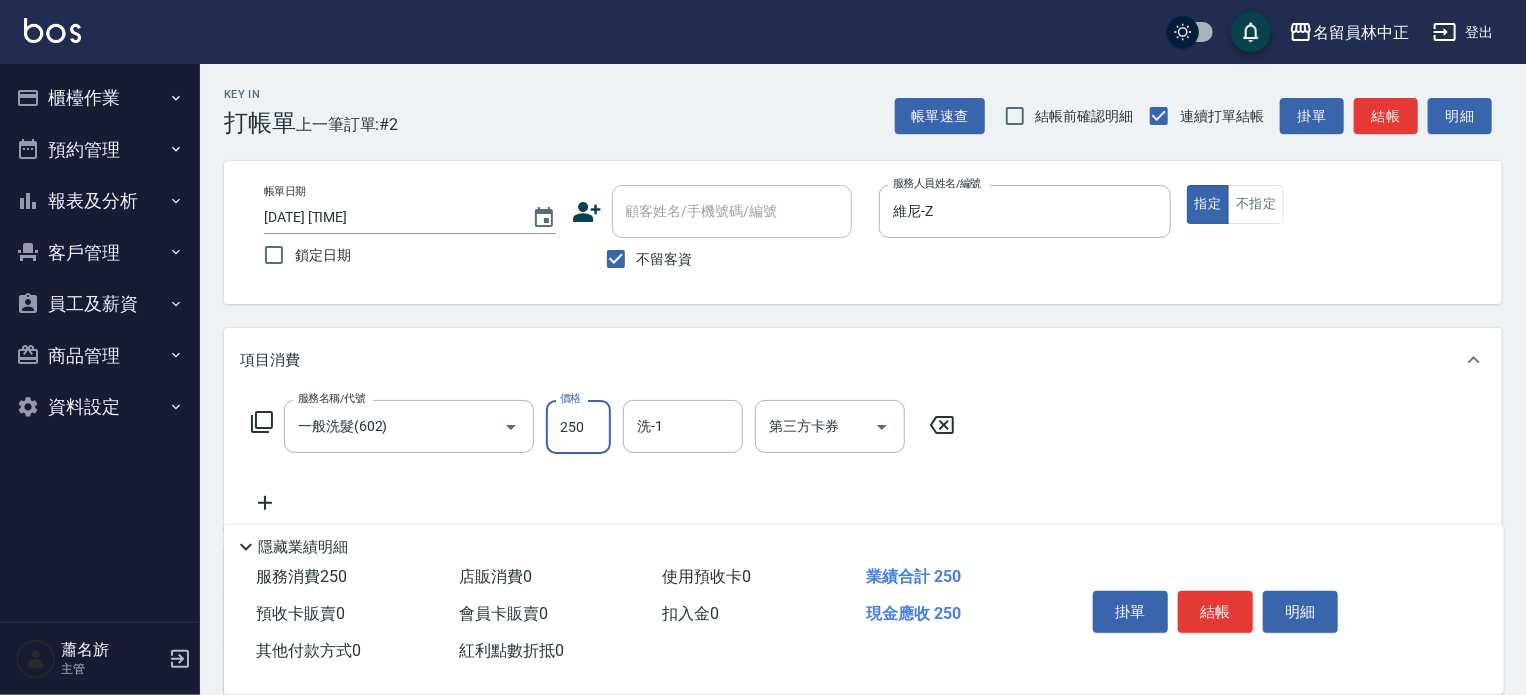 type on "250" 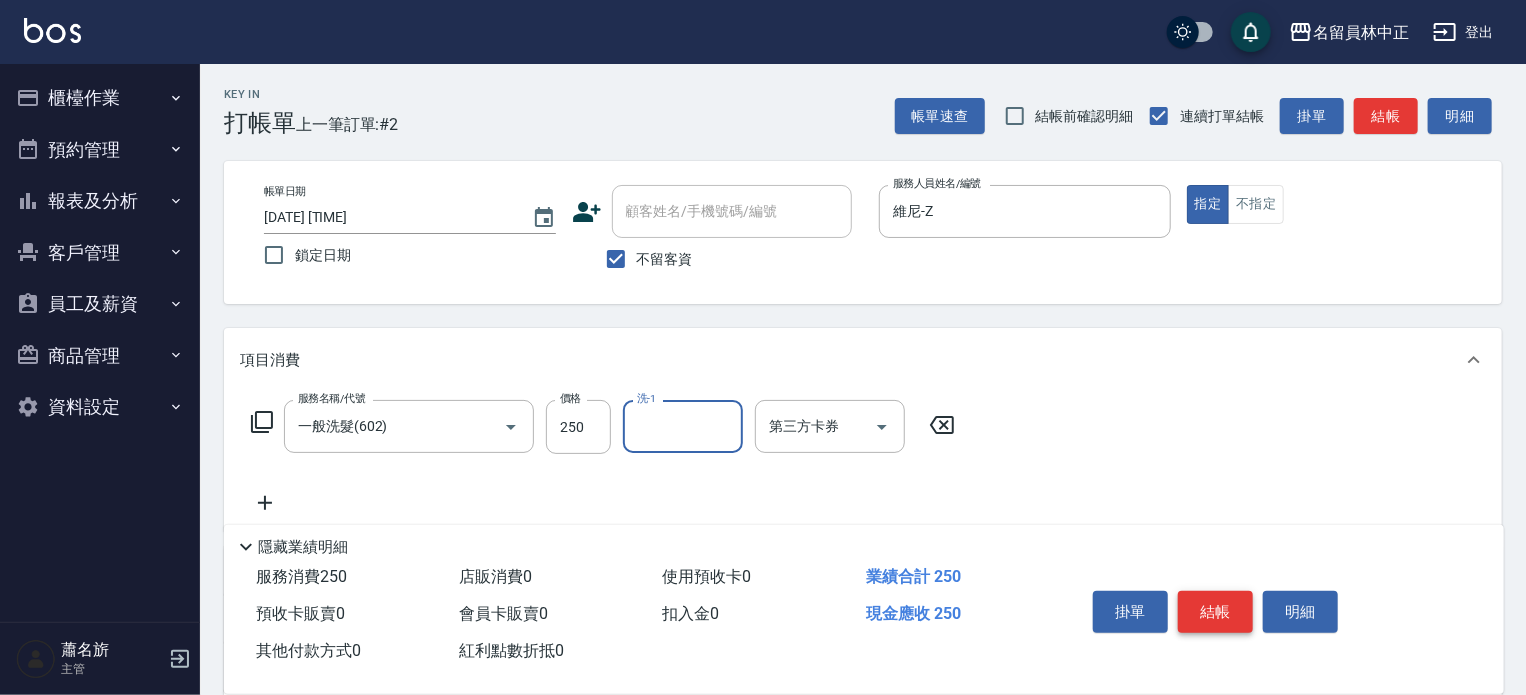 click on "結帳" at bounding box center [1215, 612] 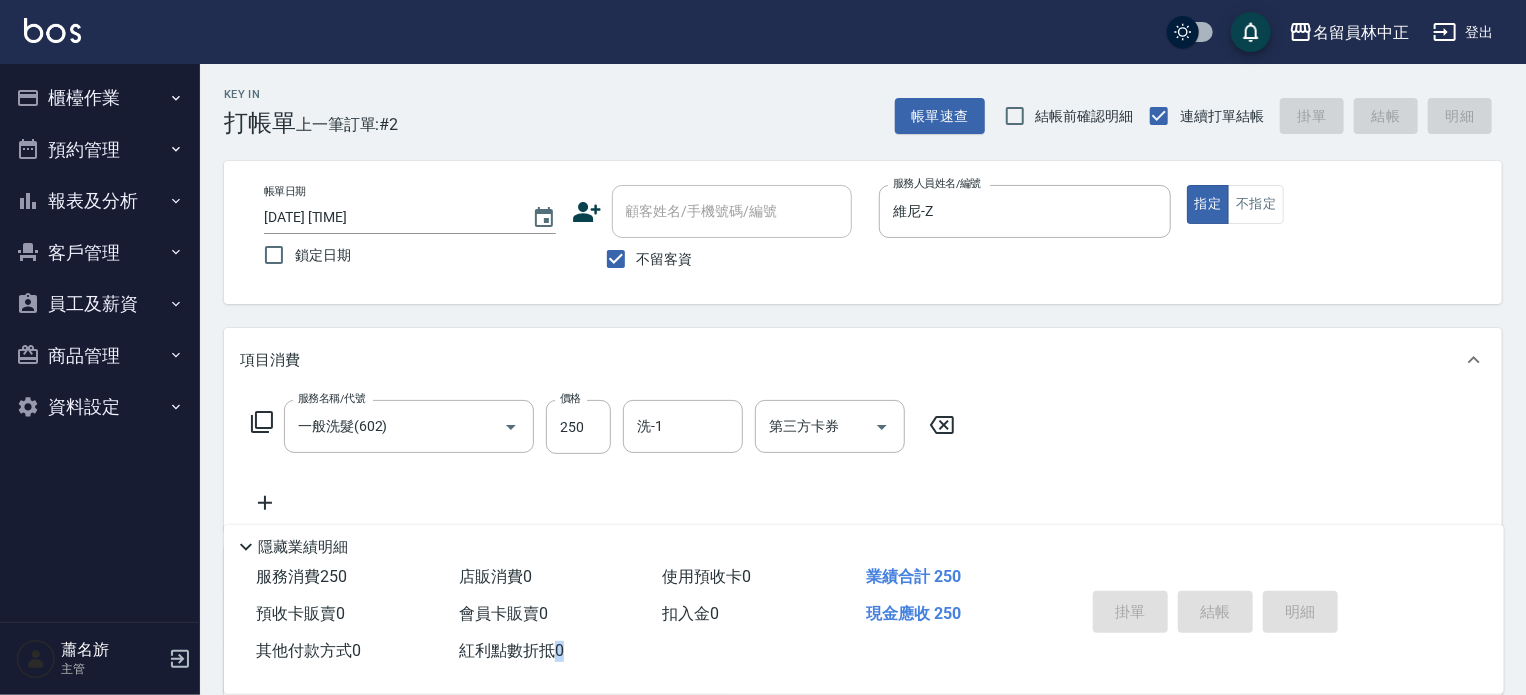 click on "掛單 結帳 明細" at bounding box center [1215, 614] 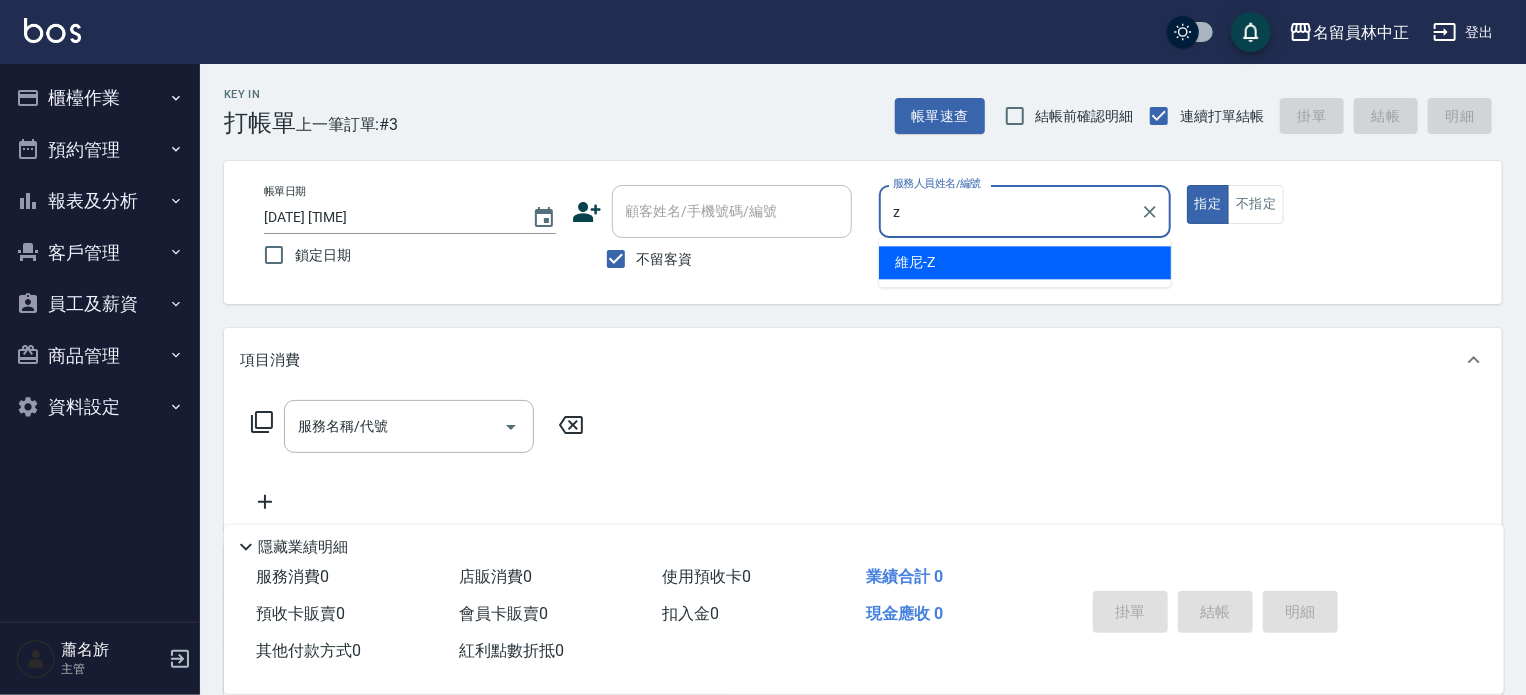 type on "維尼-Z" 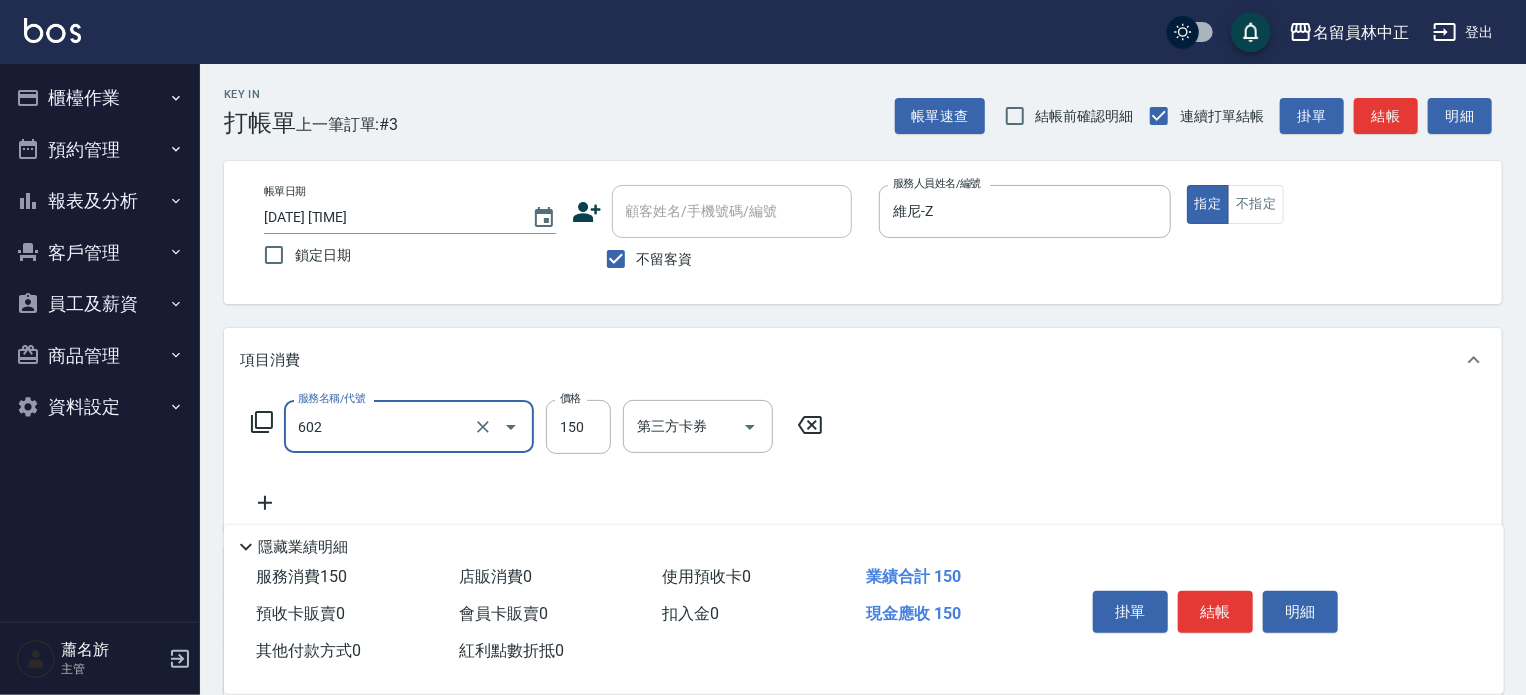 type on "一般洗髮(602)" 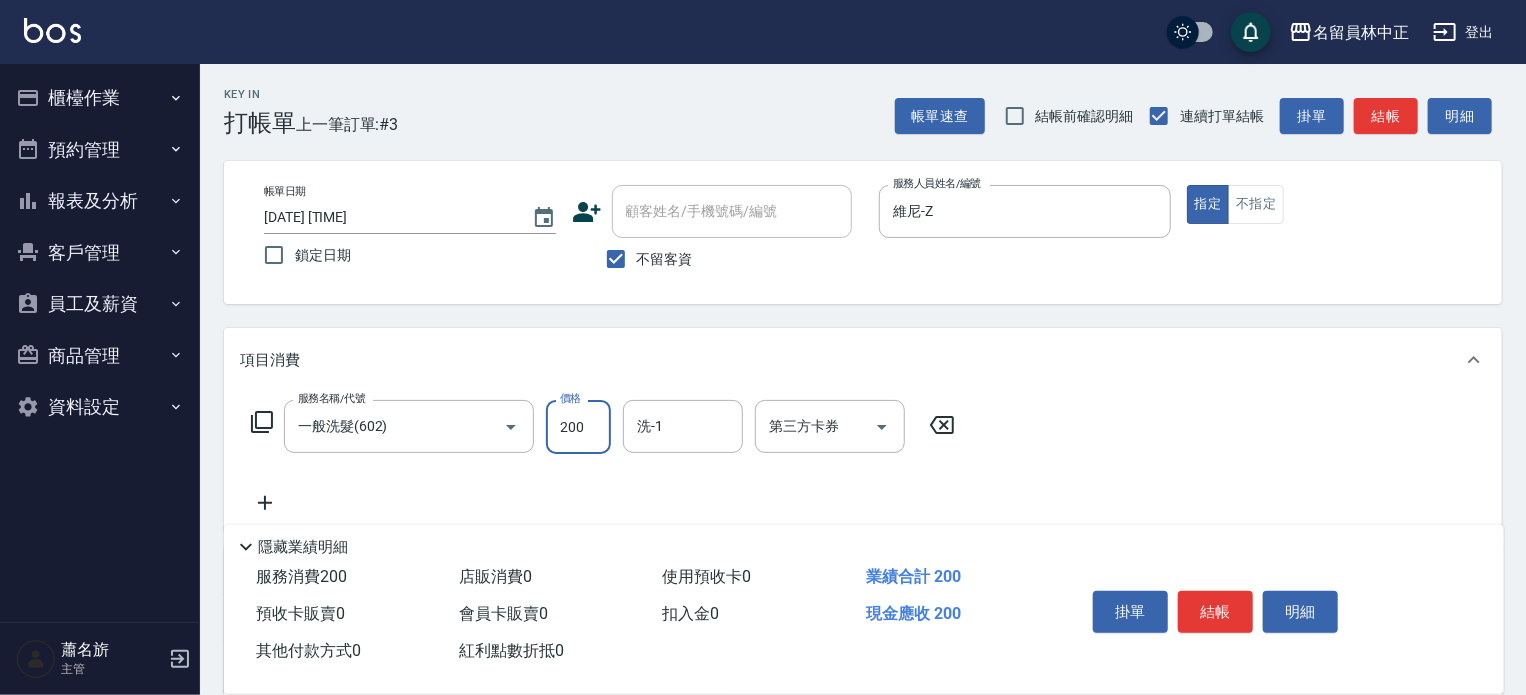 type on "200" 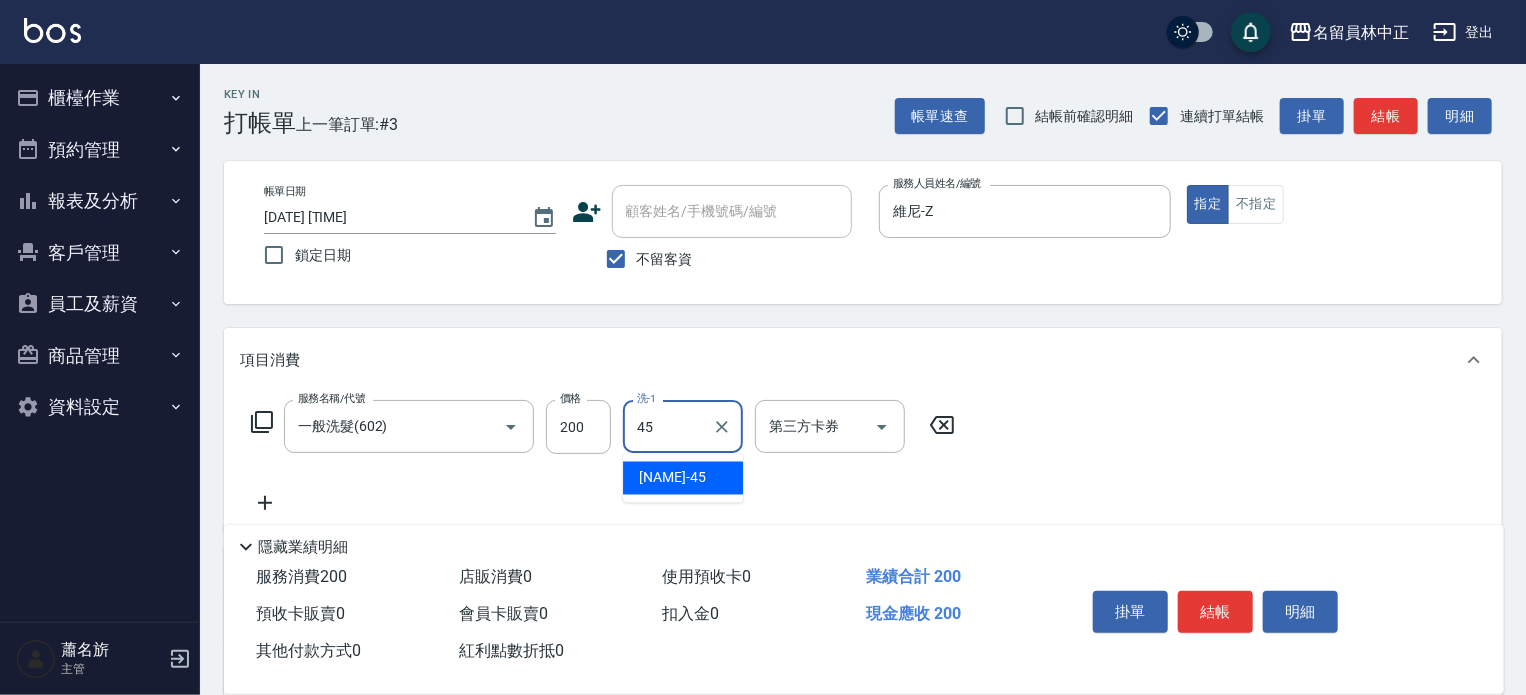 type on "[NAME]-45" 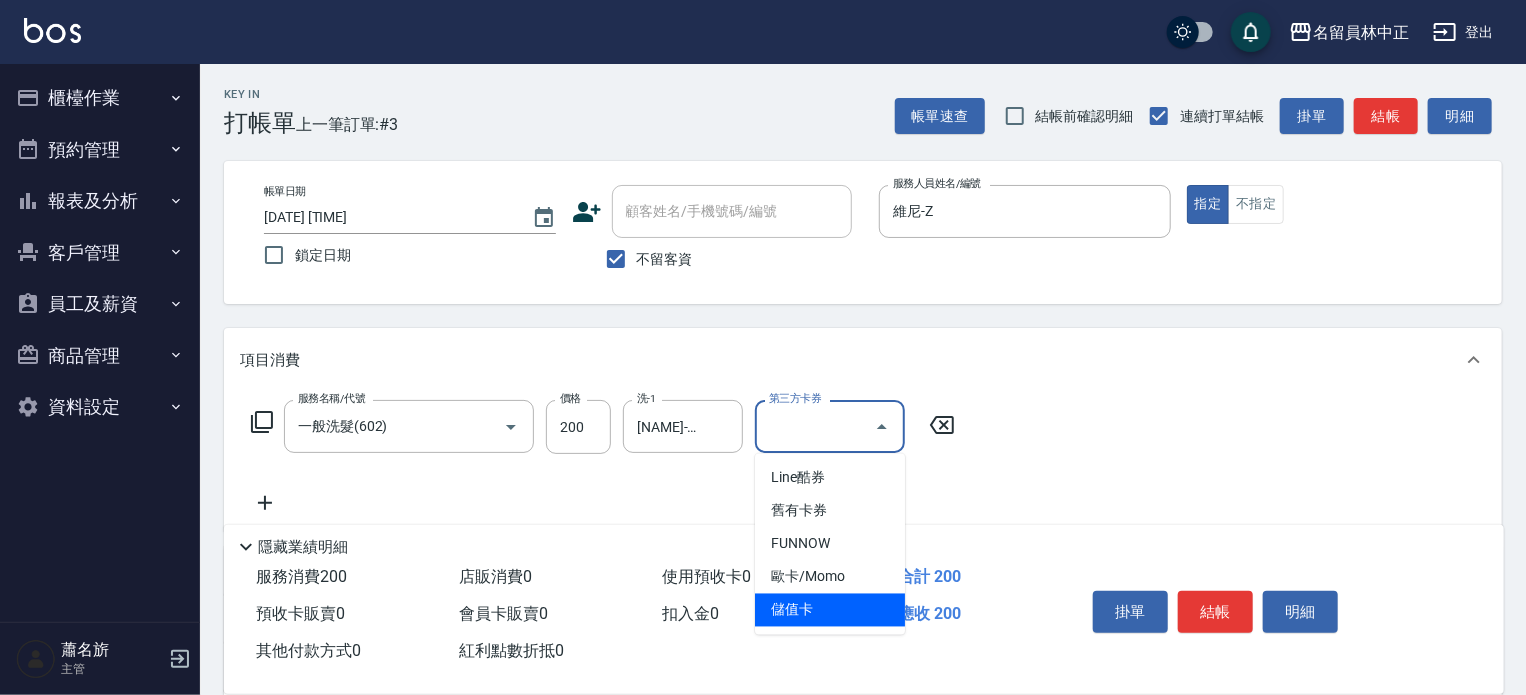type on "儲值卡" 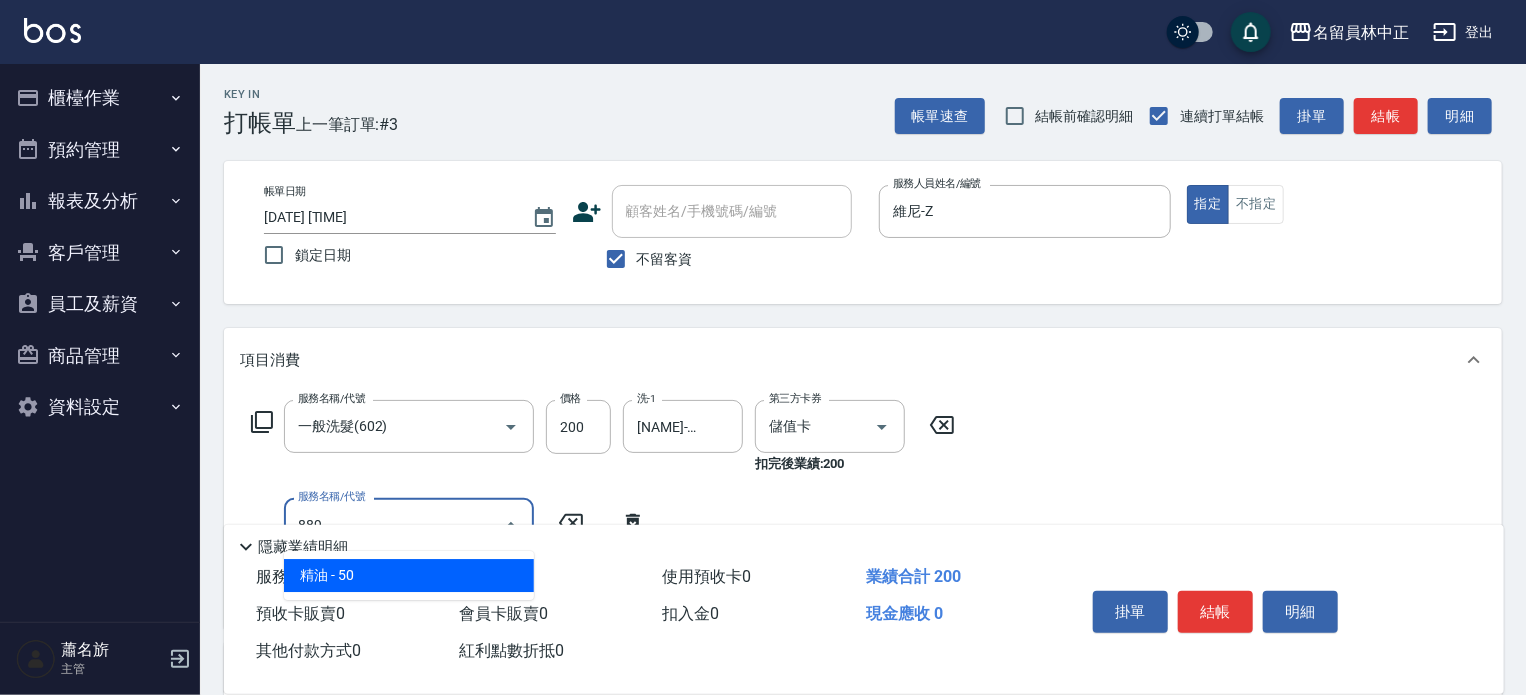 type on "精油(889)" 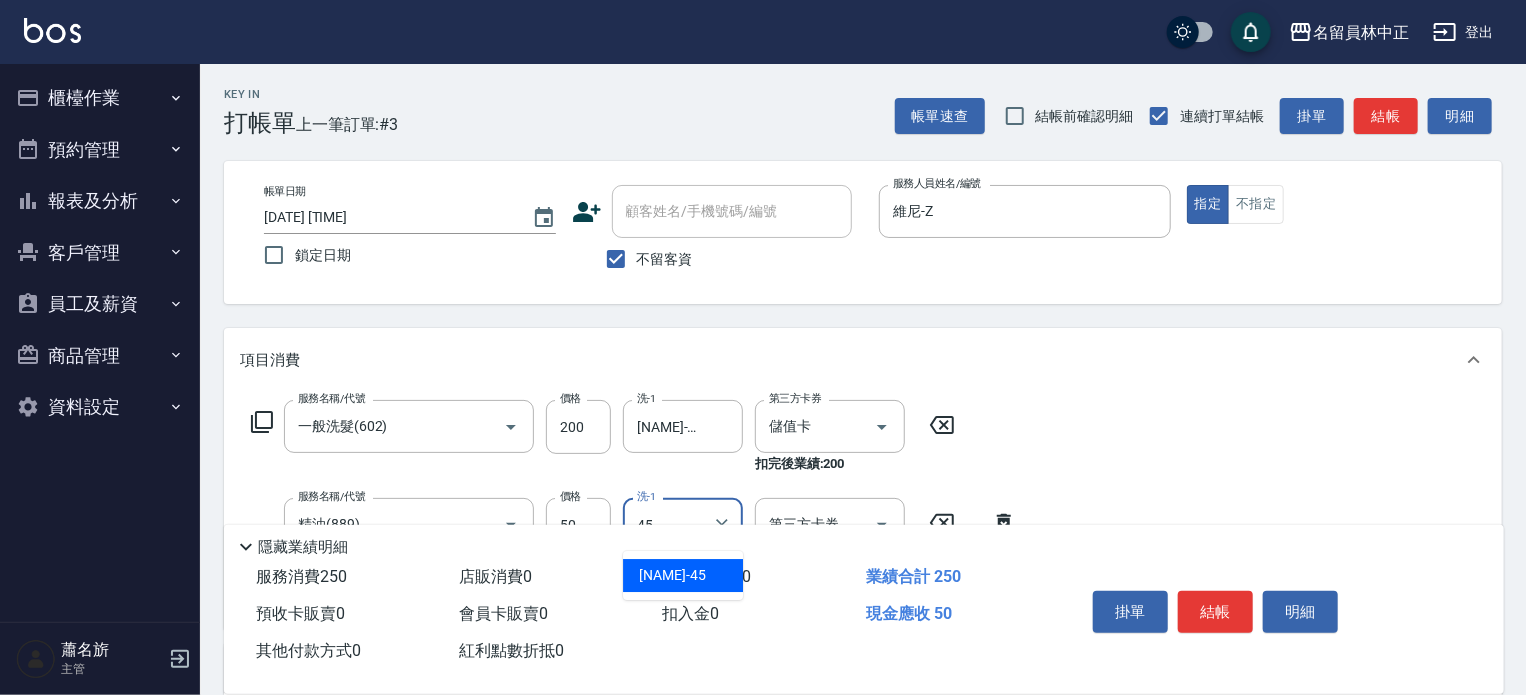 type on "[NAME]-45" 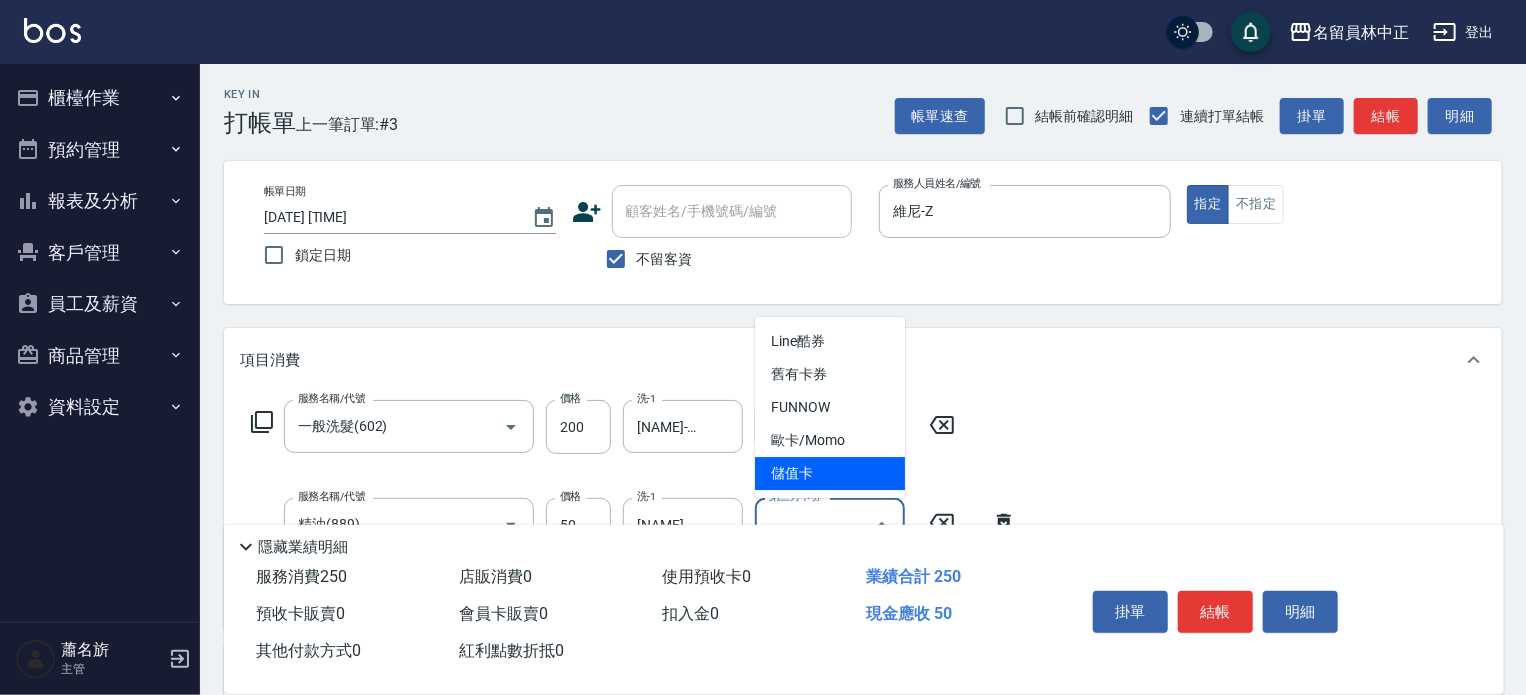 type on "儲值卡" 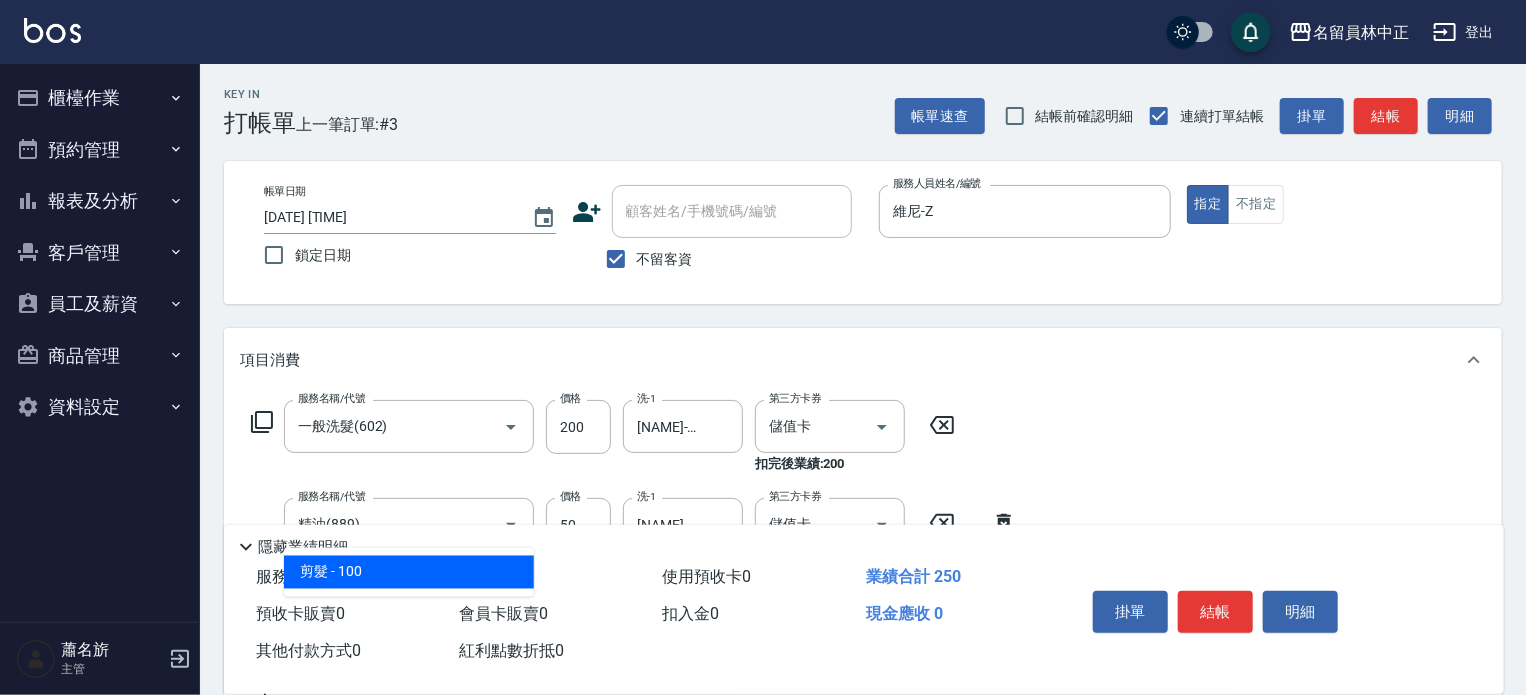 type on "剪髮(302)" 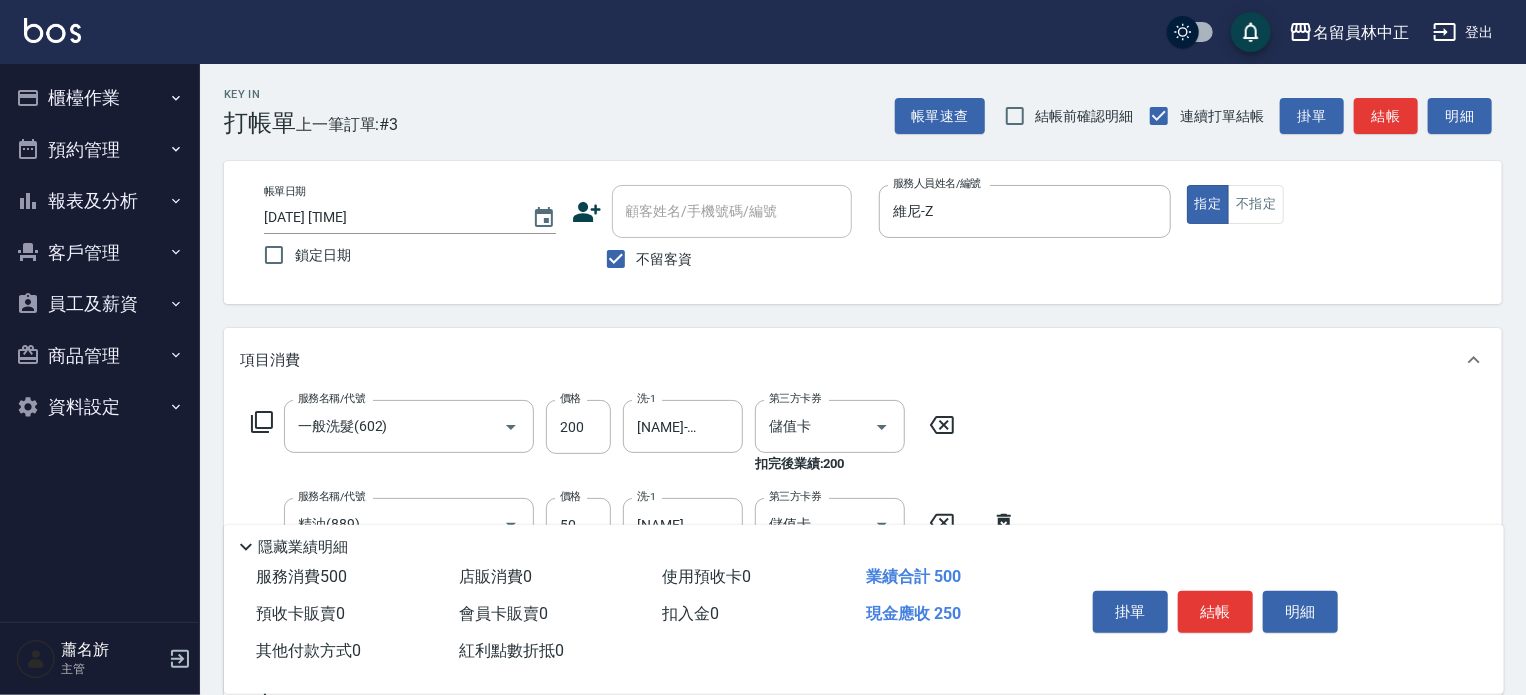 type on "250" 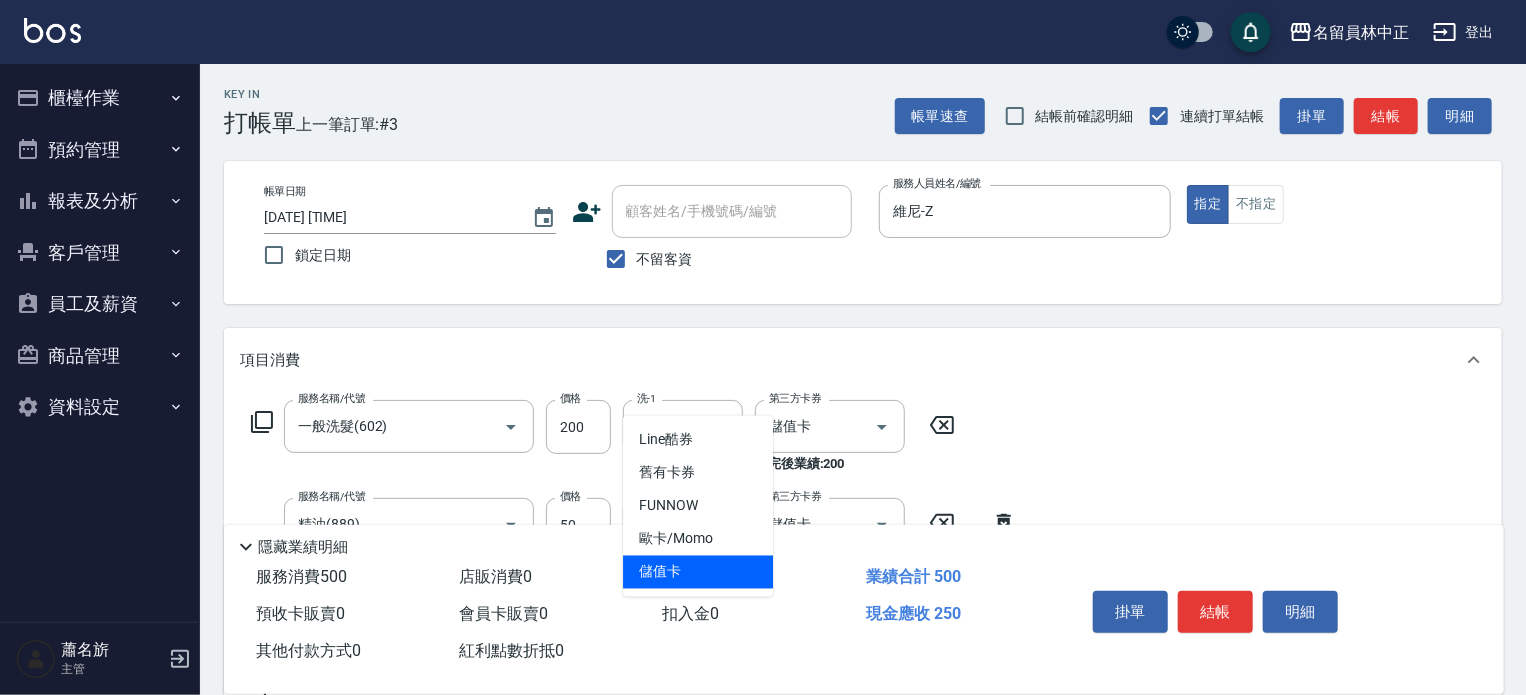 type on "儲值卡" 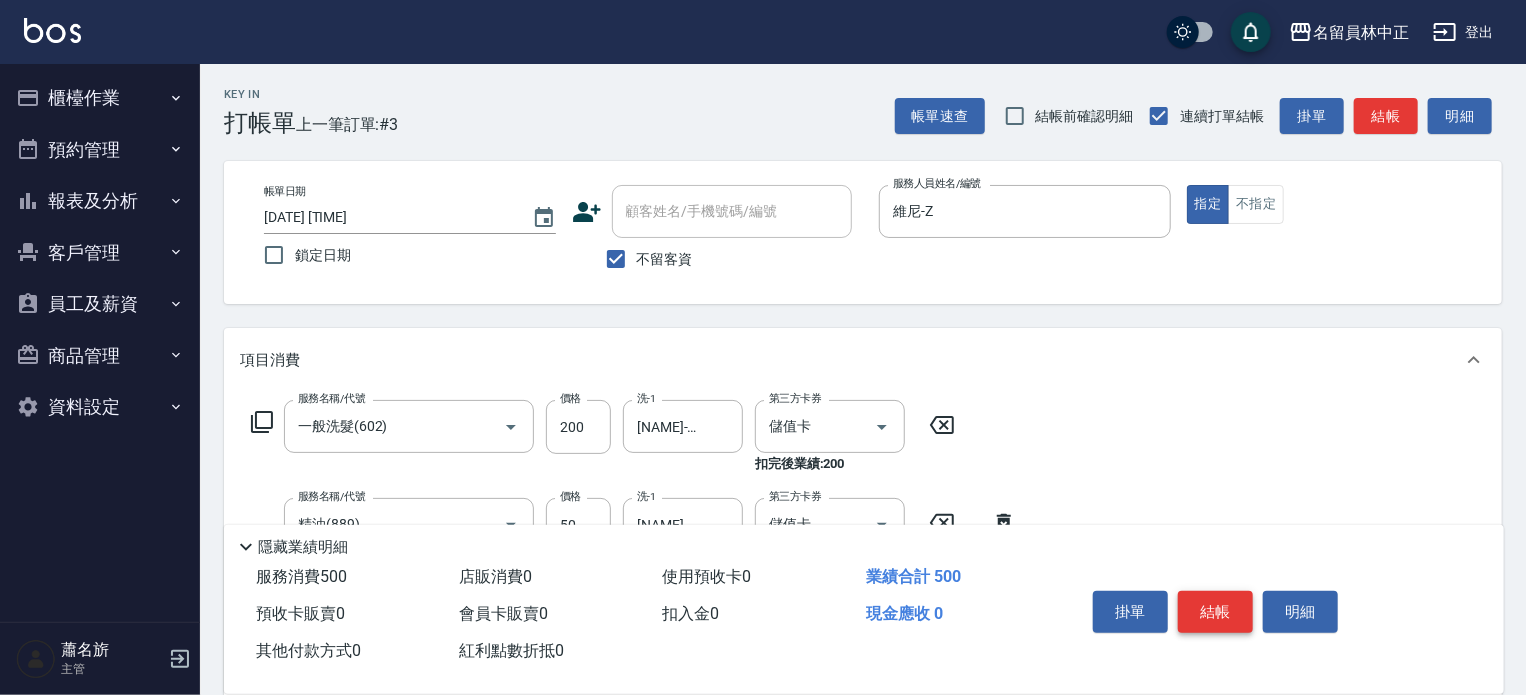 click on "結帳" at bounding box center (1215, 612) 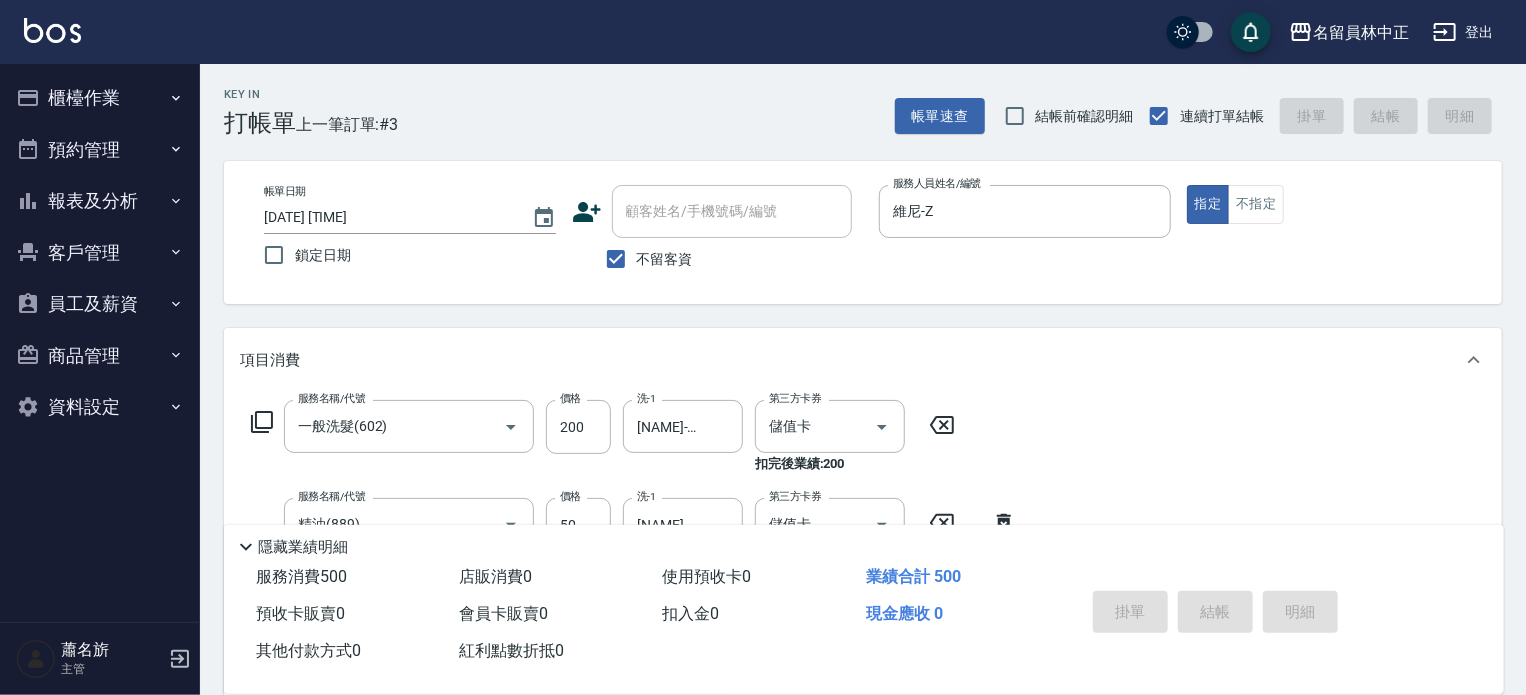 type 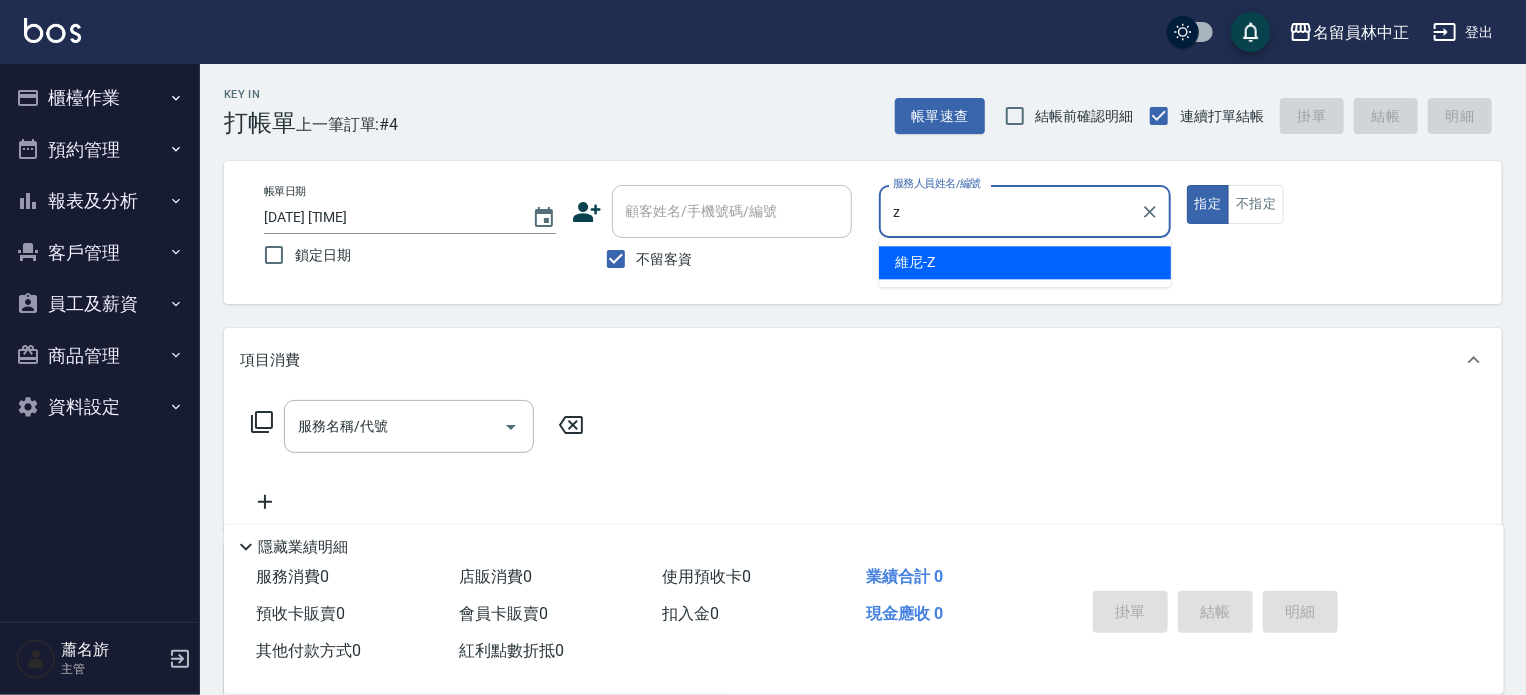 type on "維尼-Z" 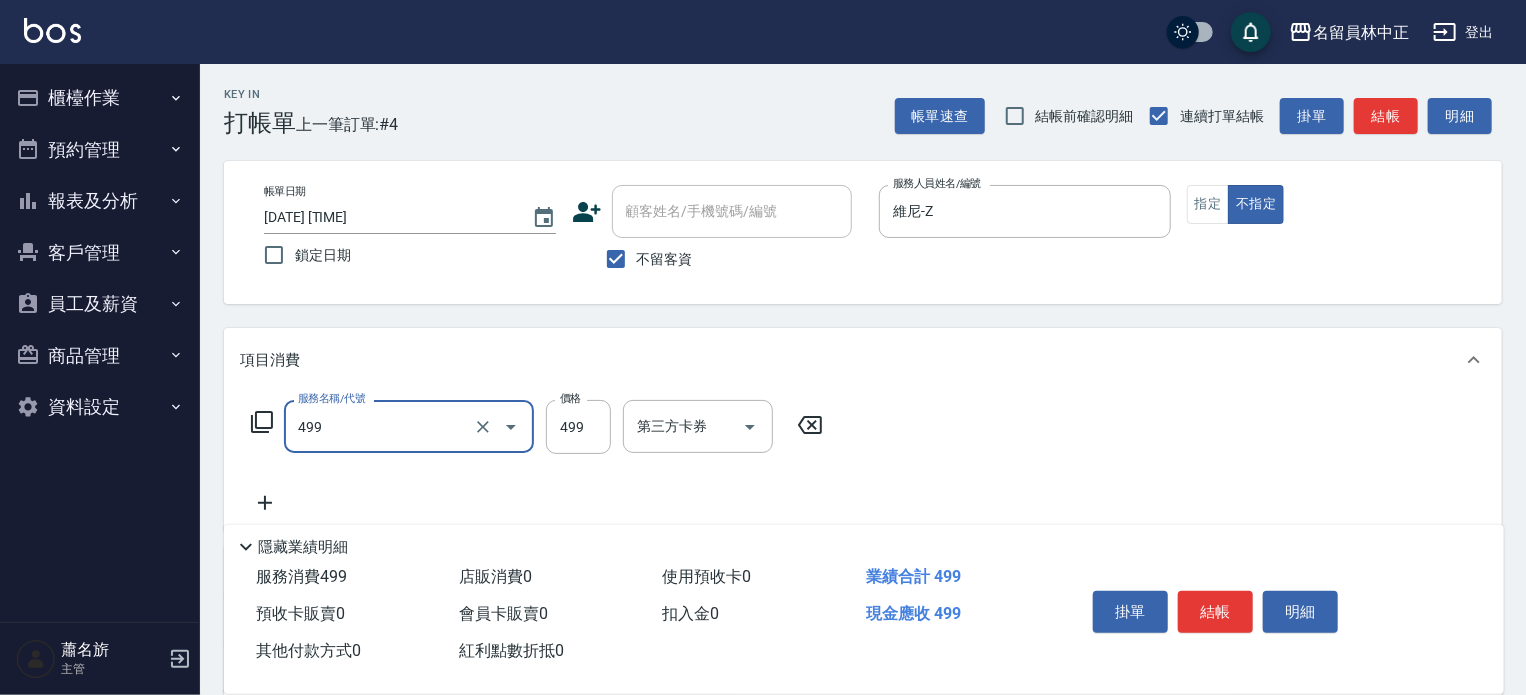 type on "去角質洗髮(499)" 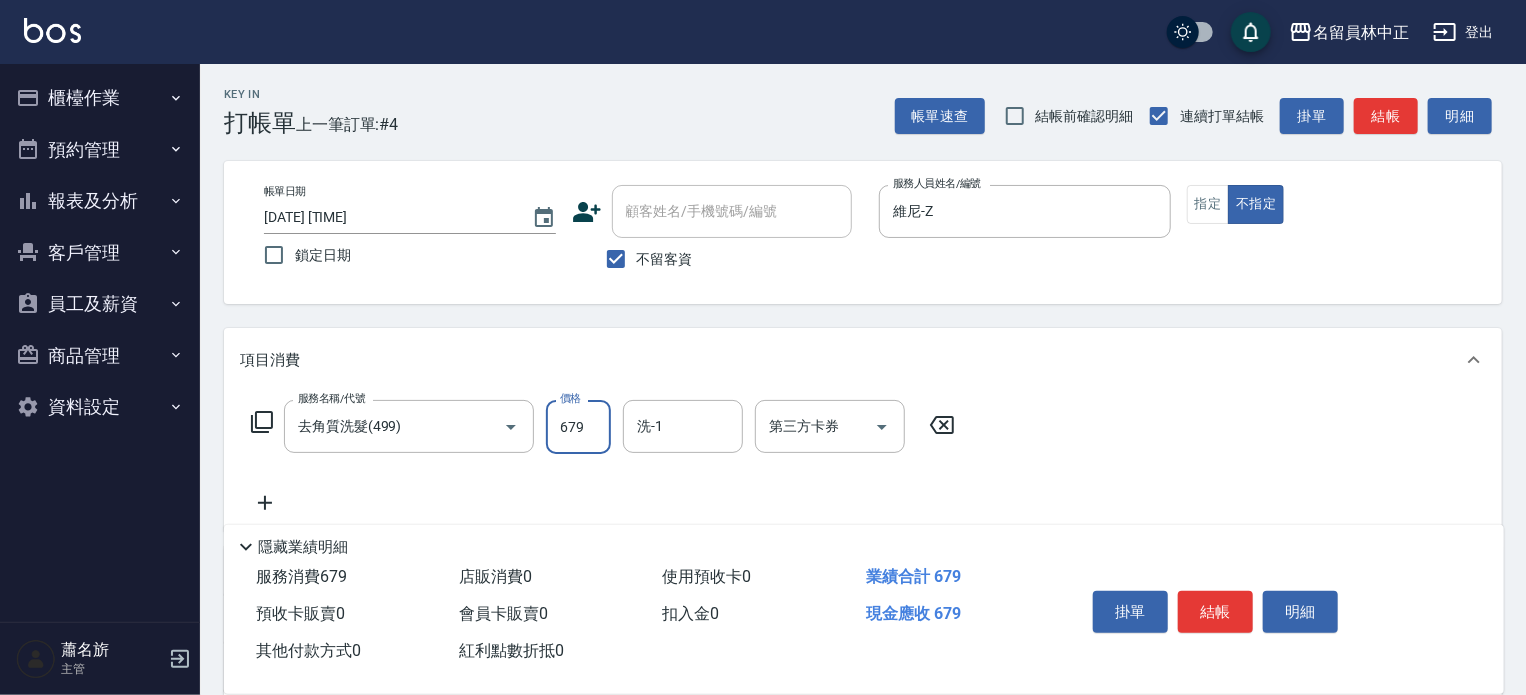 type on "679" 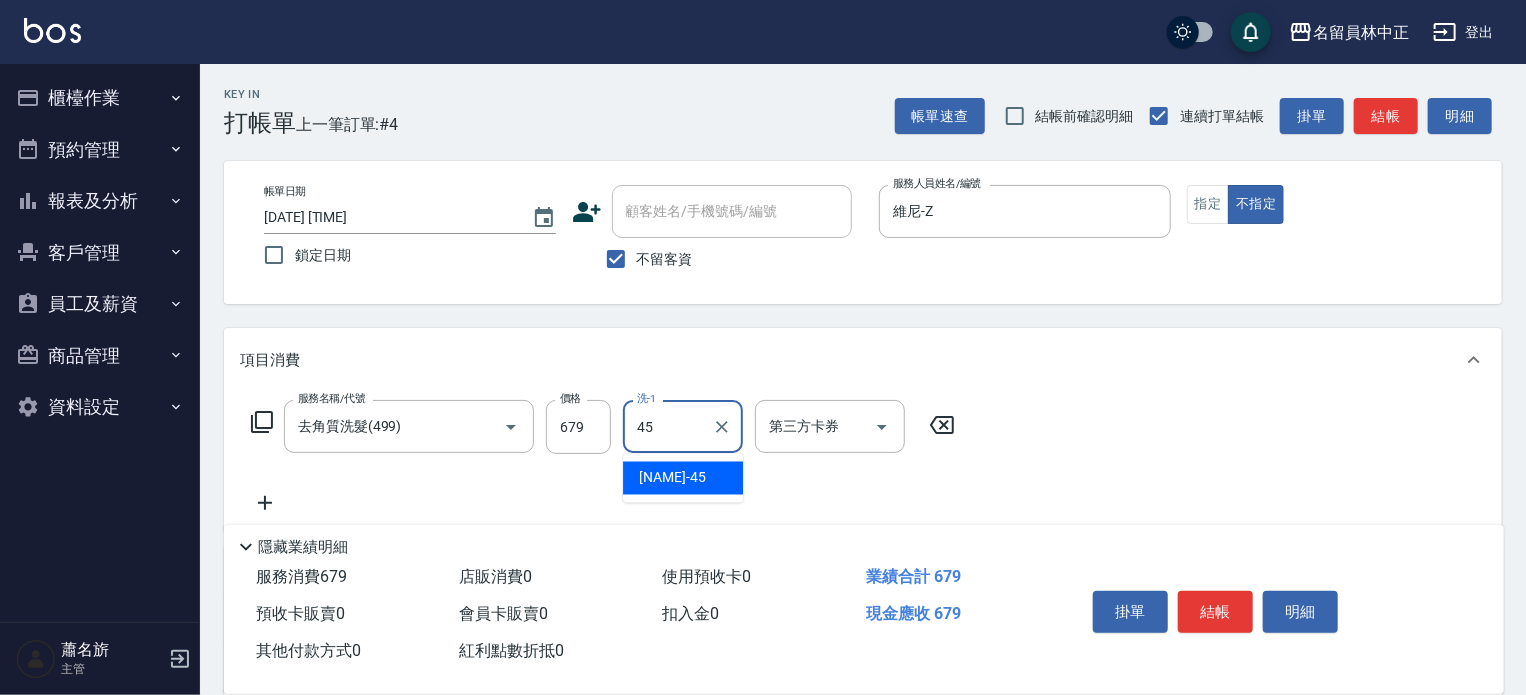 type on "[NAME]-45" 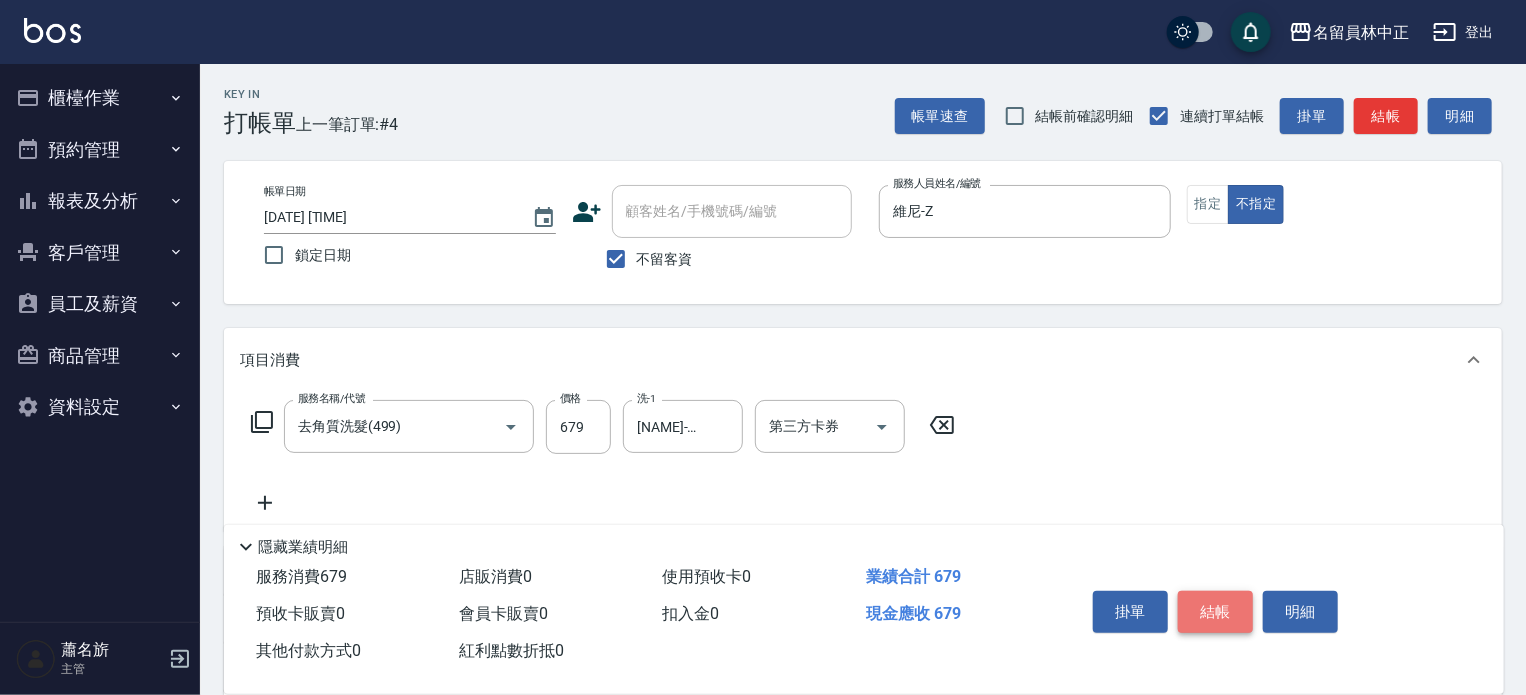 click on "結帳" at bounding box center [1215, 612] 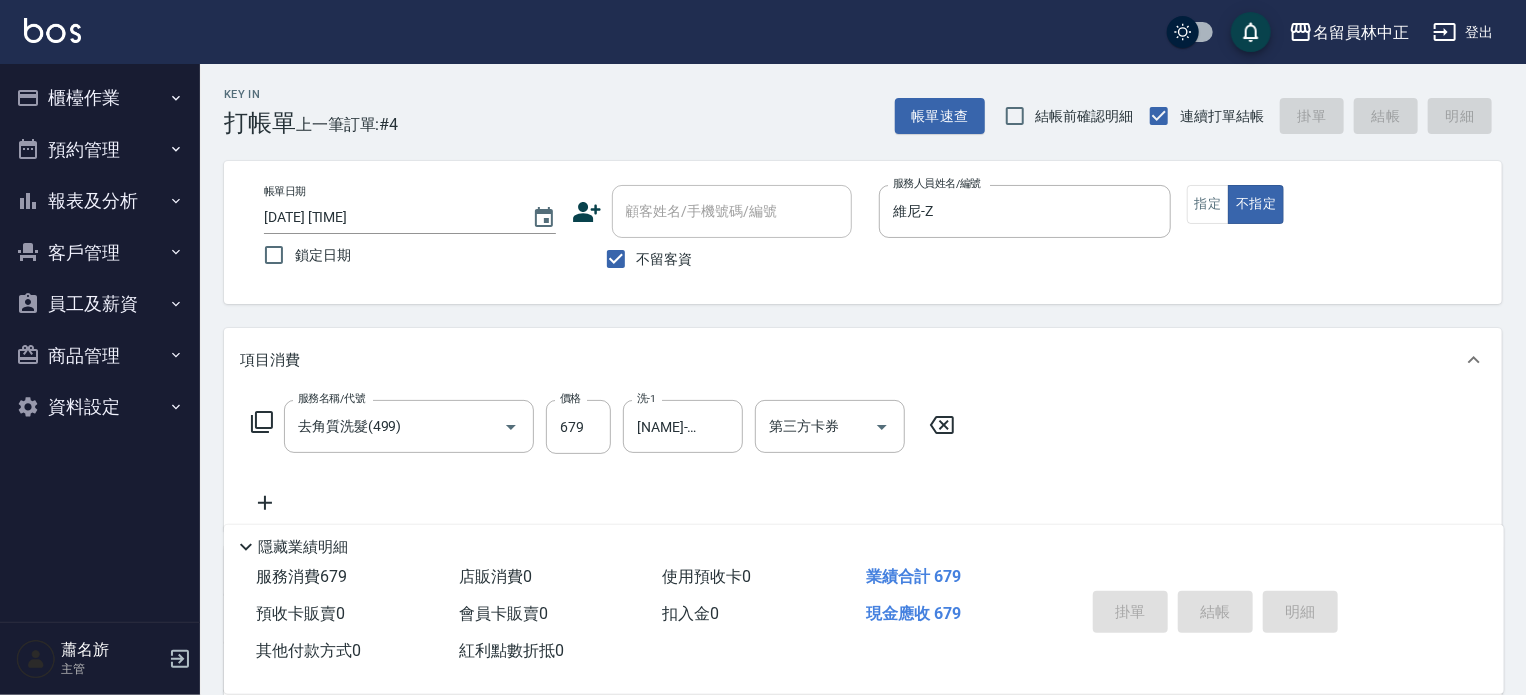 type on "2025/08/05 18:41" 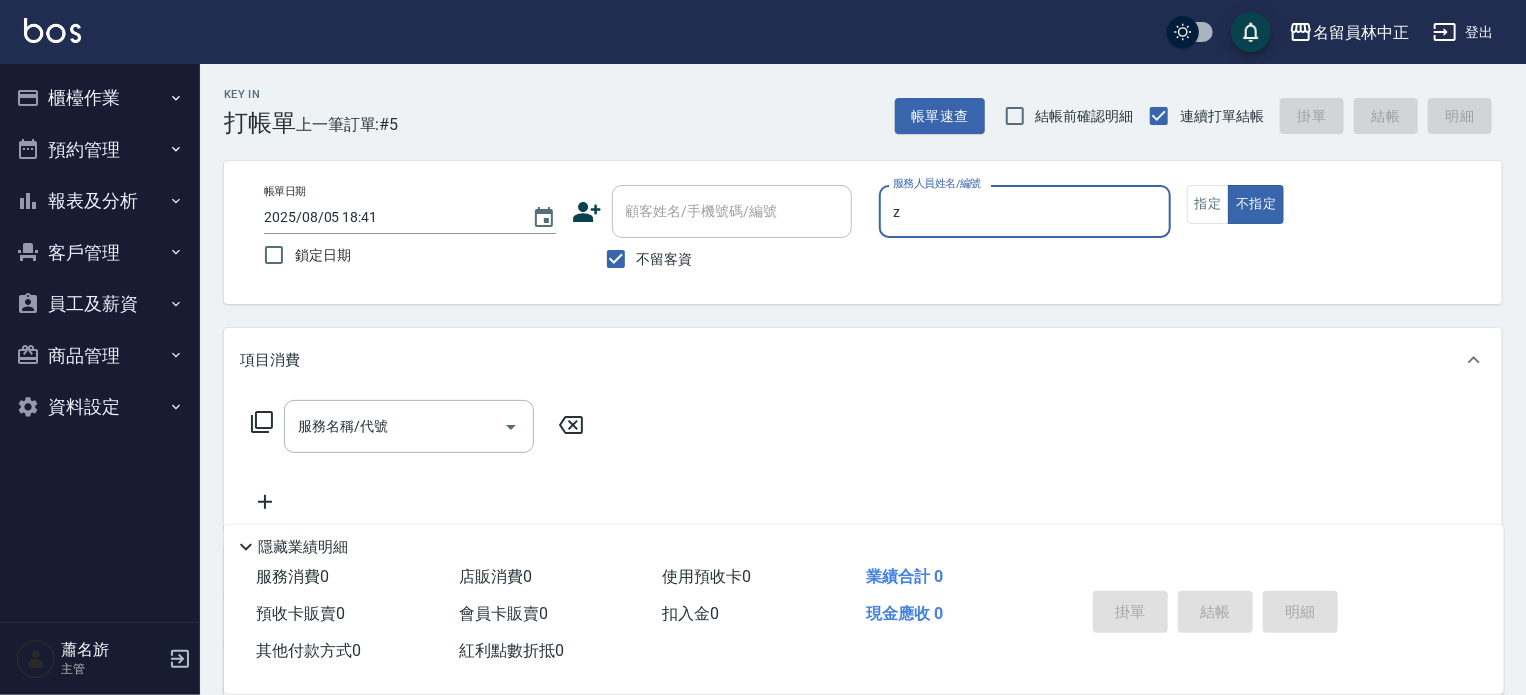 type on "維尼-Z" 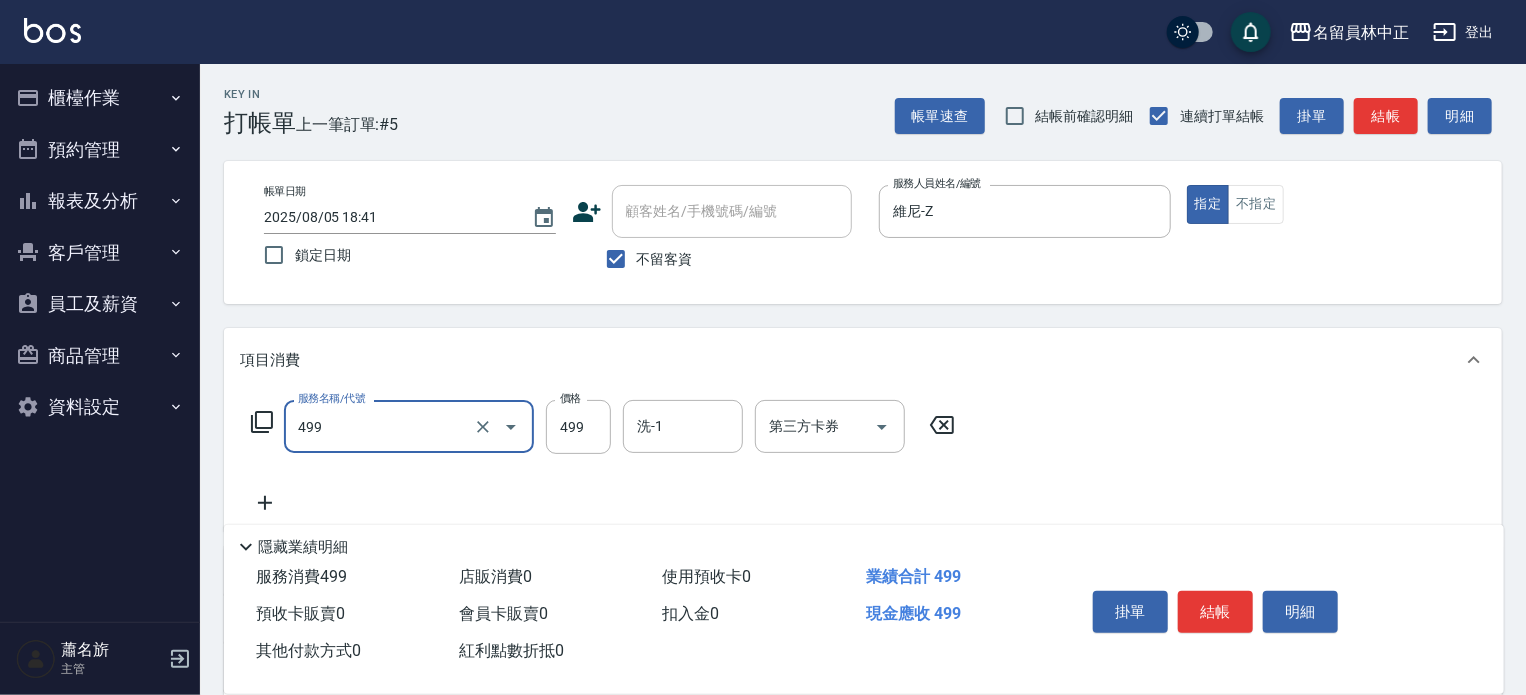 type on "去角質洗髮(499)" 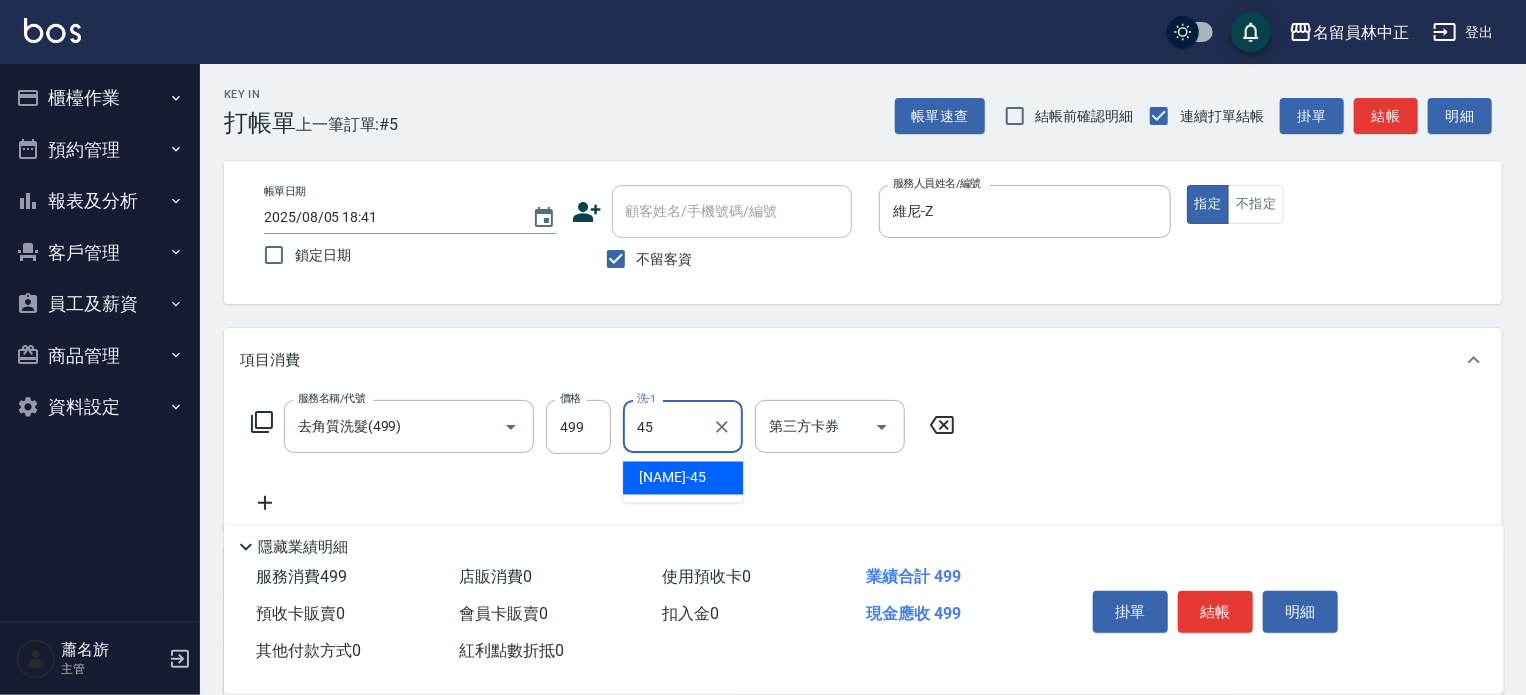 type on "[NAME]-45" 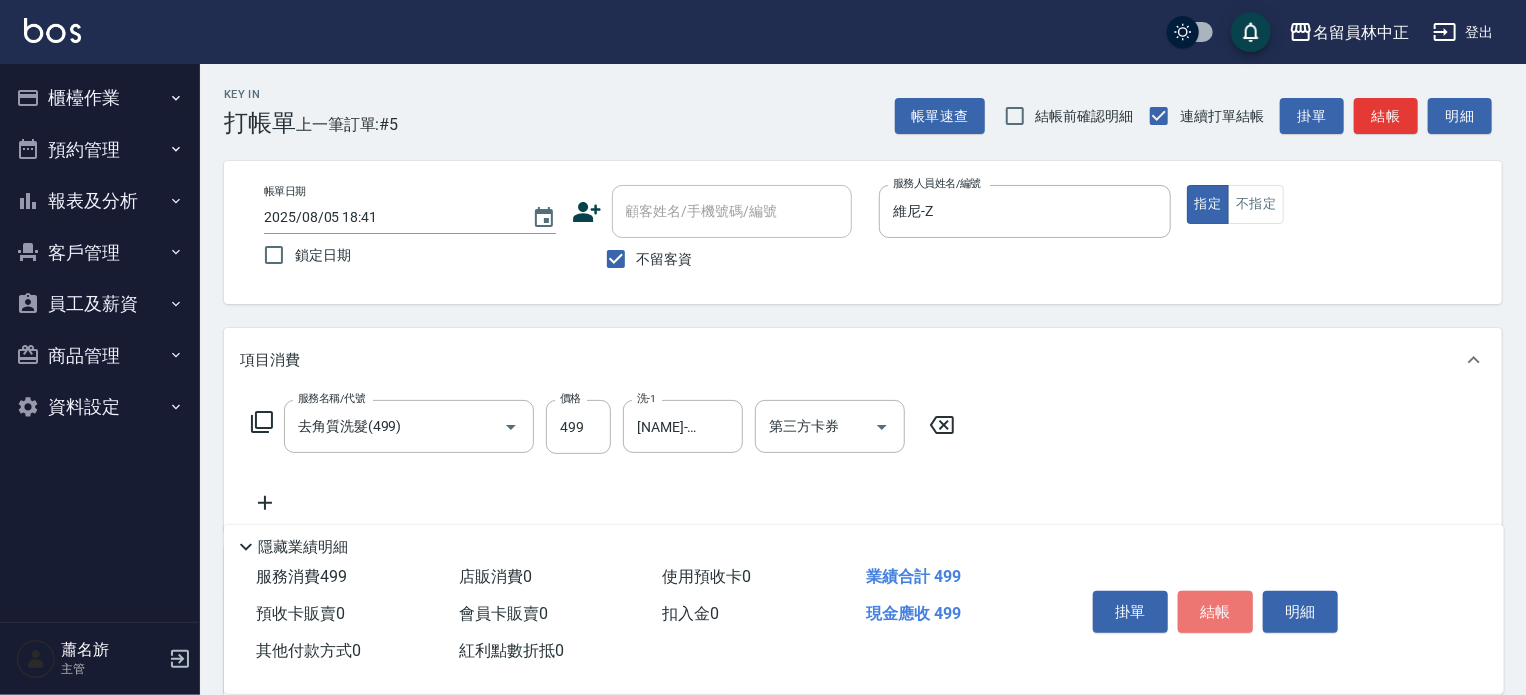click on "結帳" at bounding box center (1215, 612) 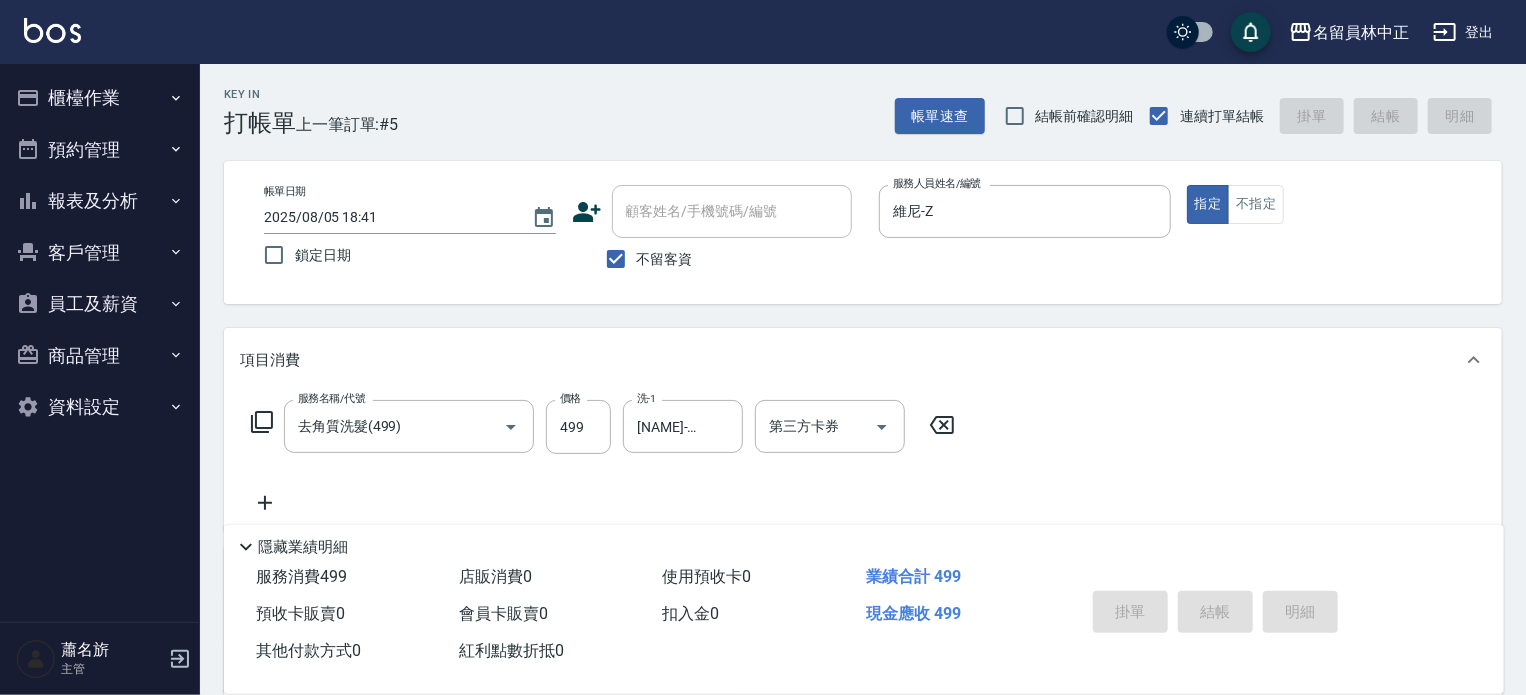 type 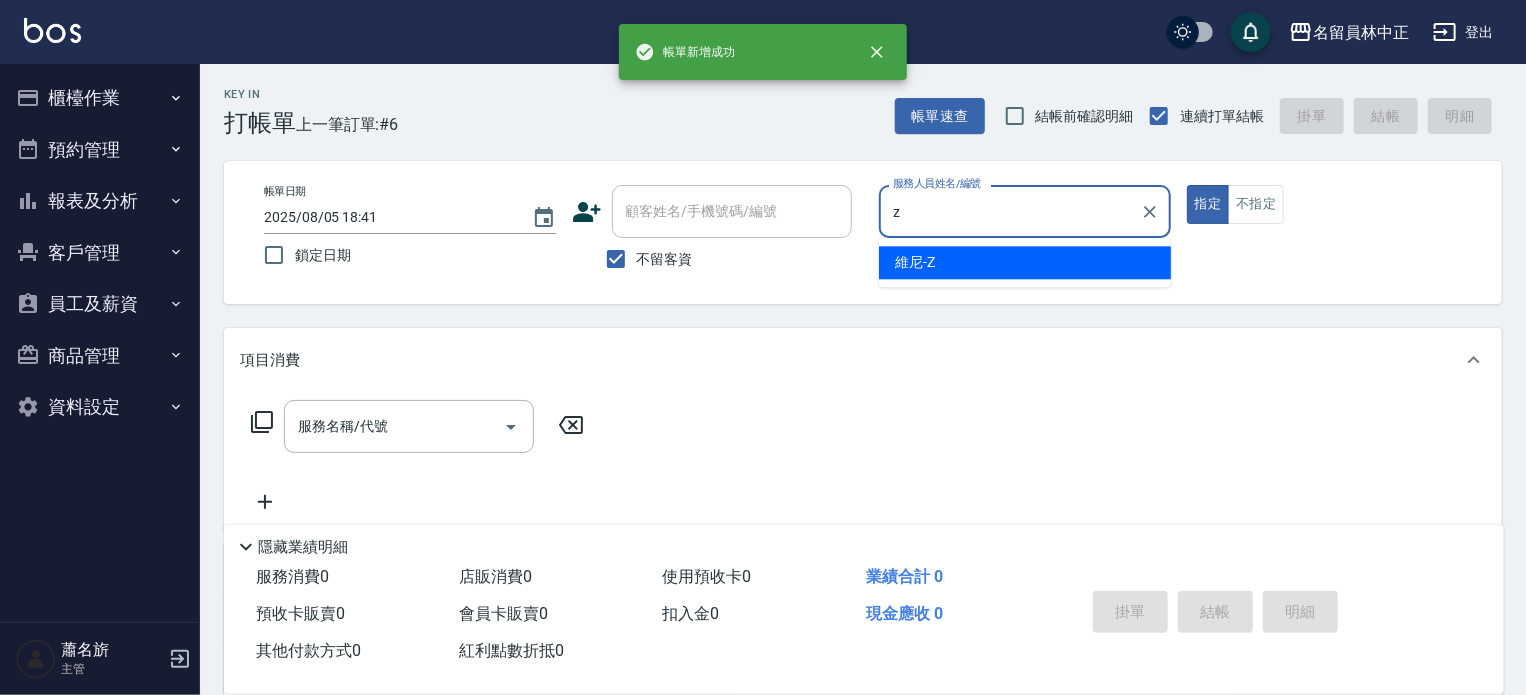 type on "維尼-Z" 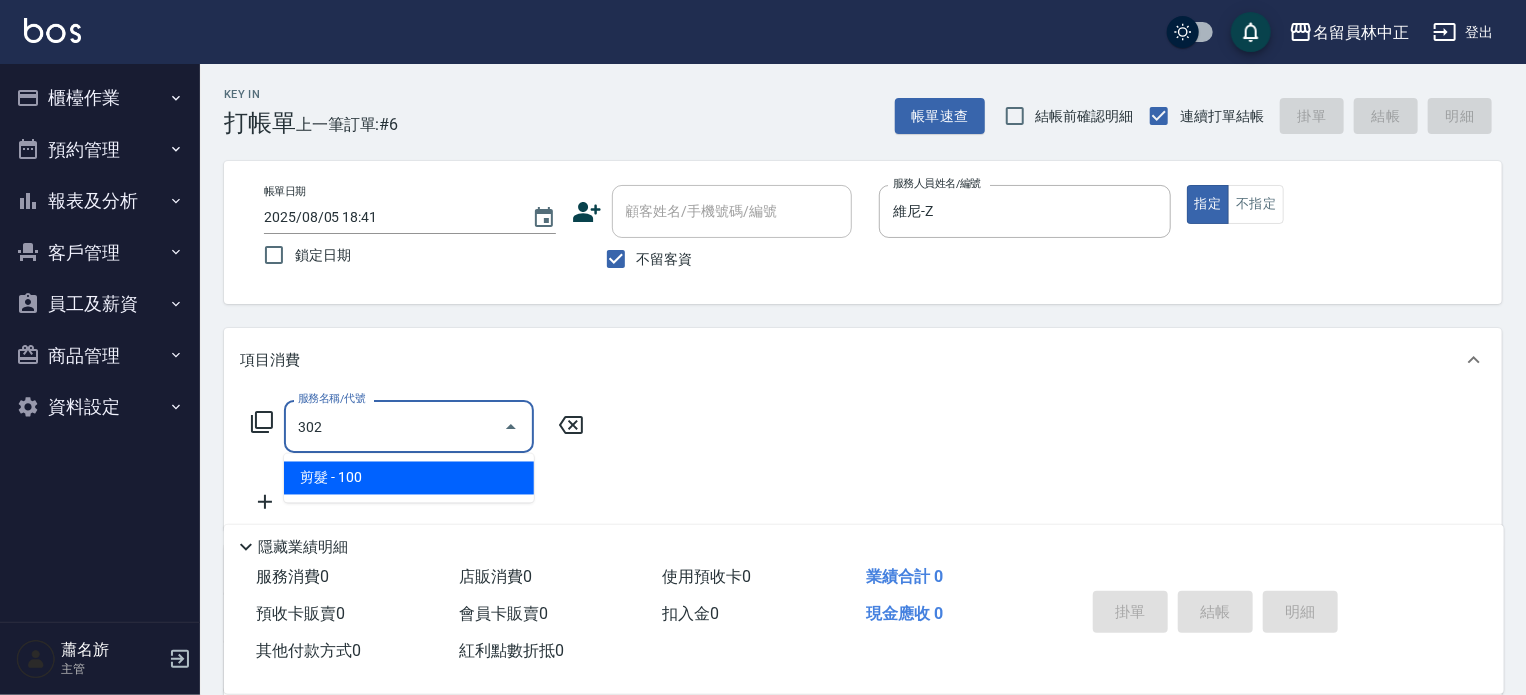 type on "剪髮(302)" 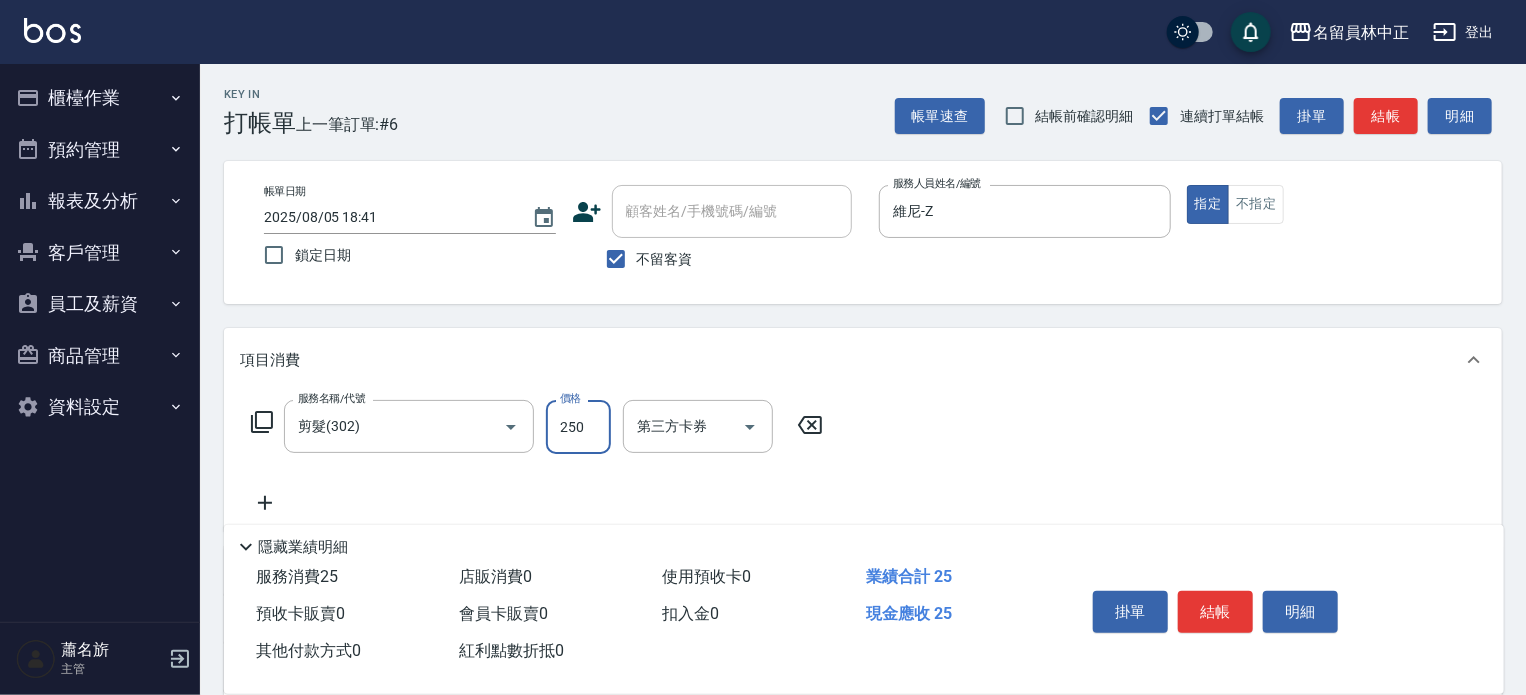 type on "250" 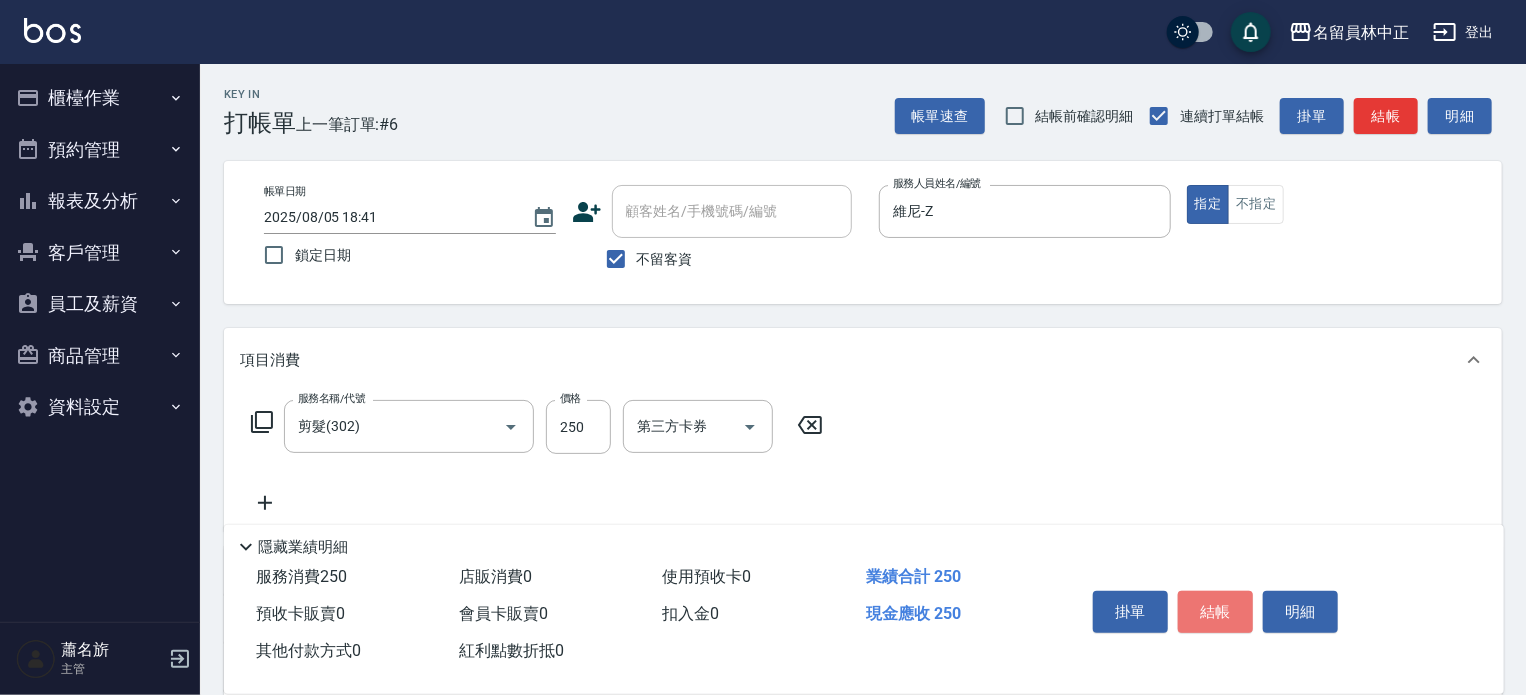 click on "結帳" at bounding box center (1215, 612) 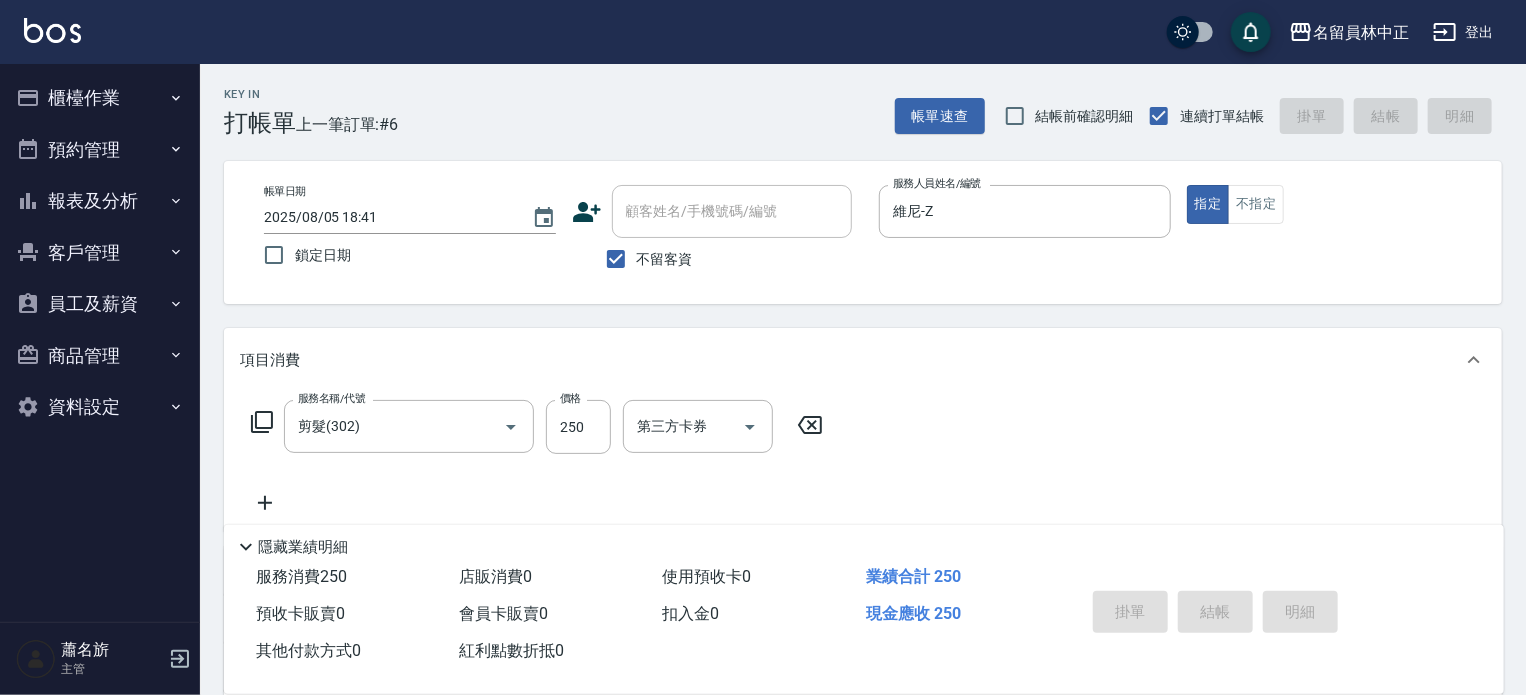 type 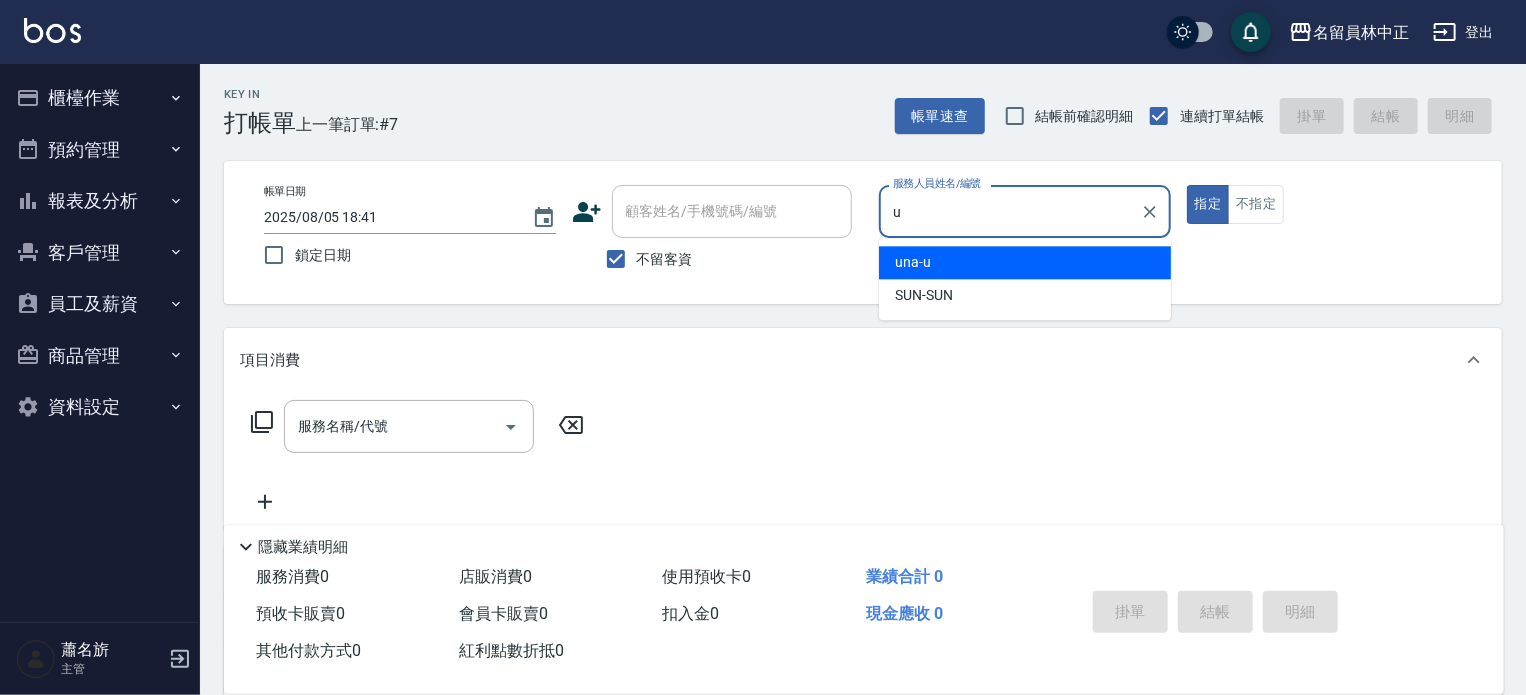 type on "una-u" 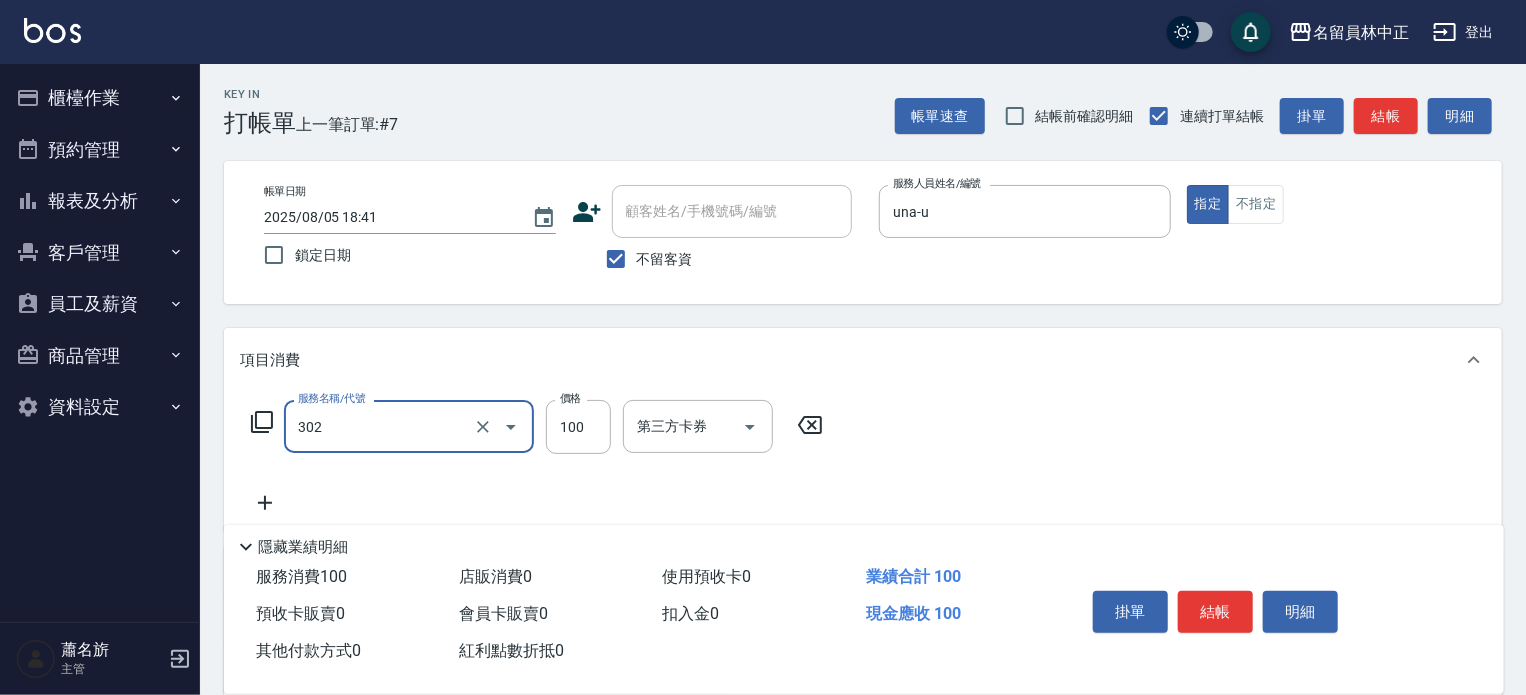 type on "剪髮(302)" 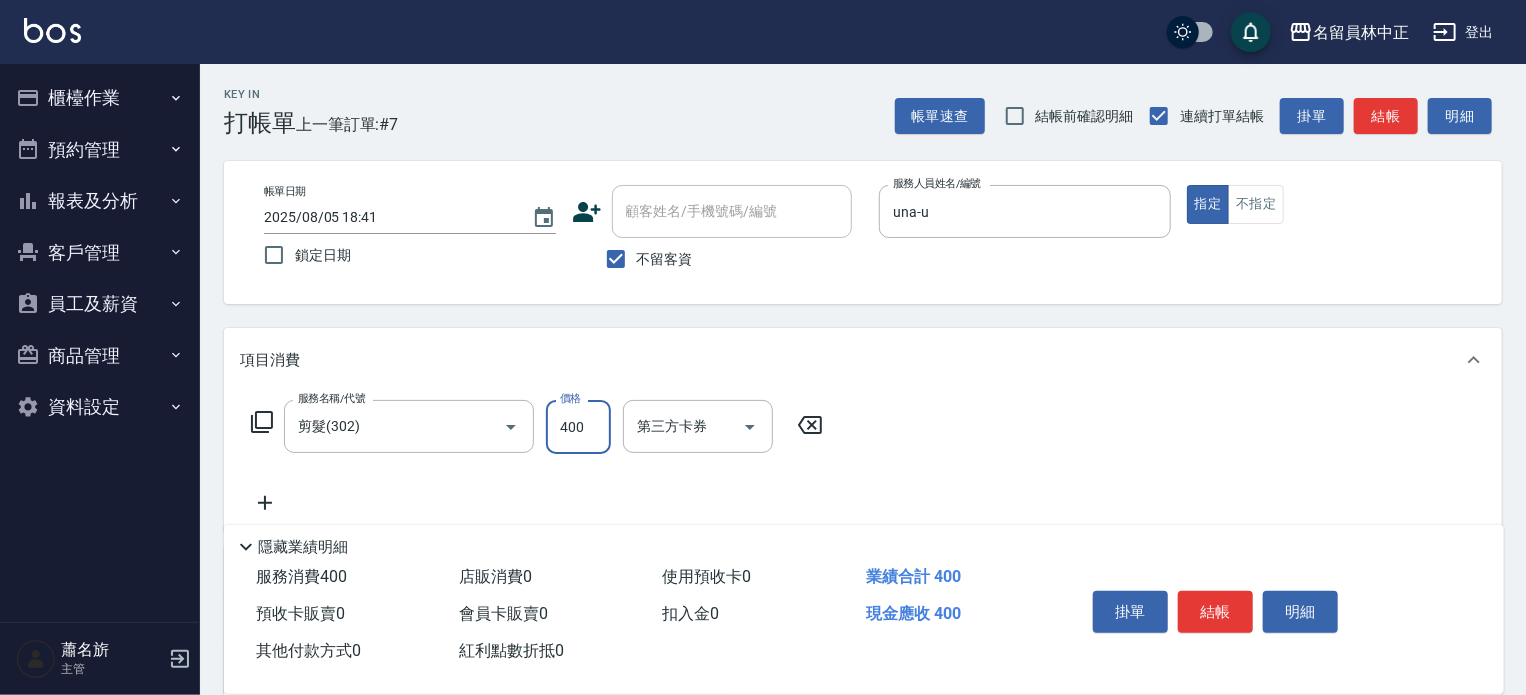 type on "400" 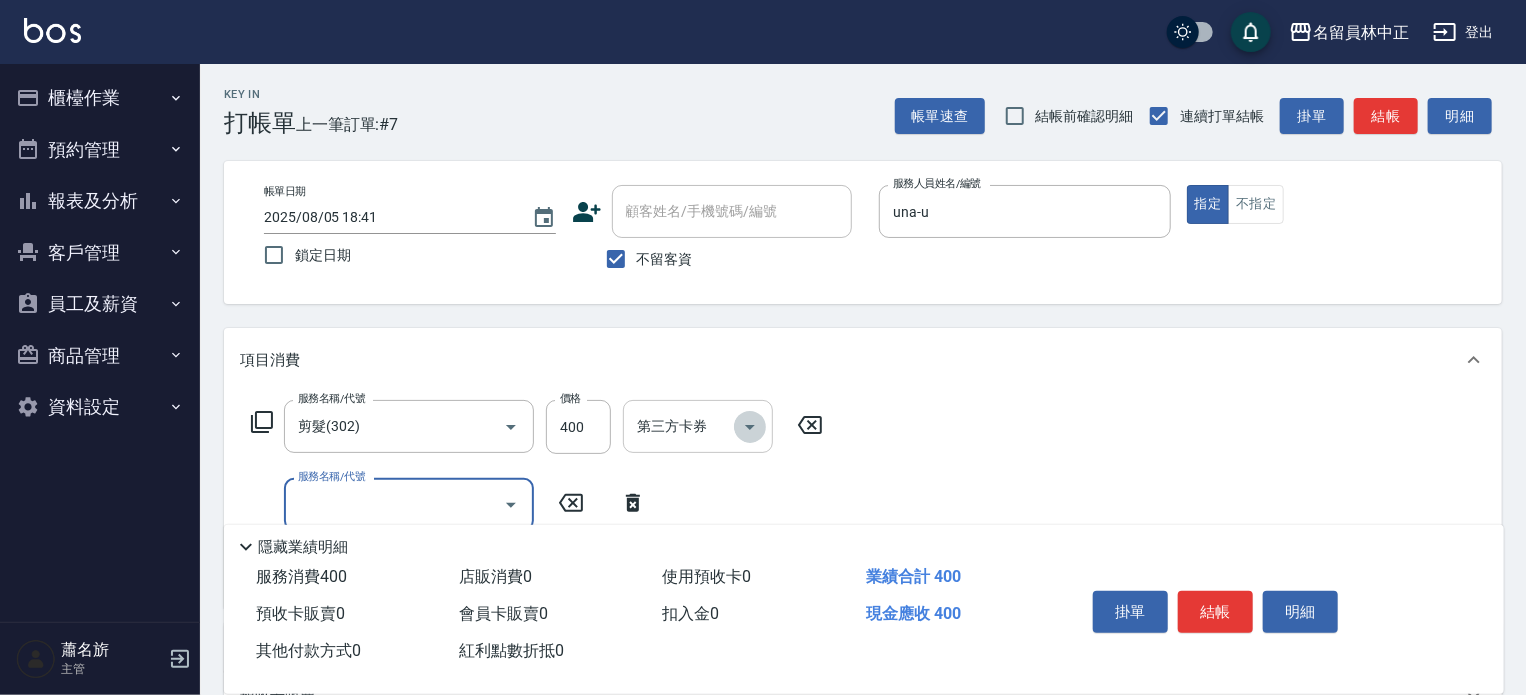 click 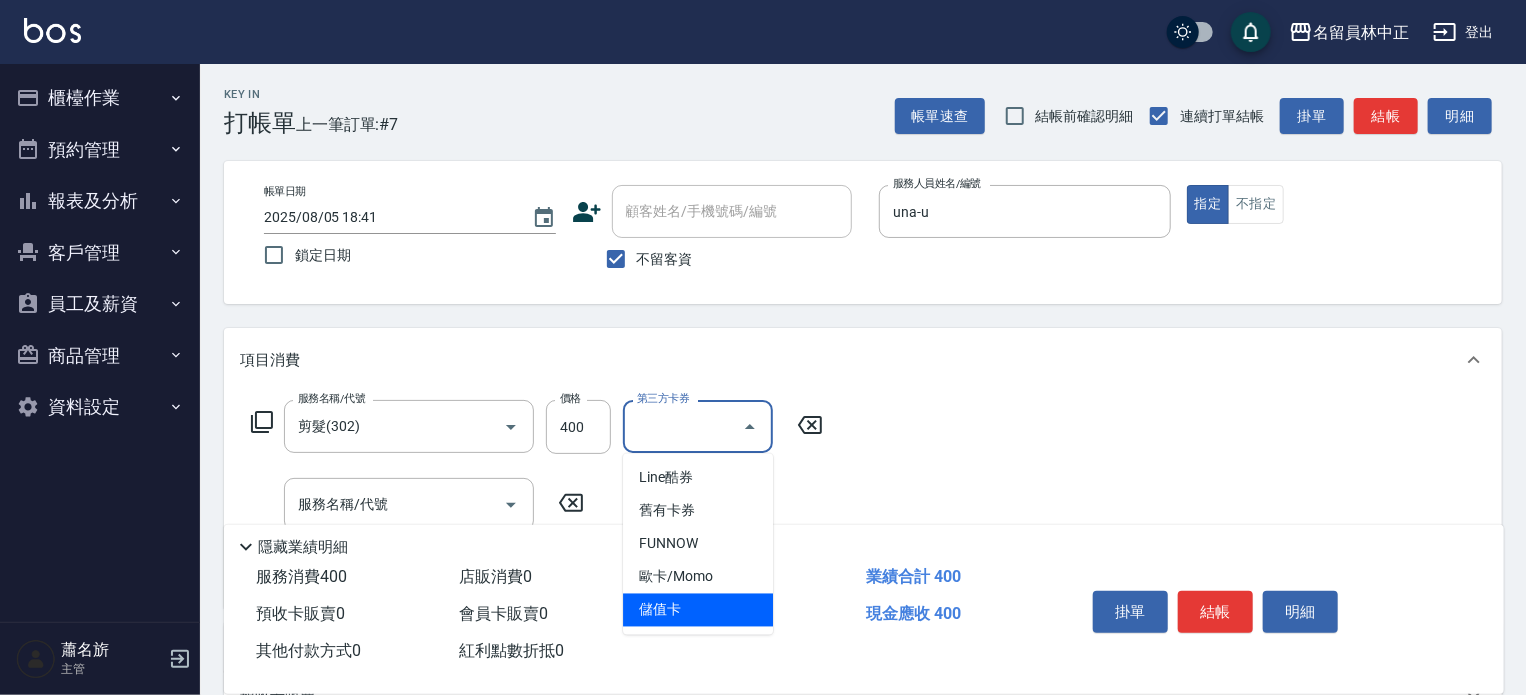 click on "儲值卡" at bounding box center [698, 610] 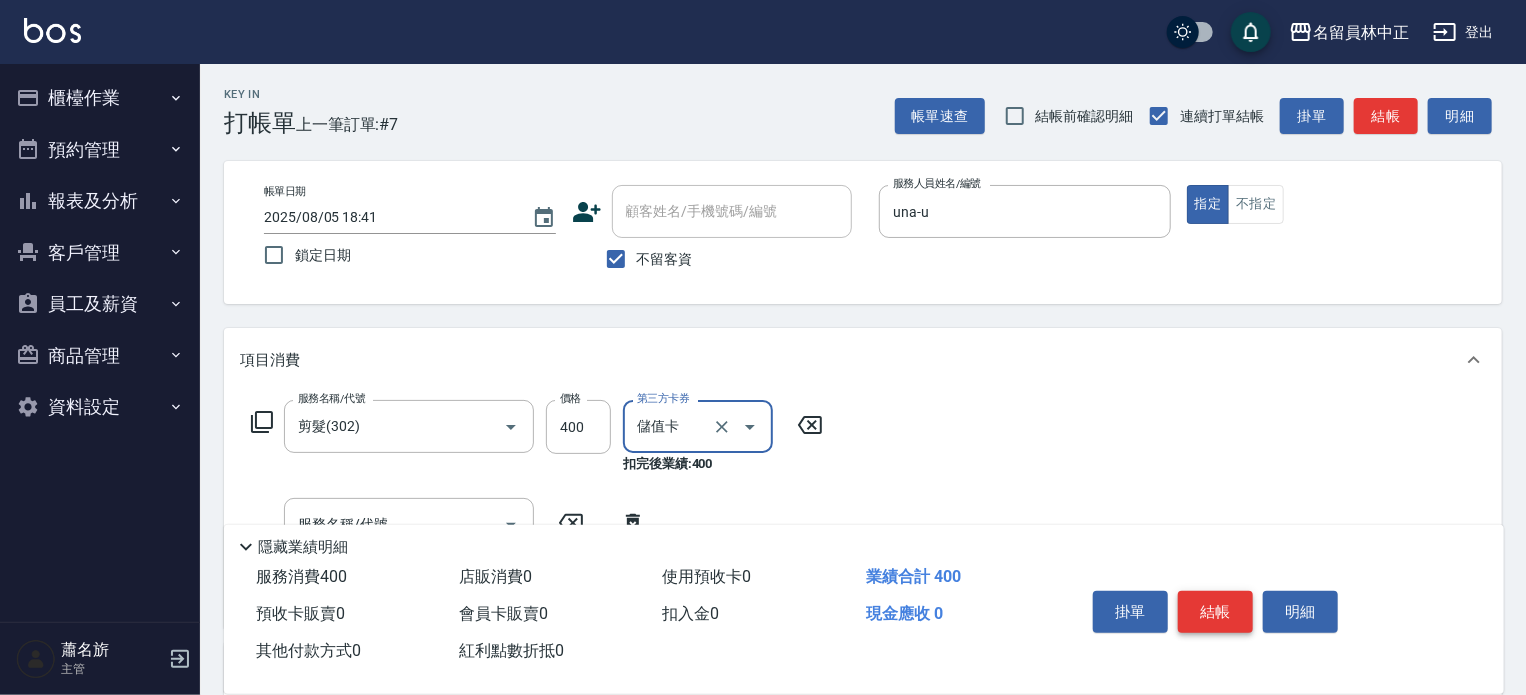 click on "結帳" at bounding box center [1215, 612] 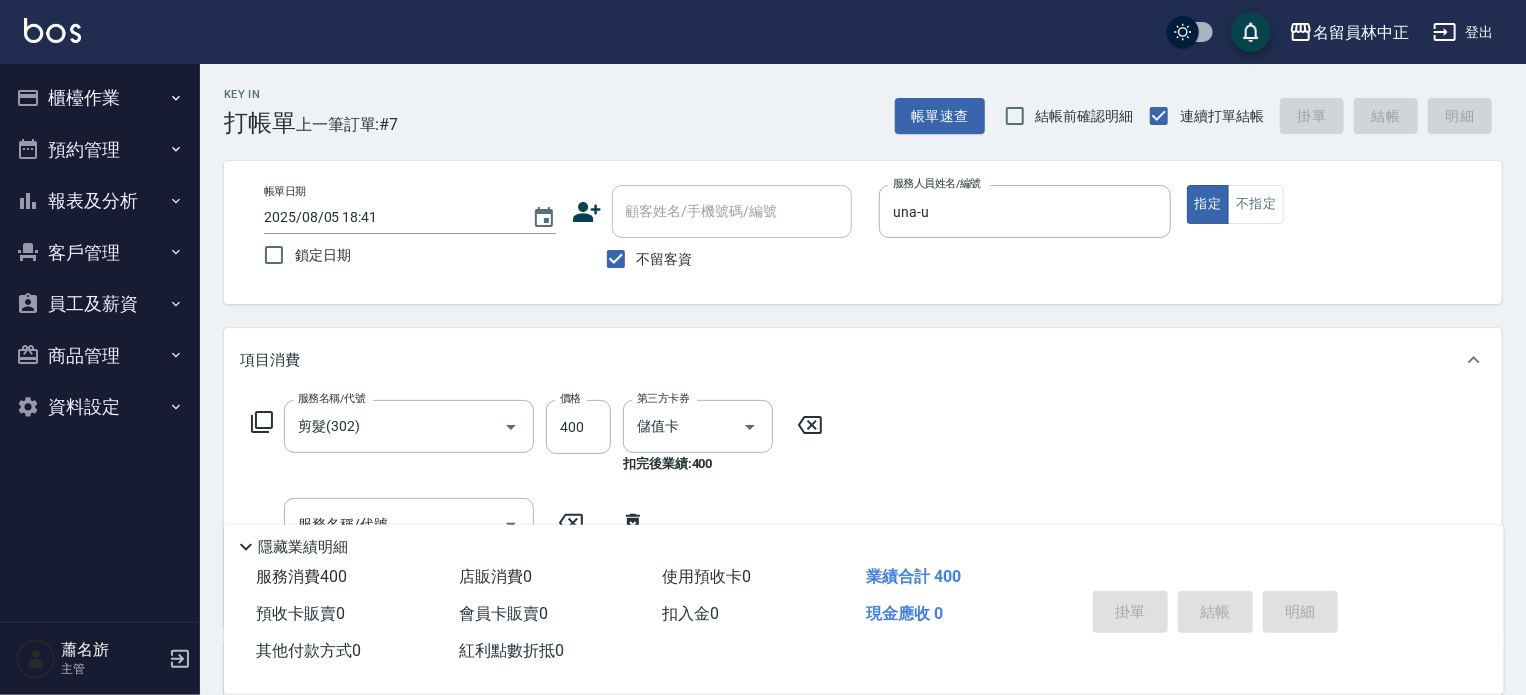 type 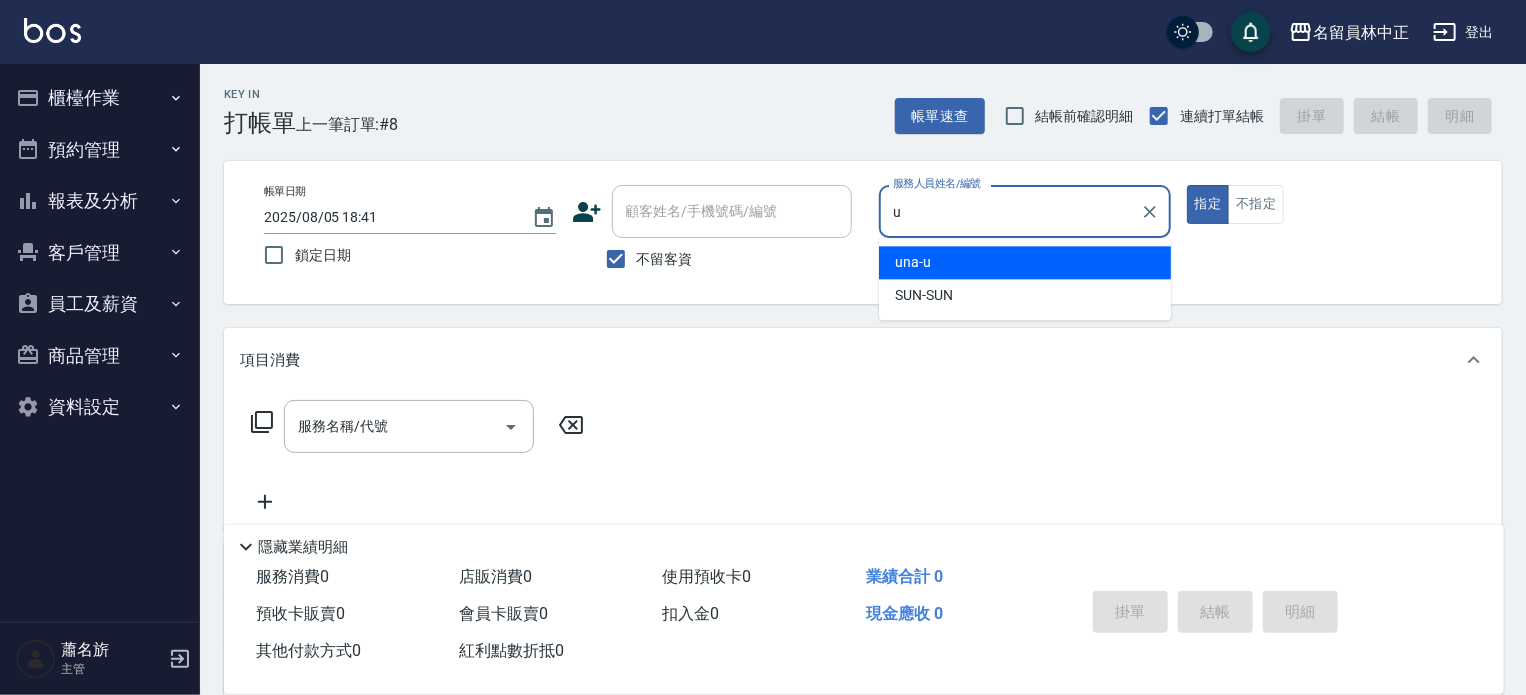 type on "una-u" 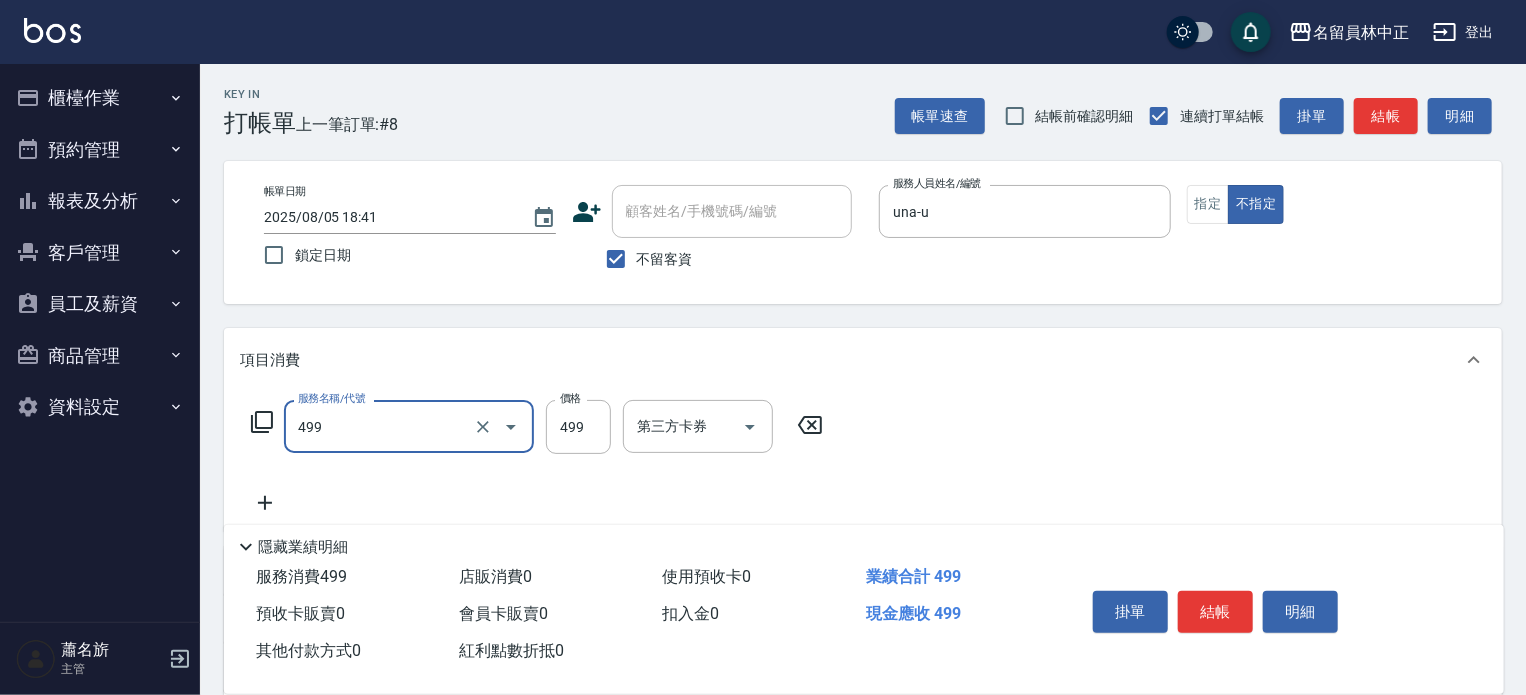 type on "去角質洗髮(499)" 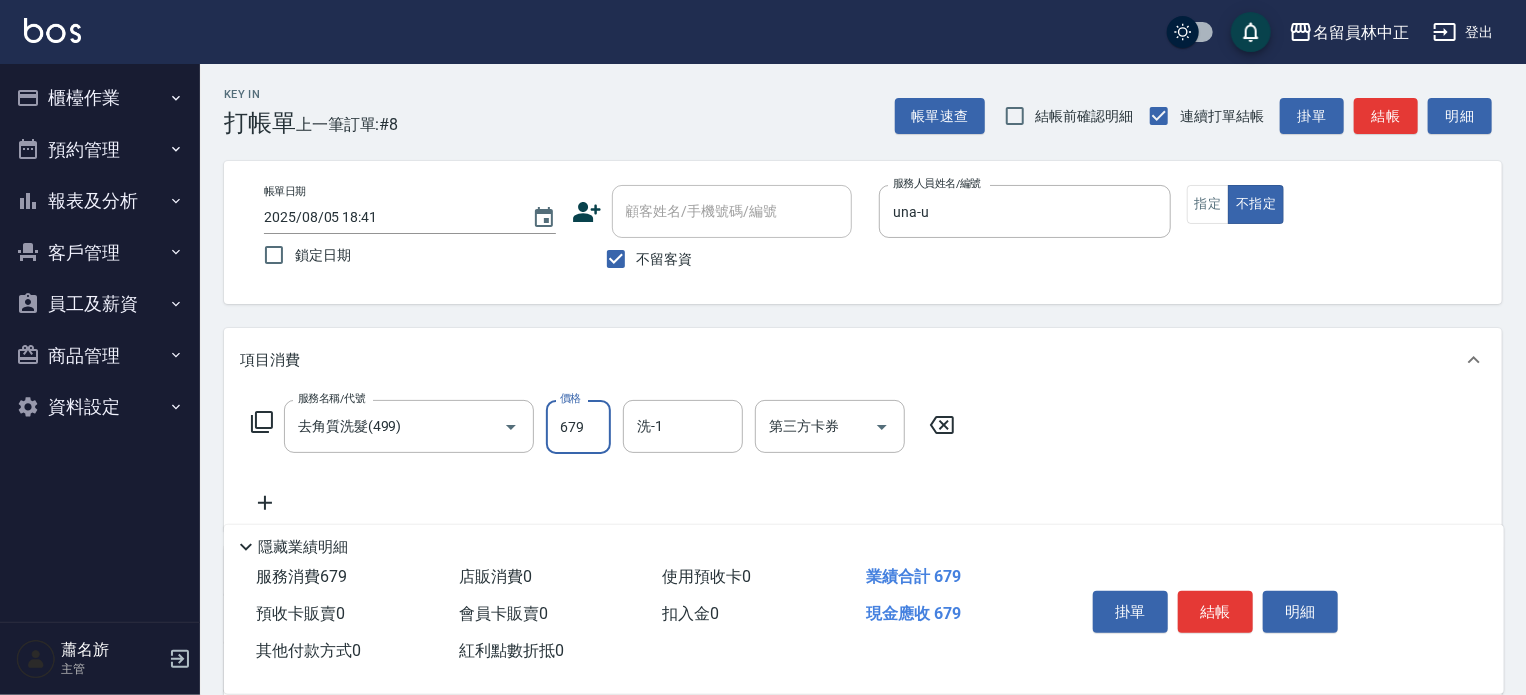 type on "679" 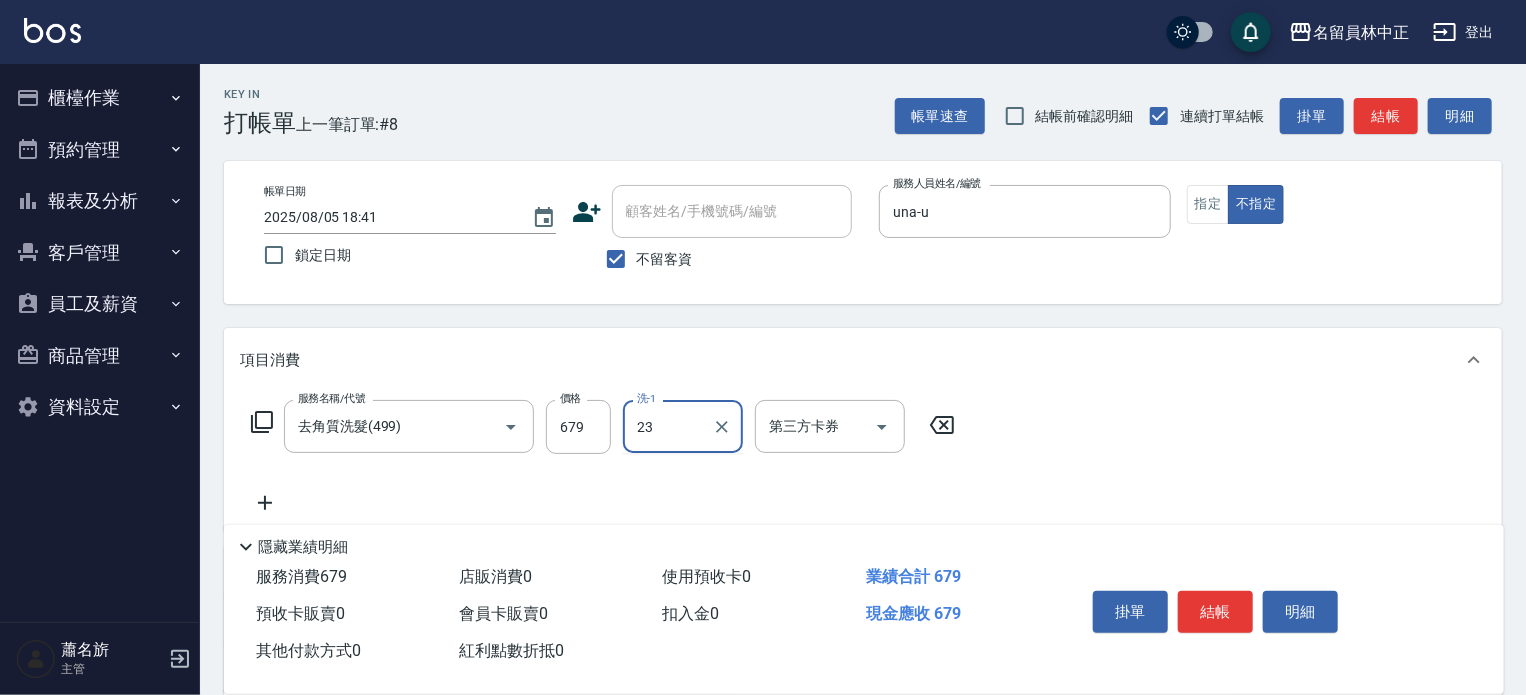 type on "[NAME]-23" 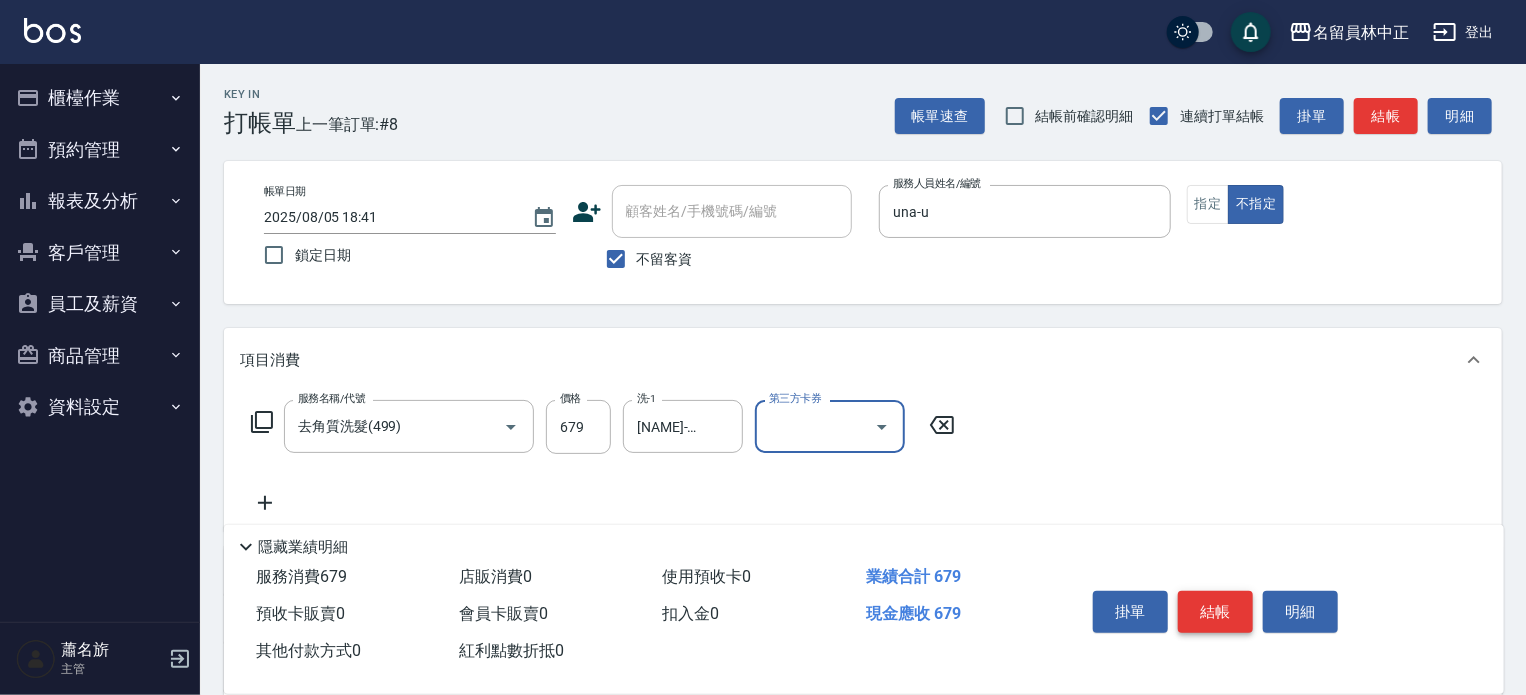 click on "結帳" at bounding box center (1215, 612) 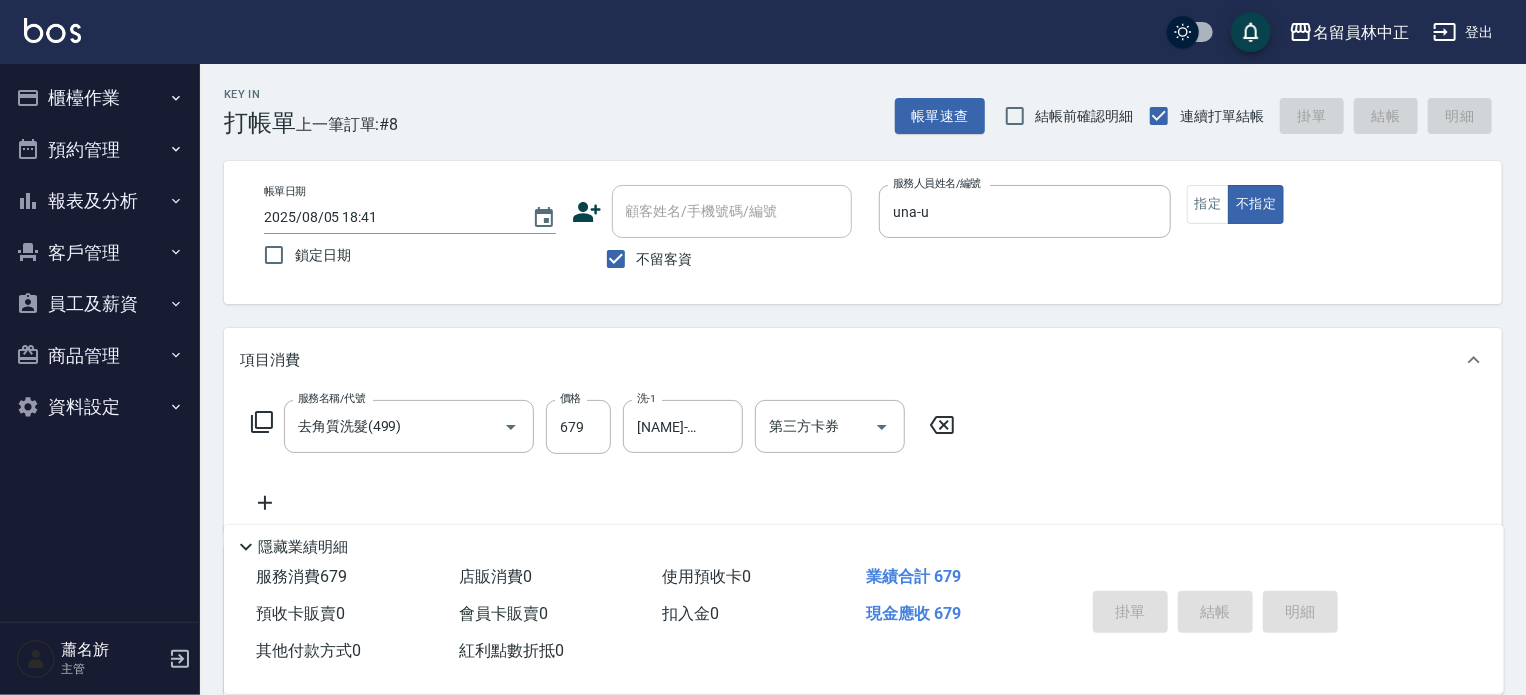 type 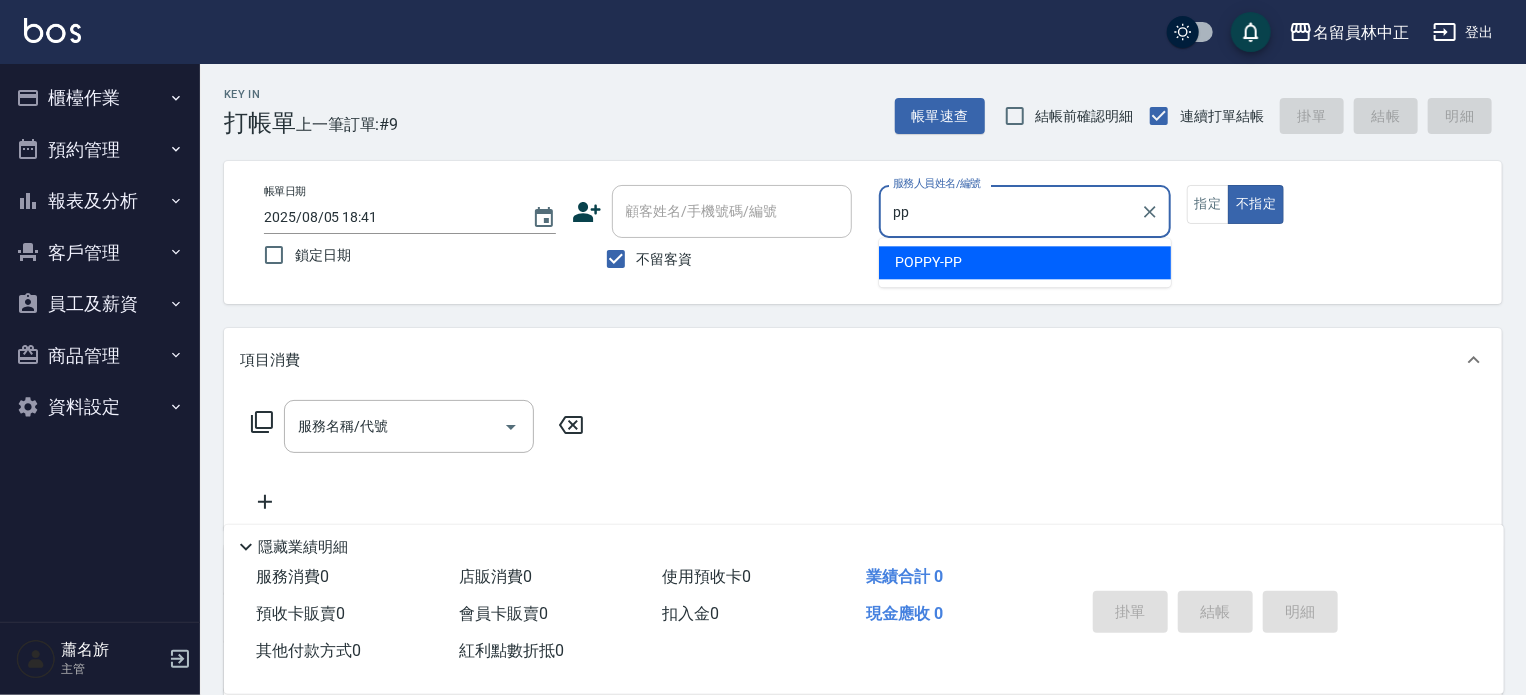 type on "POPPY-PP" 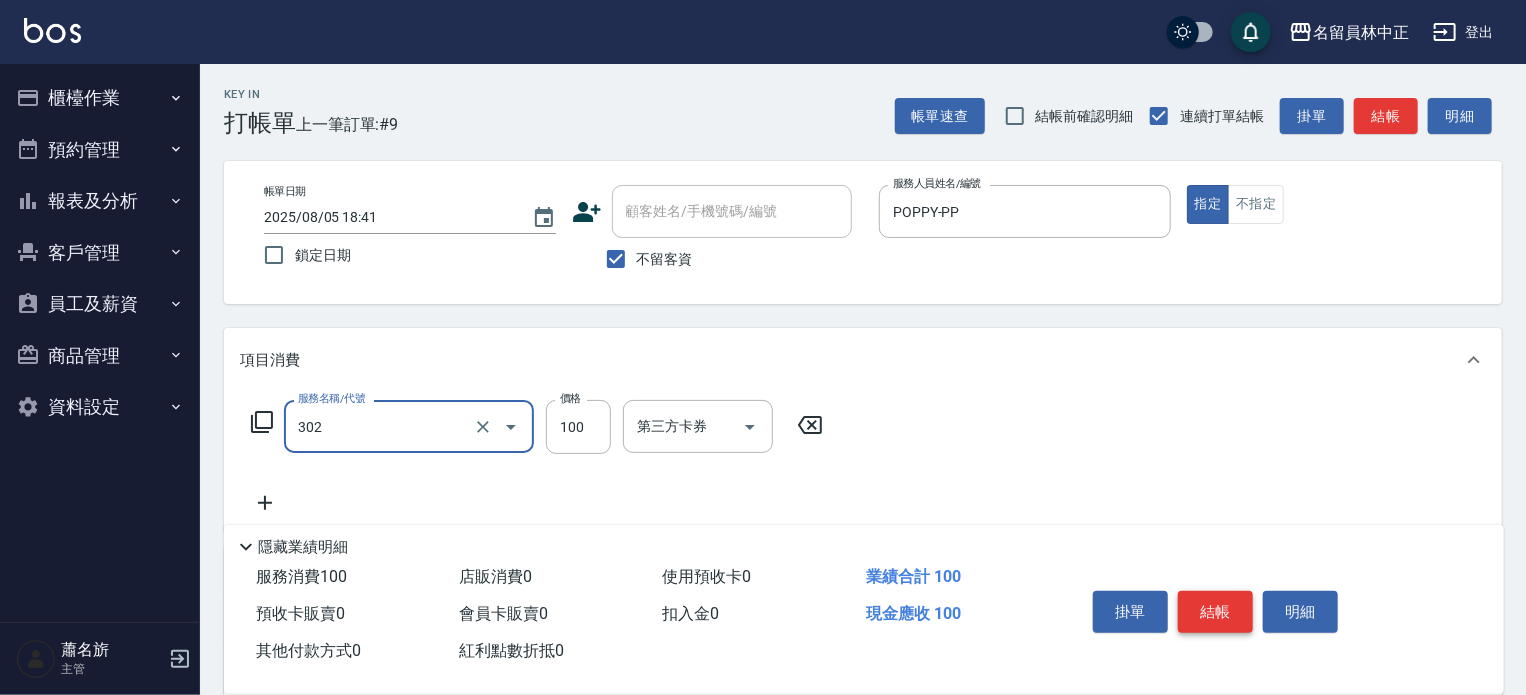 type on "剪髮(302)" 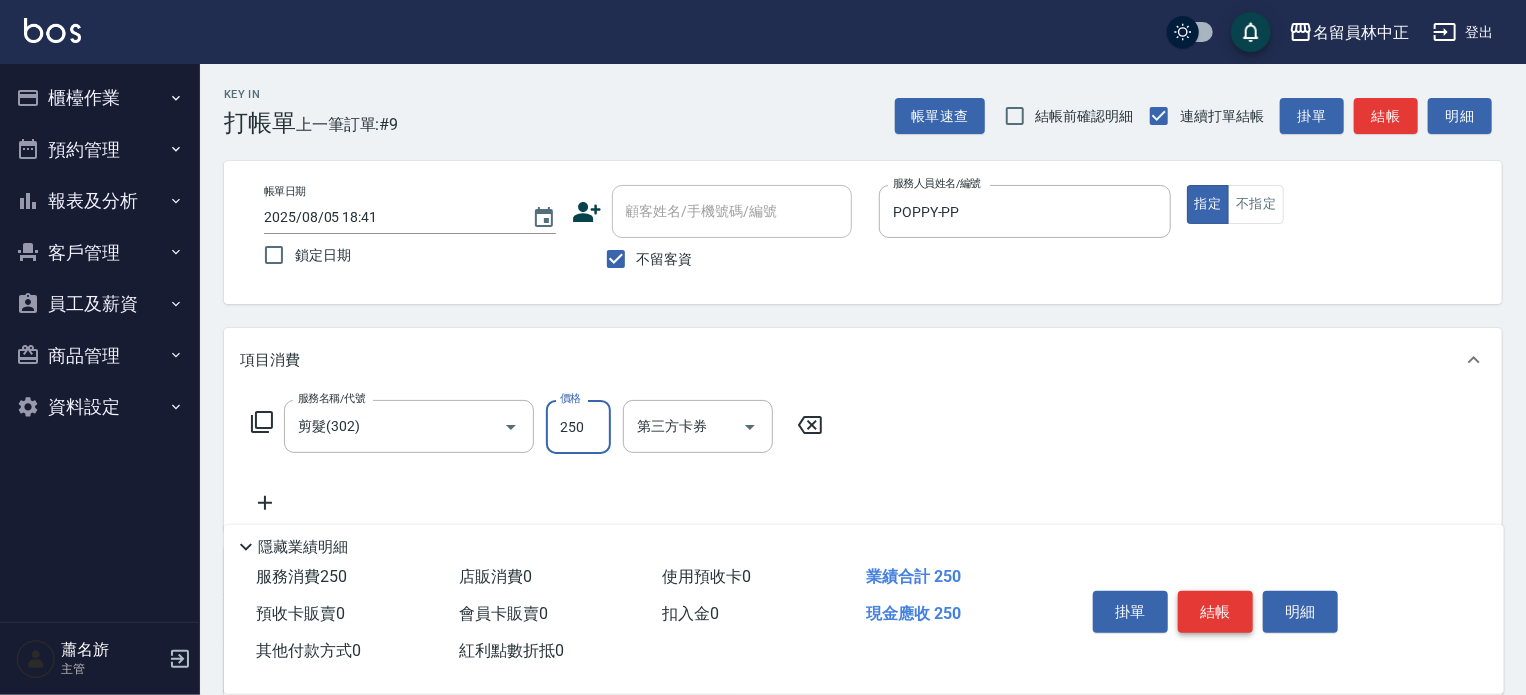 type on "250" 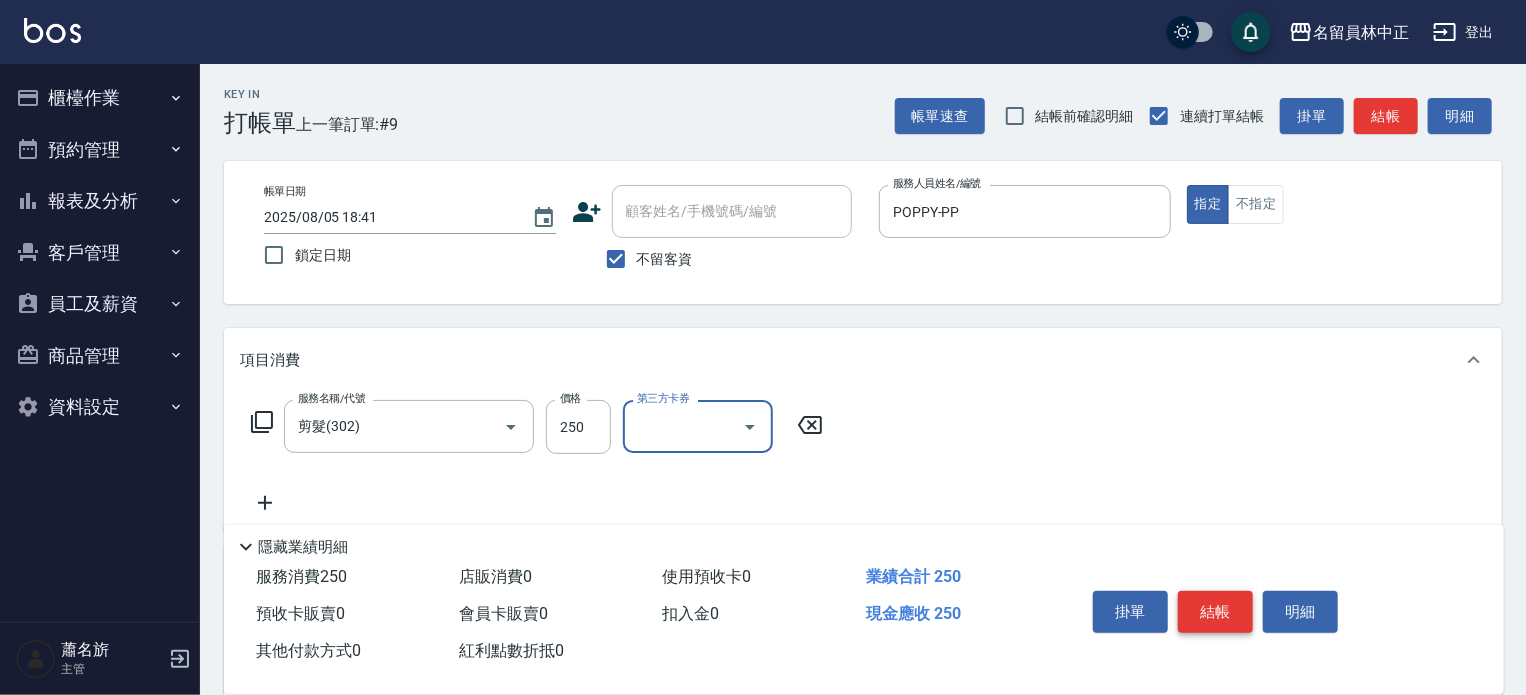 click on "結帳" at bounding box center (1215, 612) 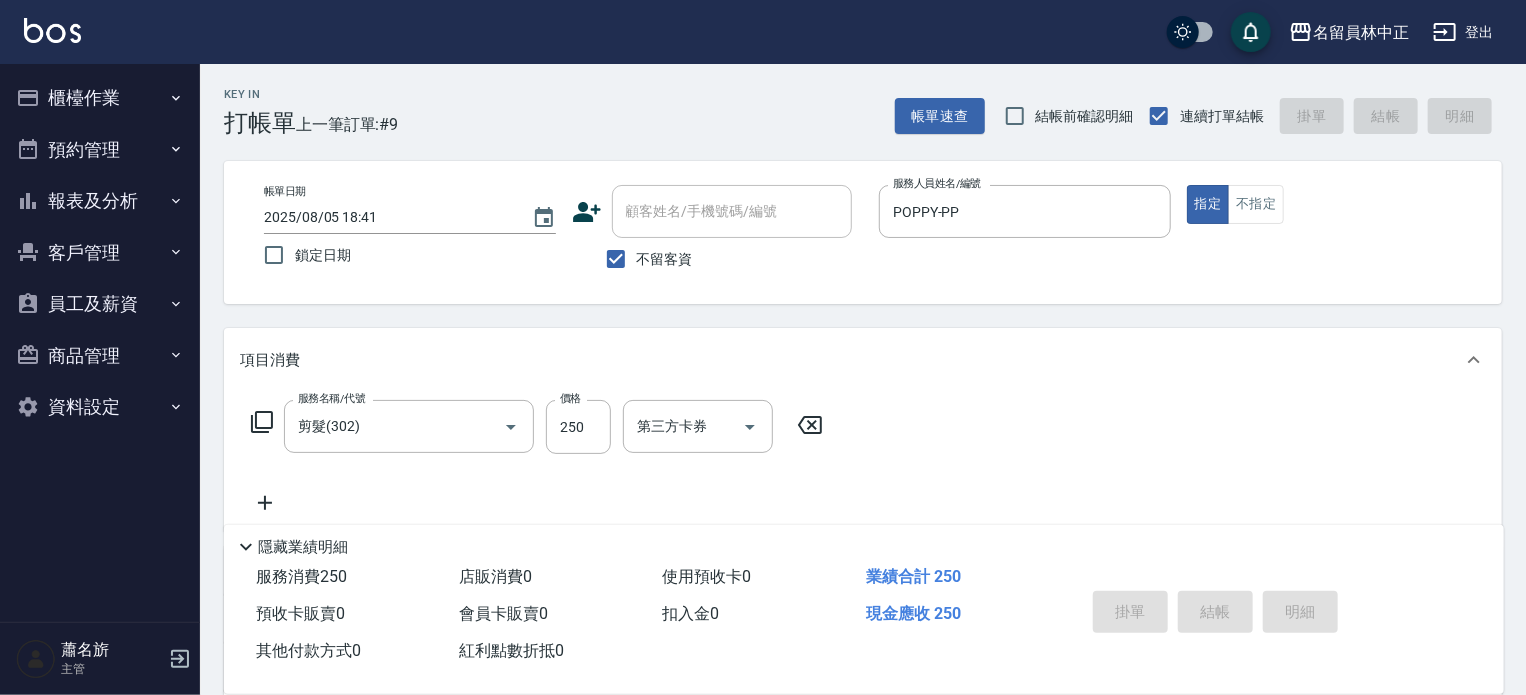 type 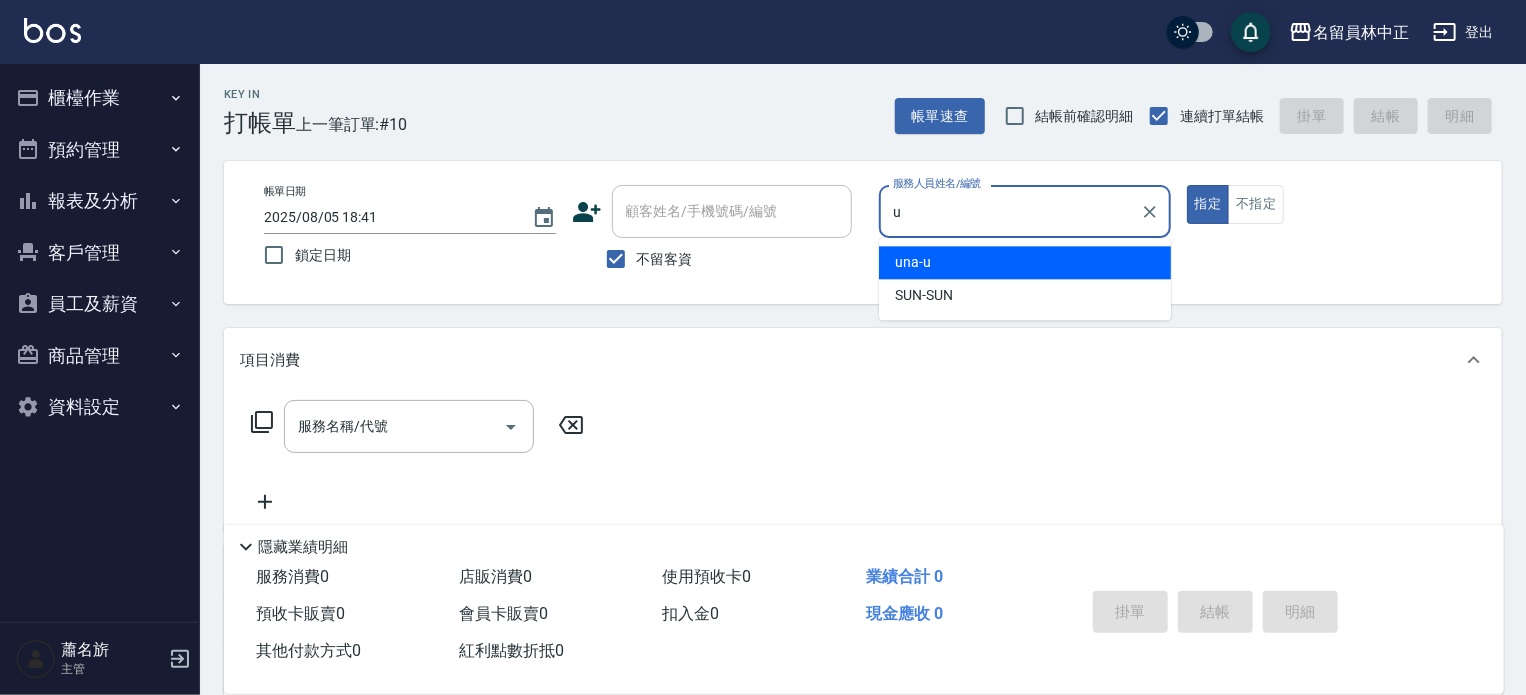 type on "una-u" 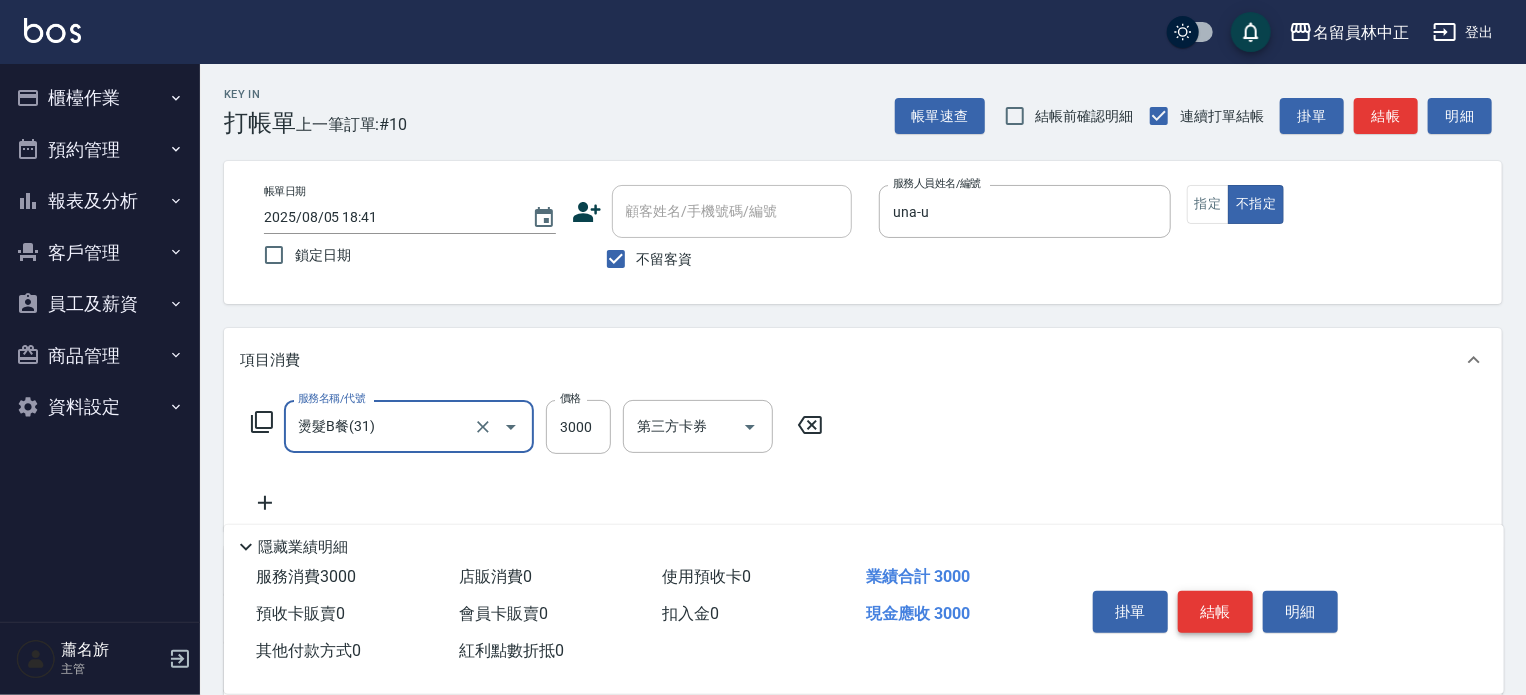 type on "燙髮B餐(31)" 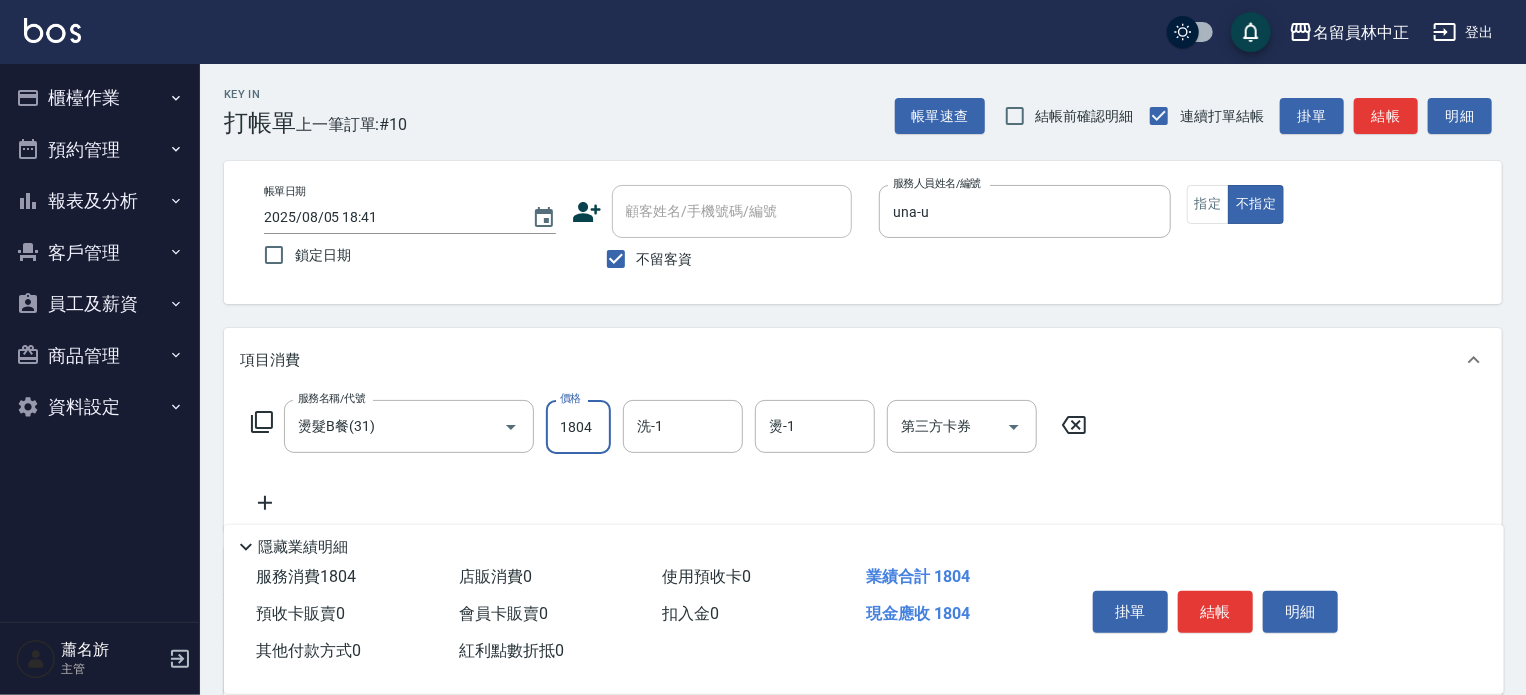 scroll, scrollTop: 0, scrollLeft: 0, axis: both 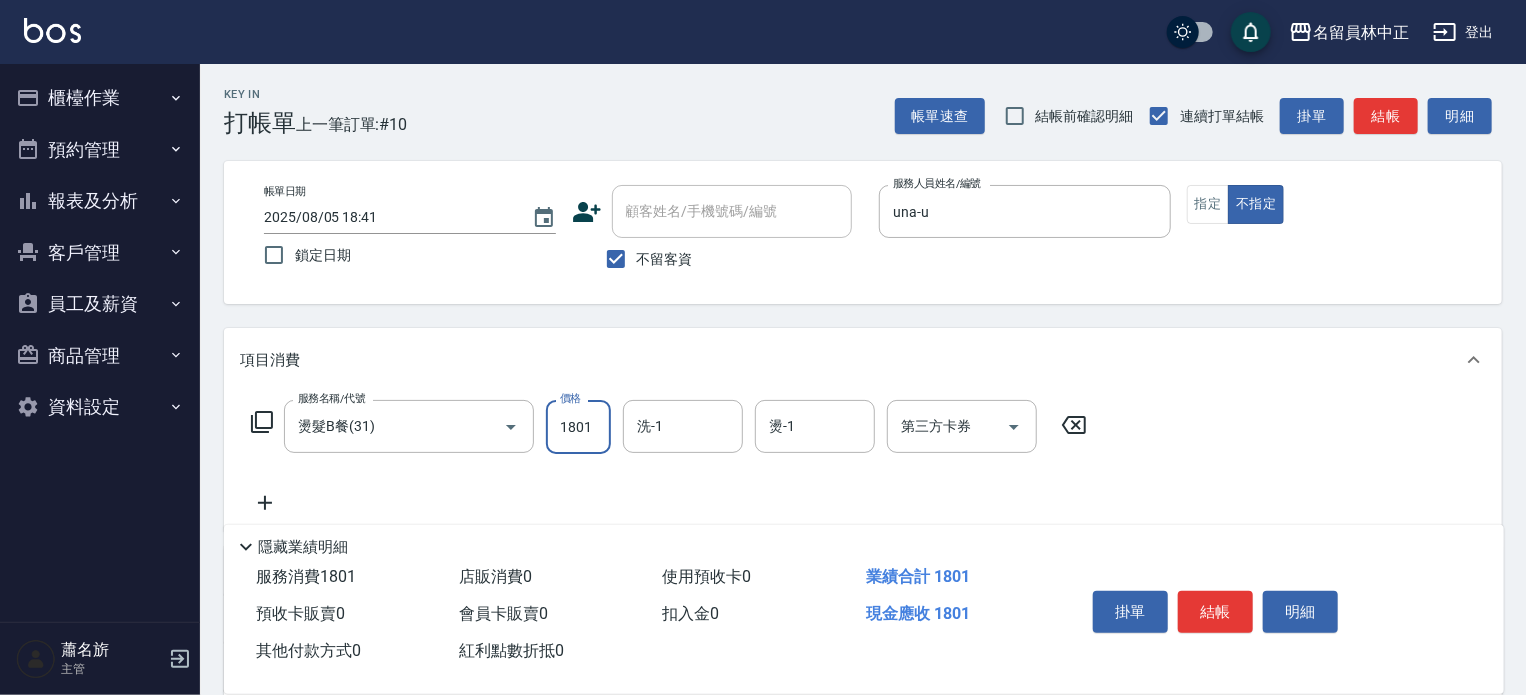type on "1801" 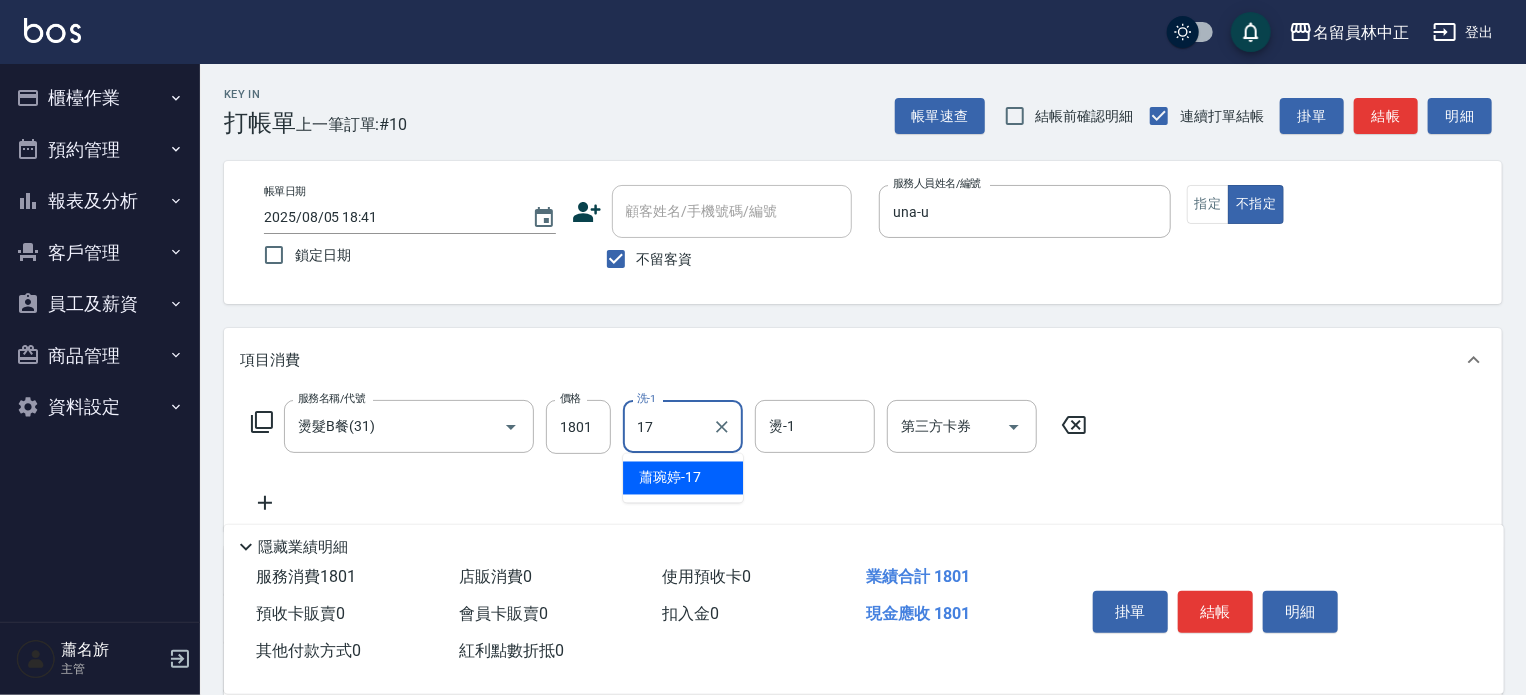 type on "[NAME]-17" 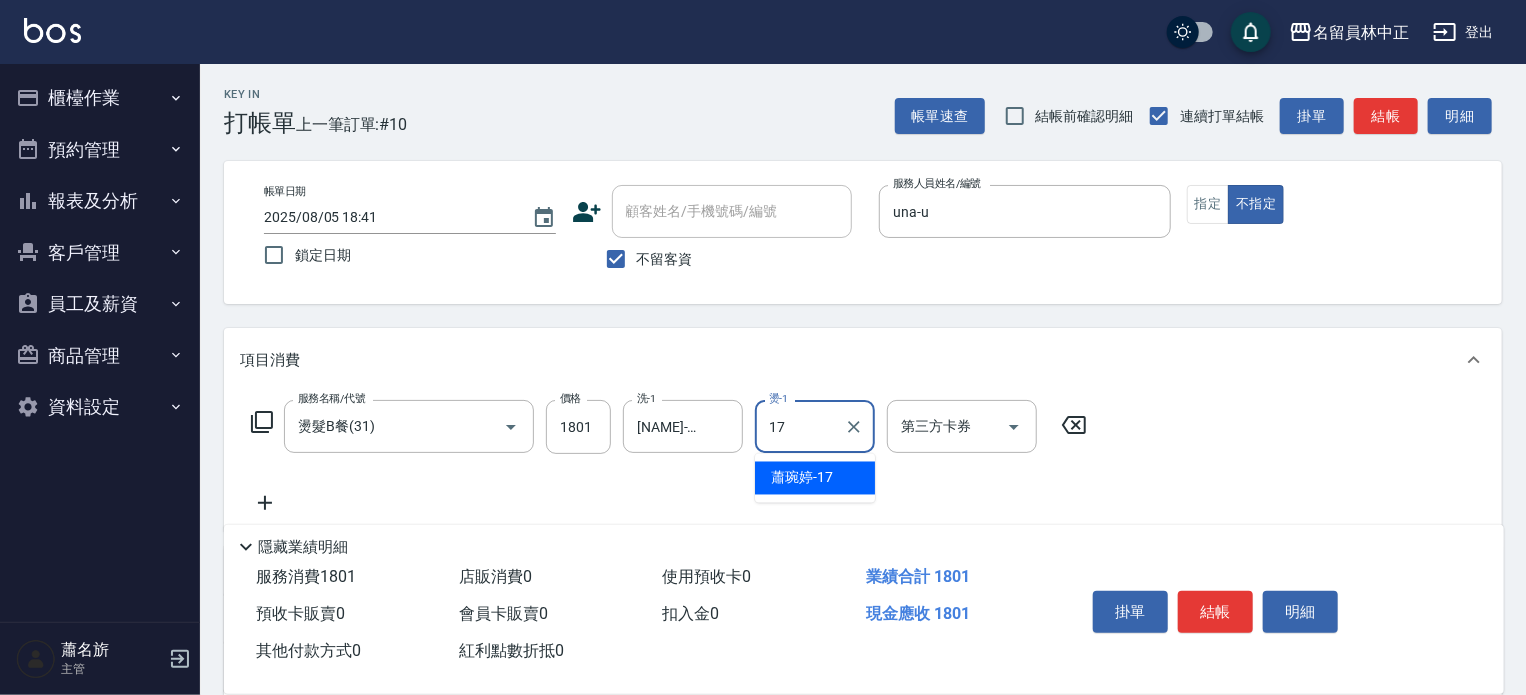 type on "[NAME]-17" 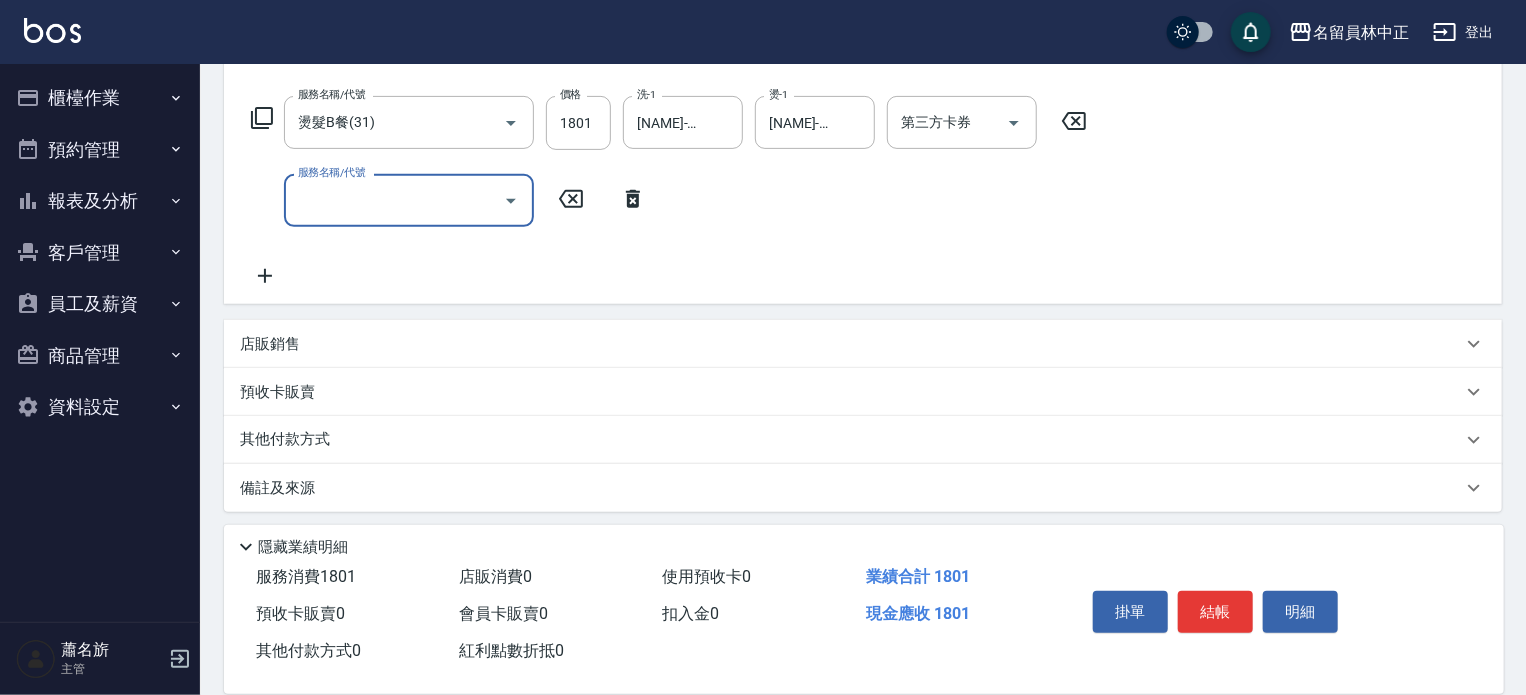 scroll, scrollTop: 311, scrollLeft: 0, axis: vertical 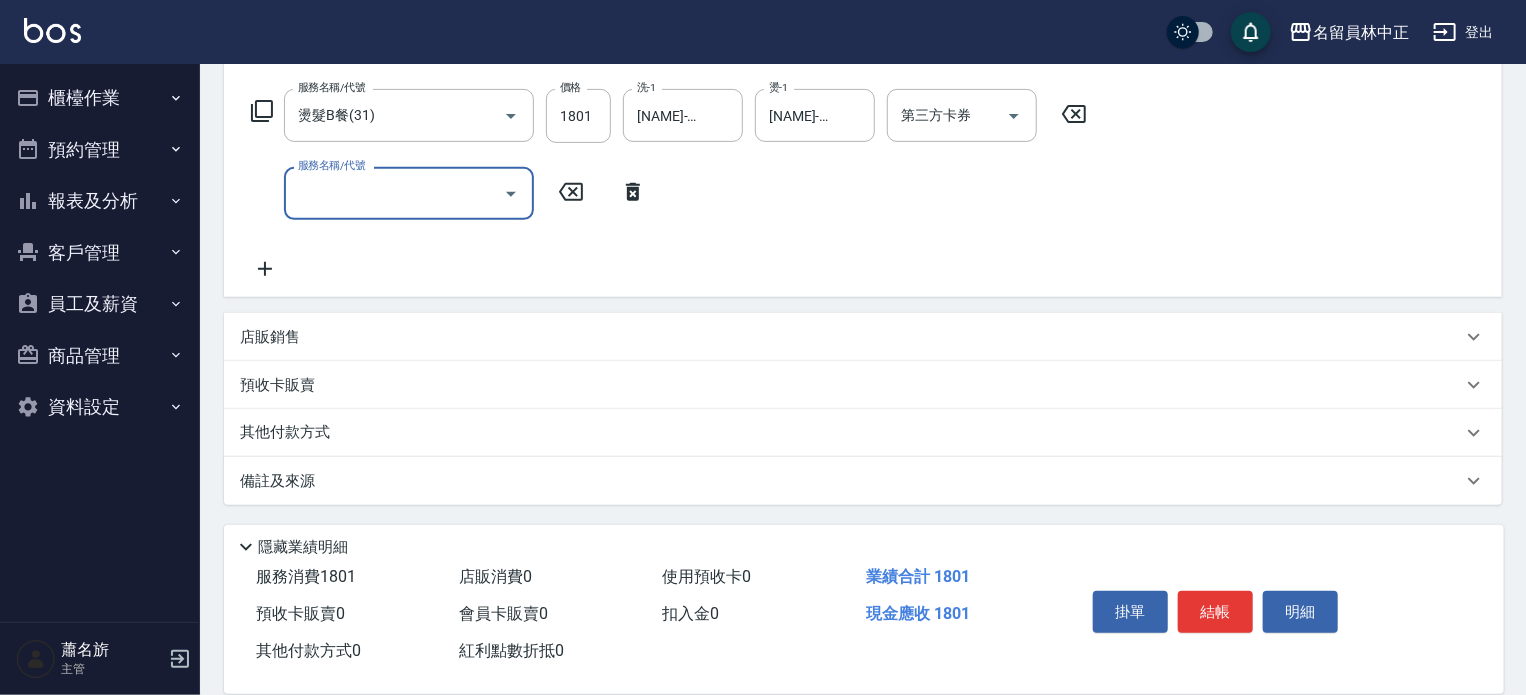 click on "店販銷售" at bounding box center (851, 337) 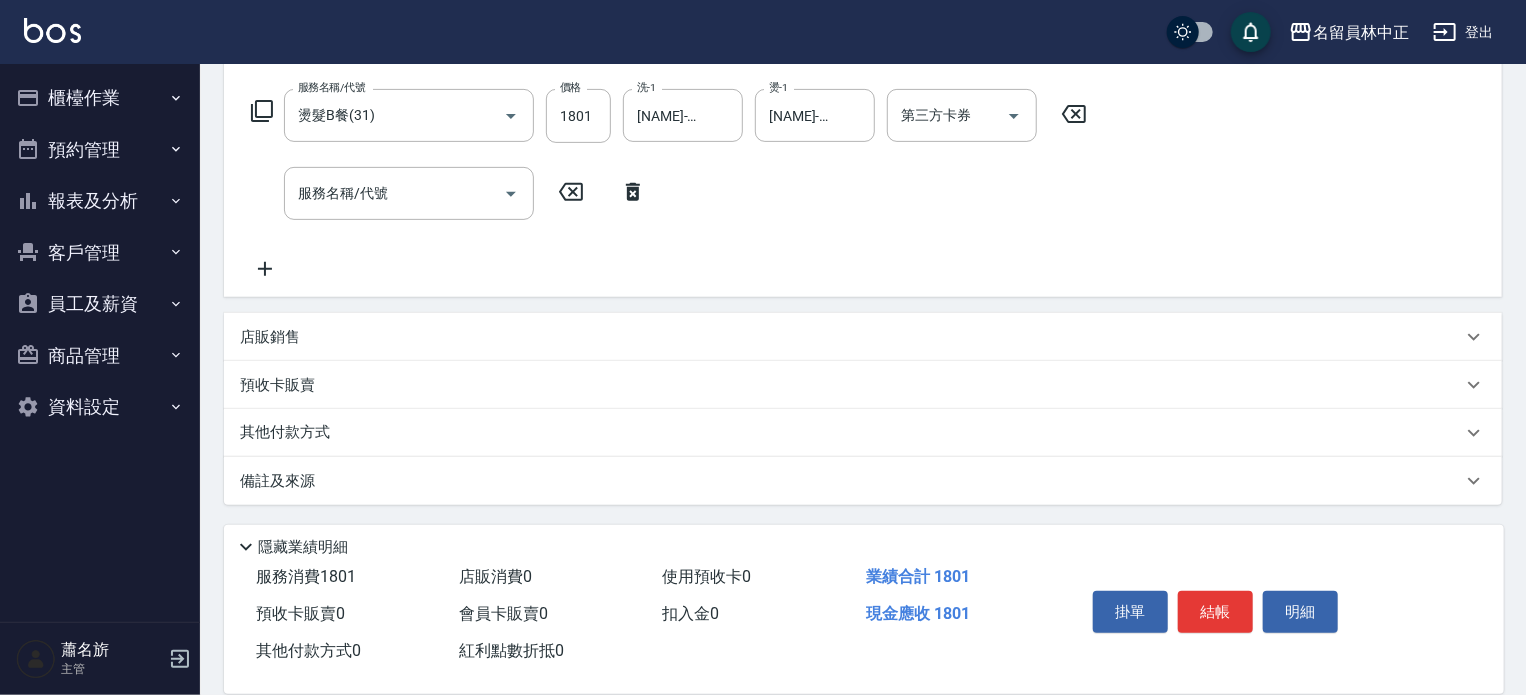 click on "店販銷售" at bounding box center [851, 337] 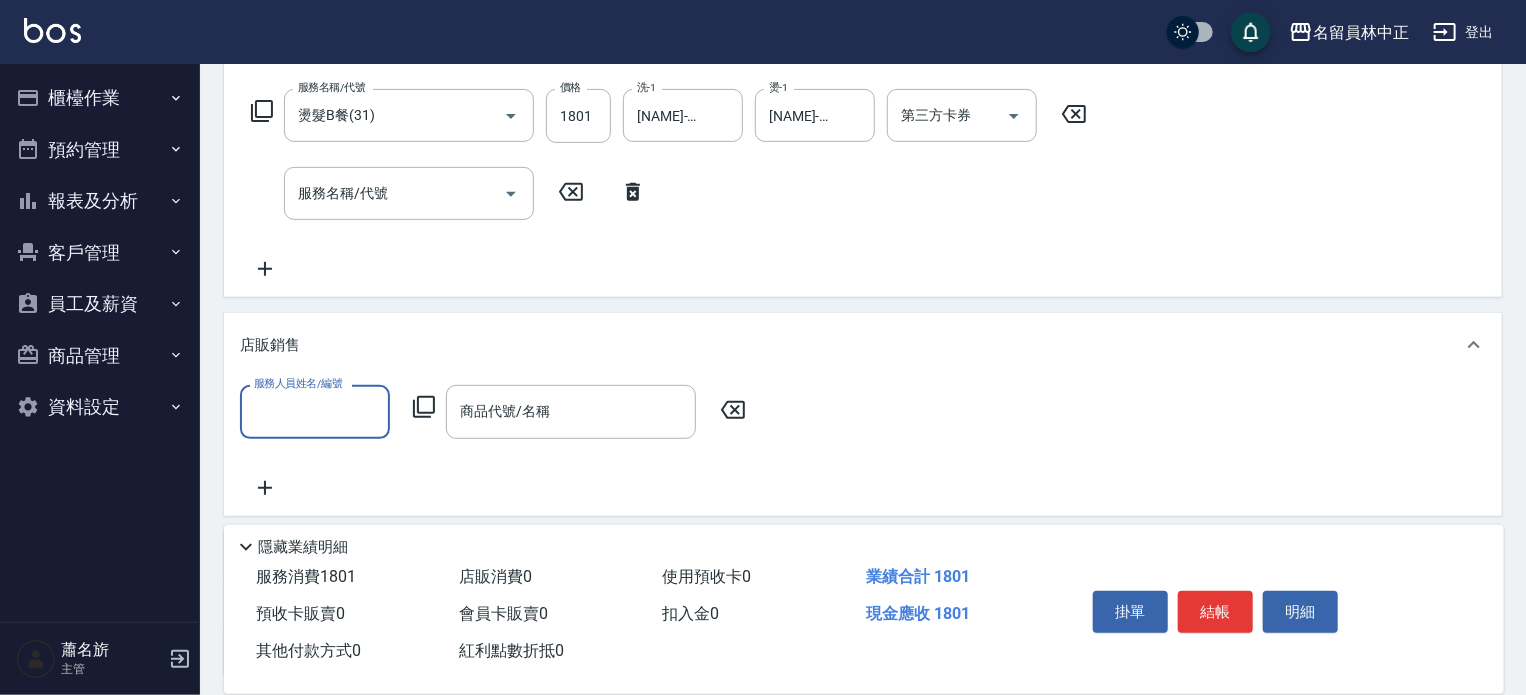 scroll, scrollTop: 0, scrollLeft: 0, axis: both 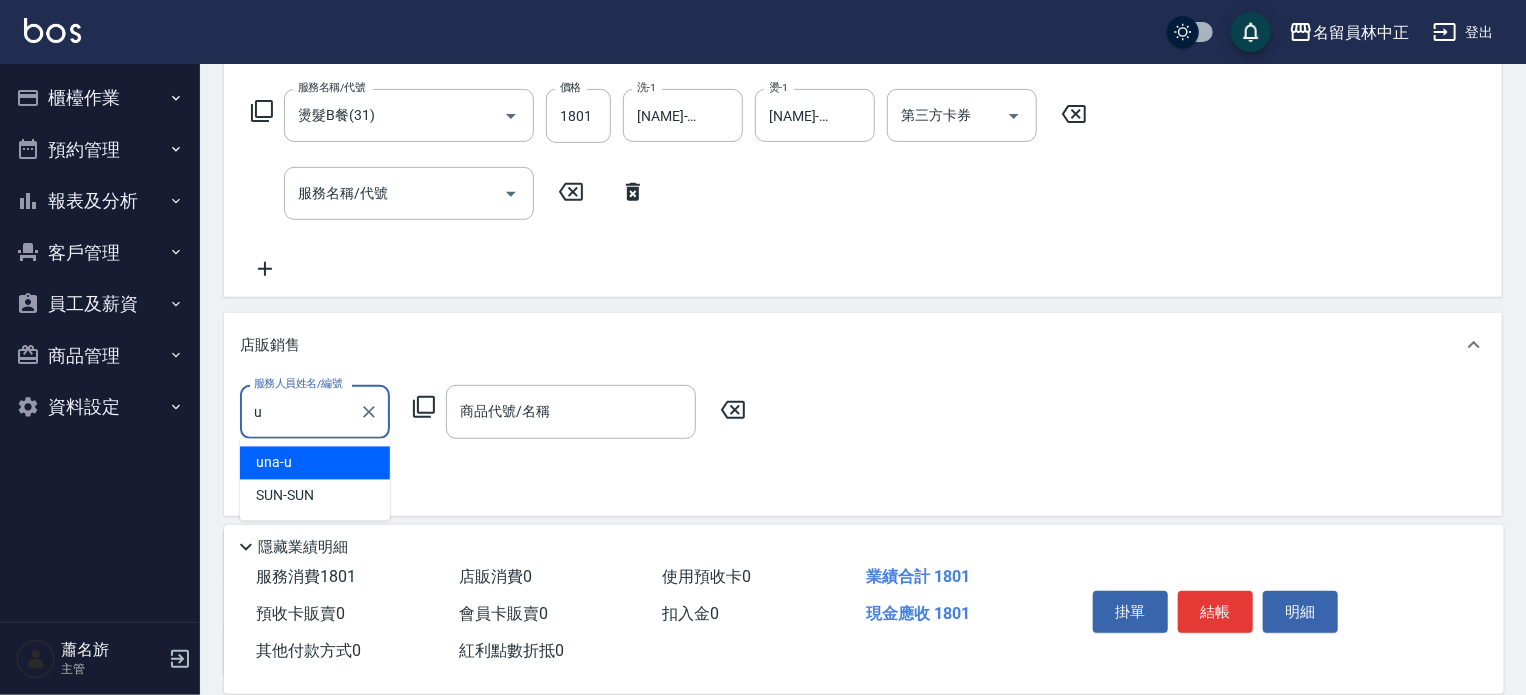 type on "una-u" 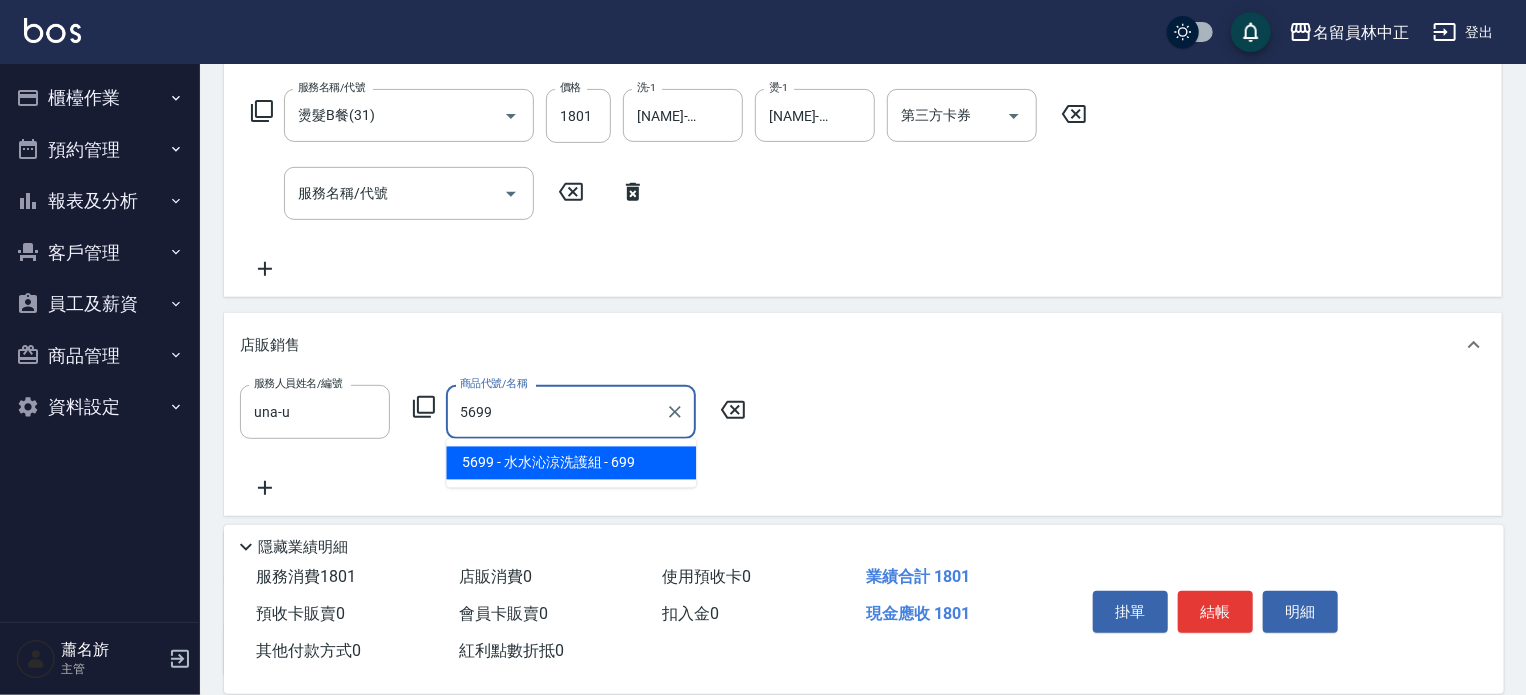 type on "水水沁涼洗護組" 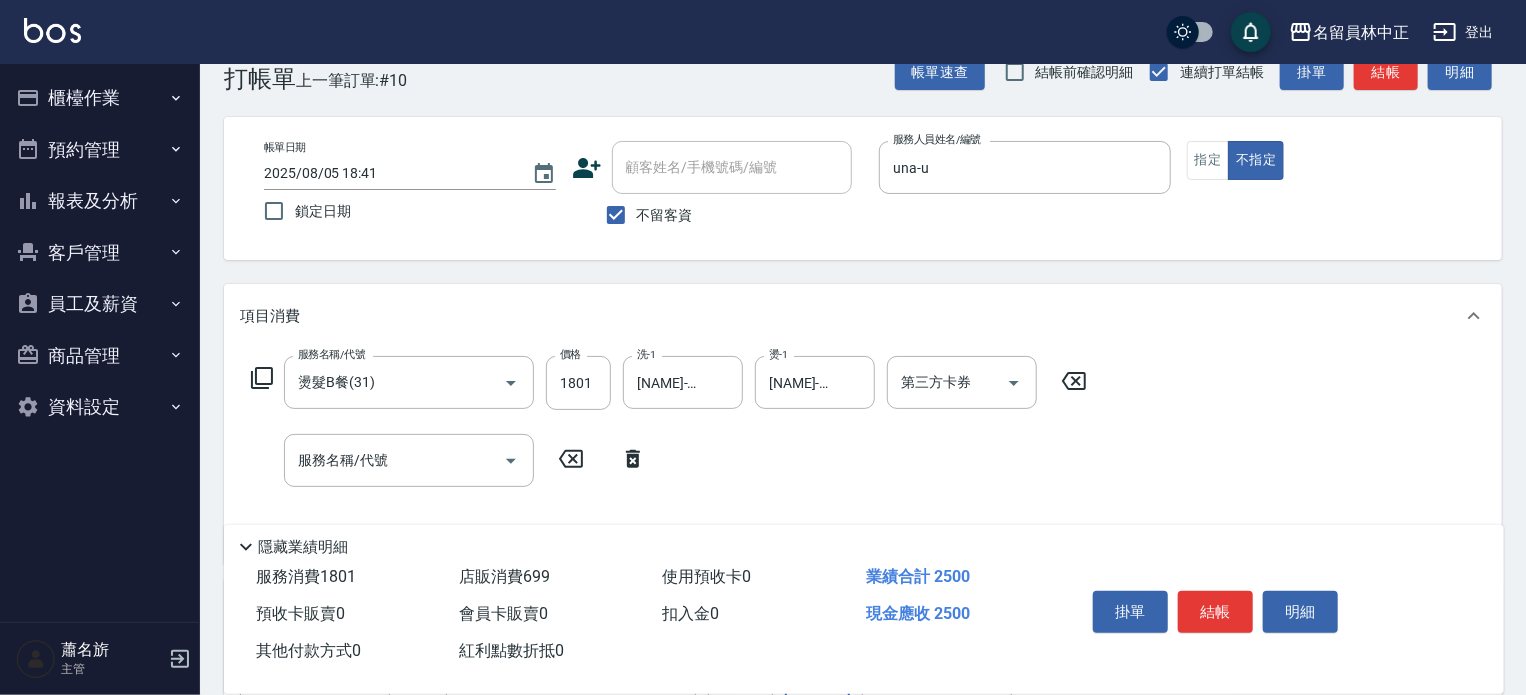 scroll, scrollTop: 100, scrollLeft: 0, axis: vertical 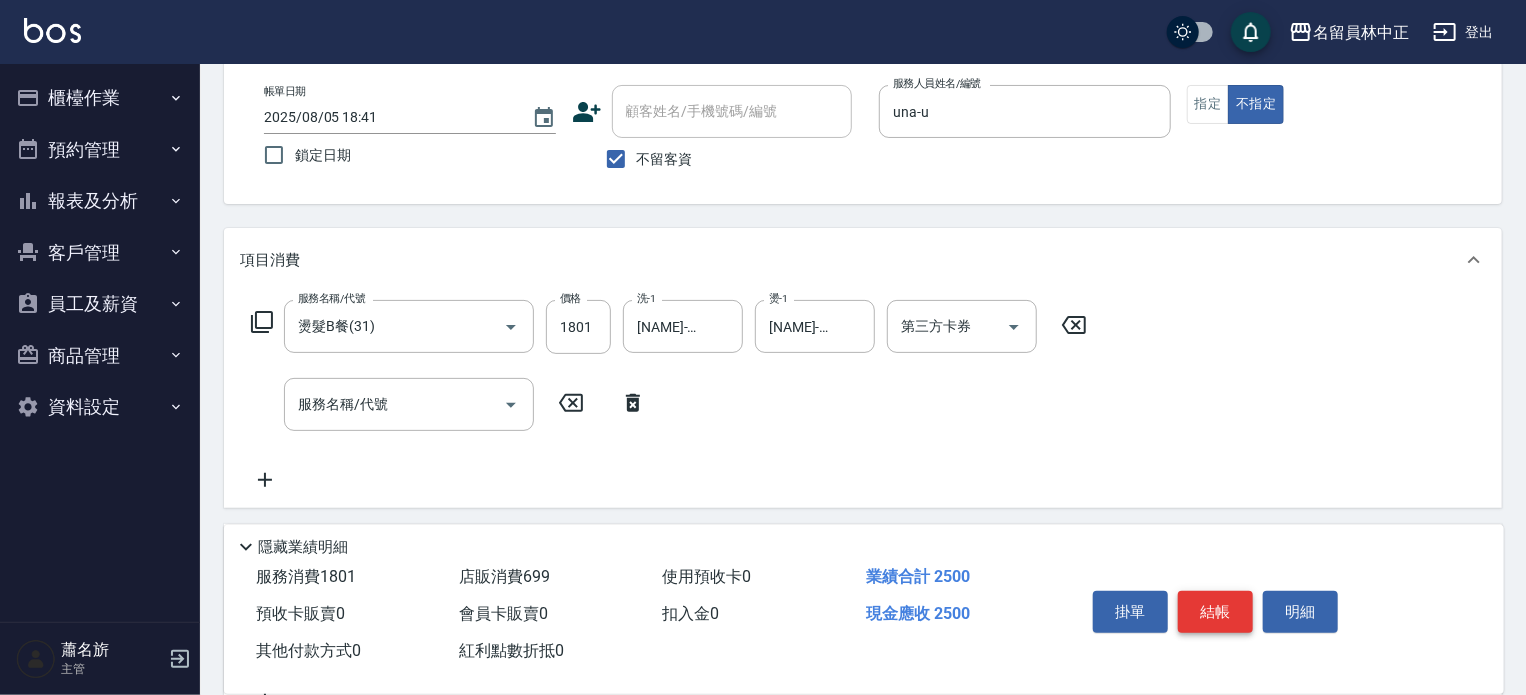 click on "結帳" at bounding box center [1215, 612] 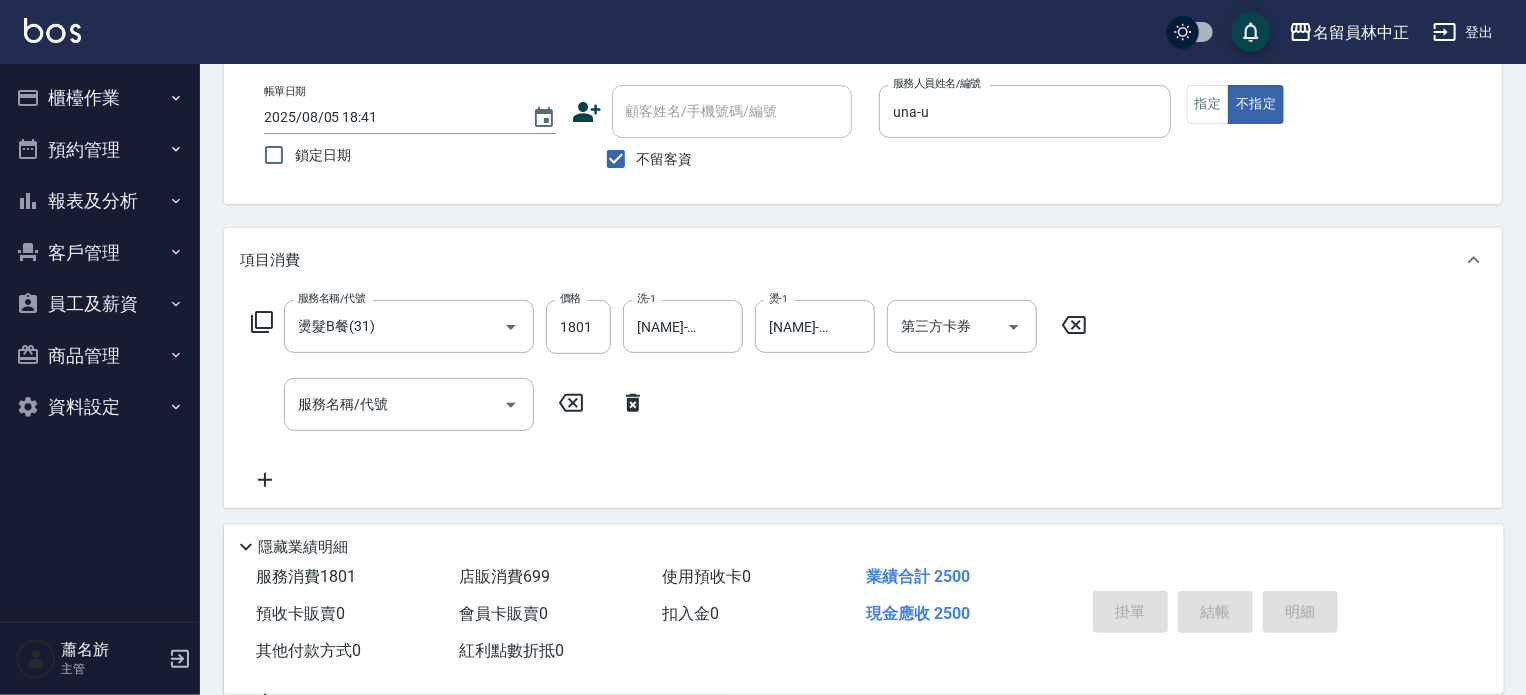 type on "[DATE] [TIME]" 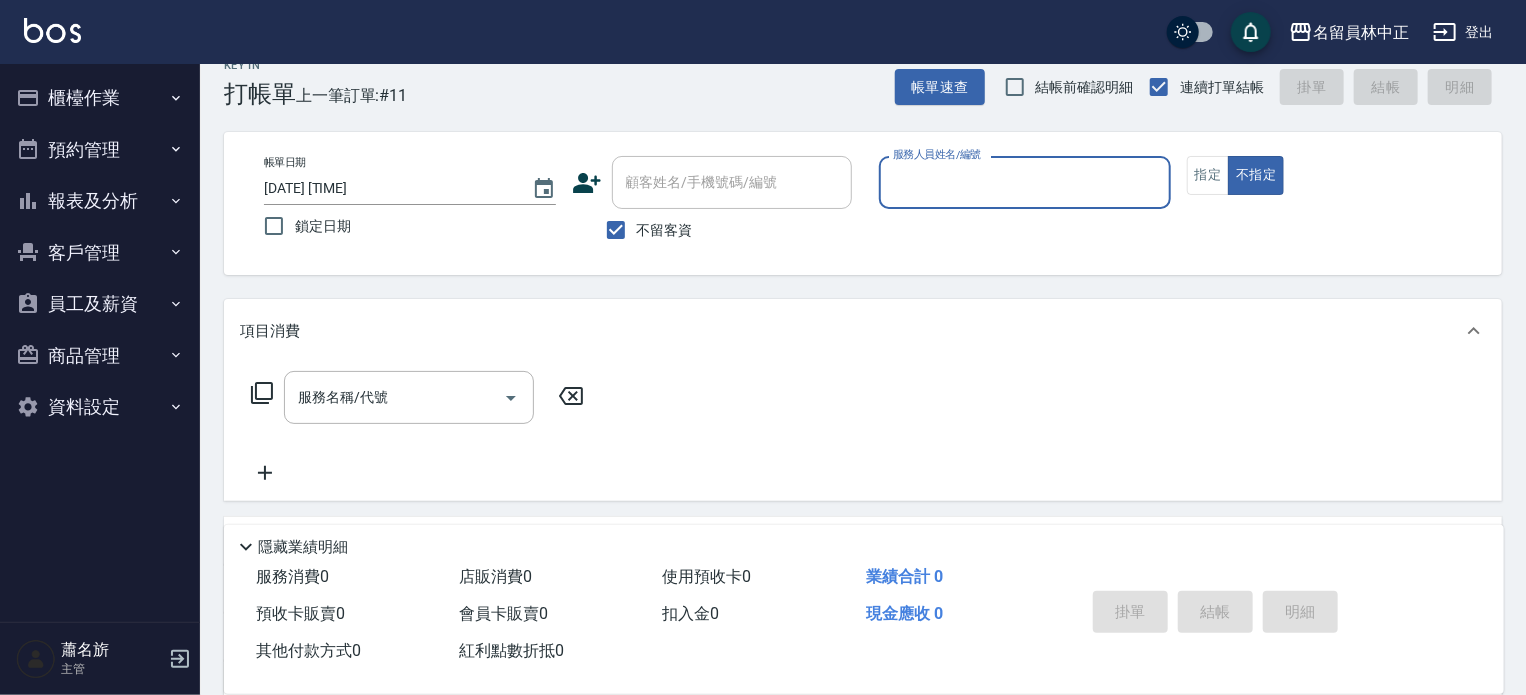 scroll, scrollTop: 0, scrollLeft: 0, axis: both 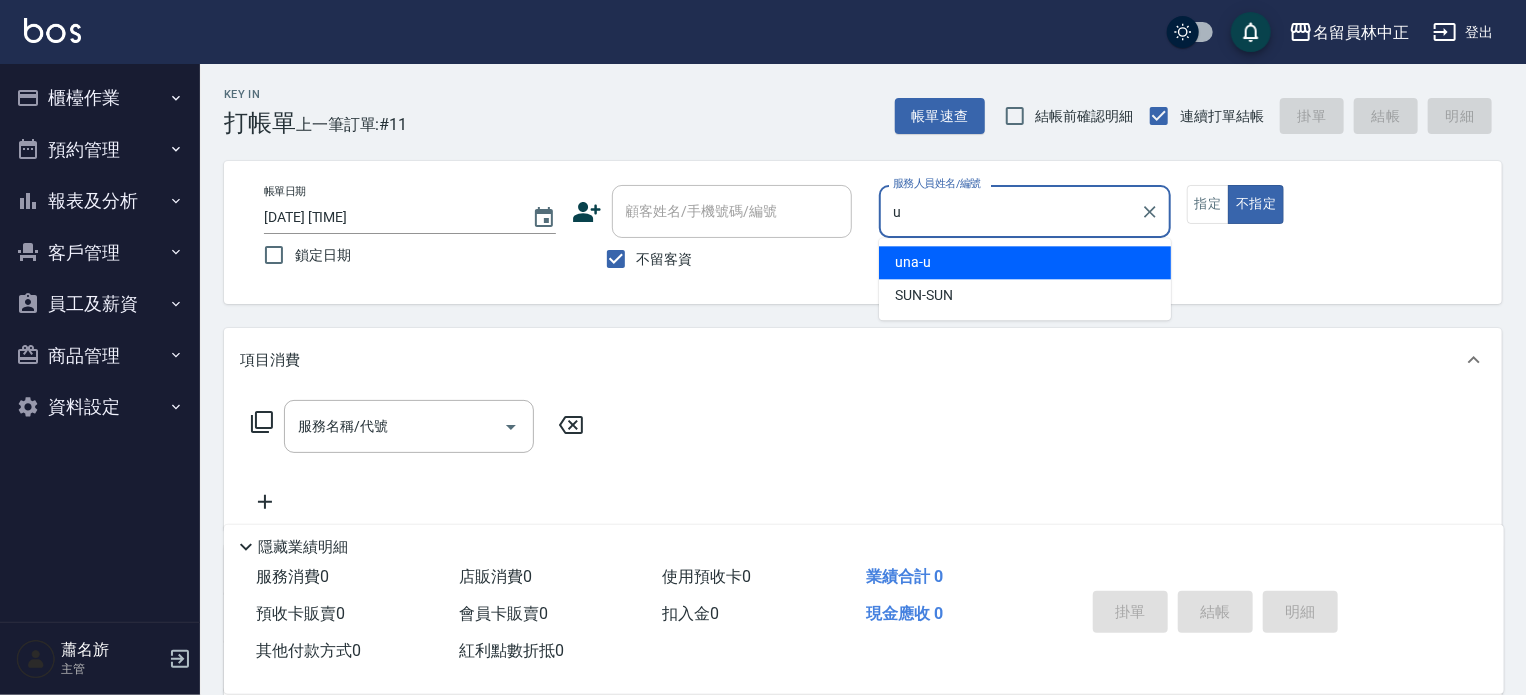 type on "una-u" 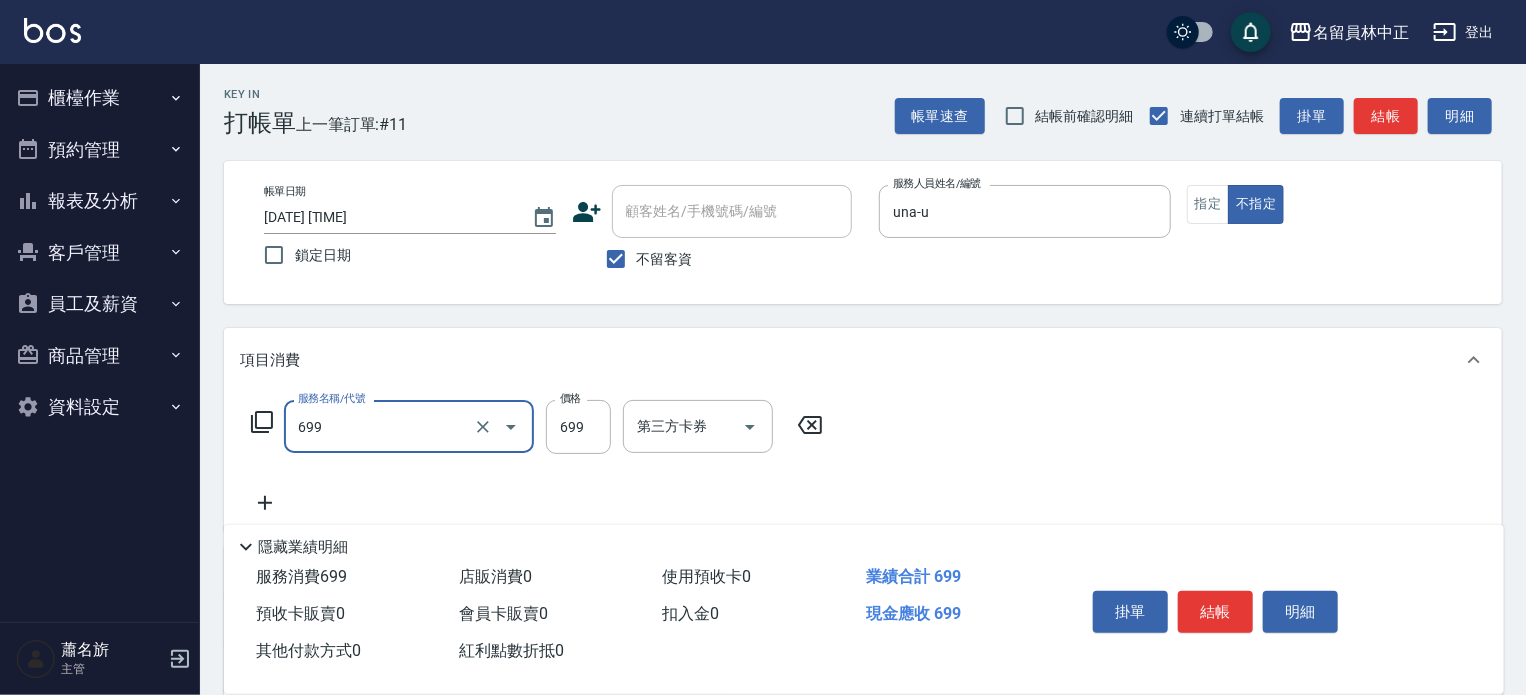 type on "精油洗髮(699)" 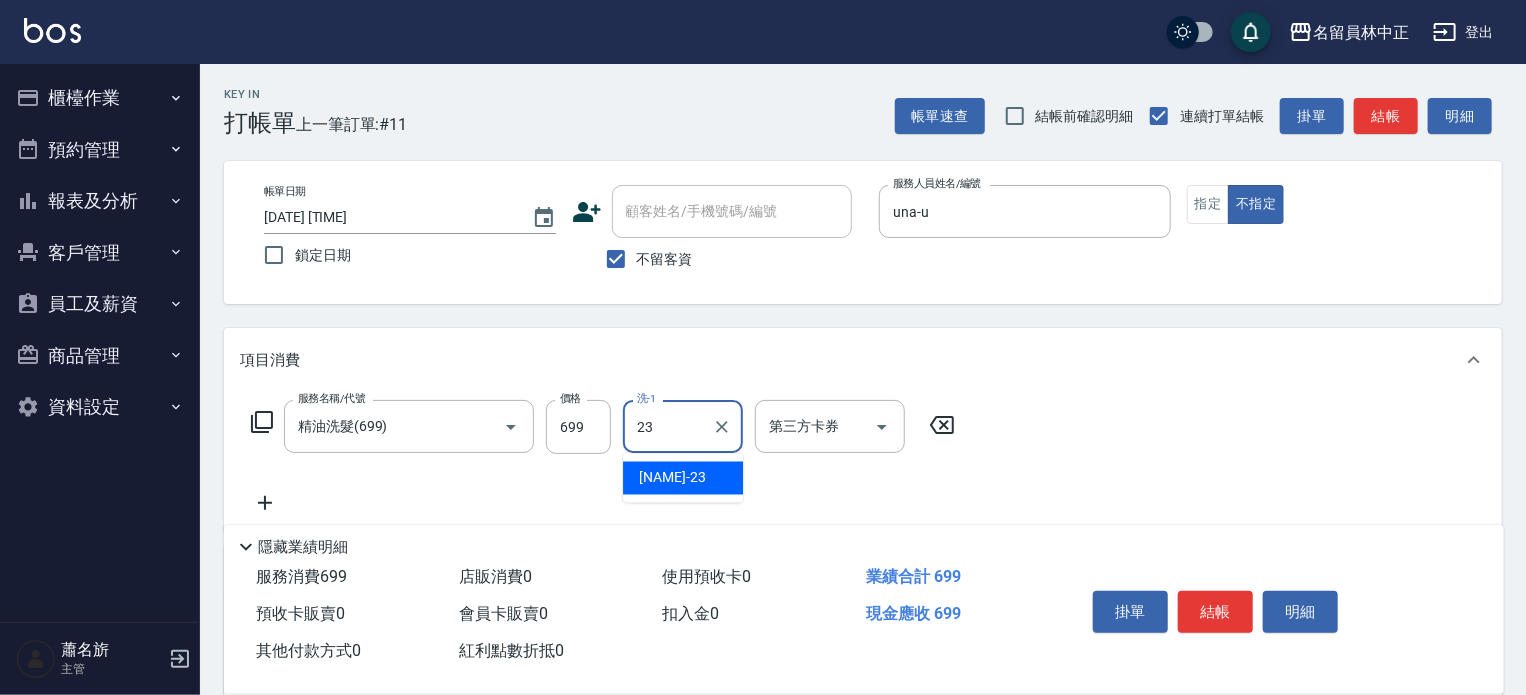 type on "[NAME]-23" 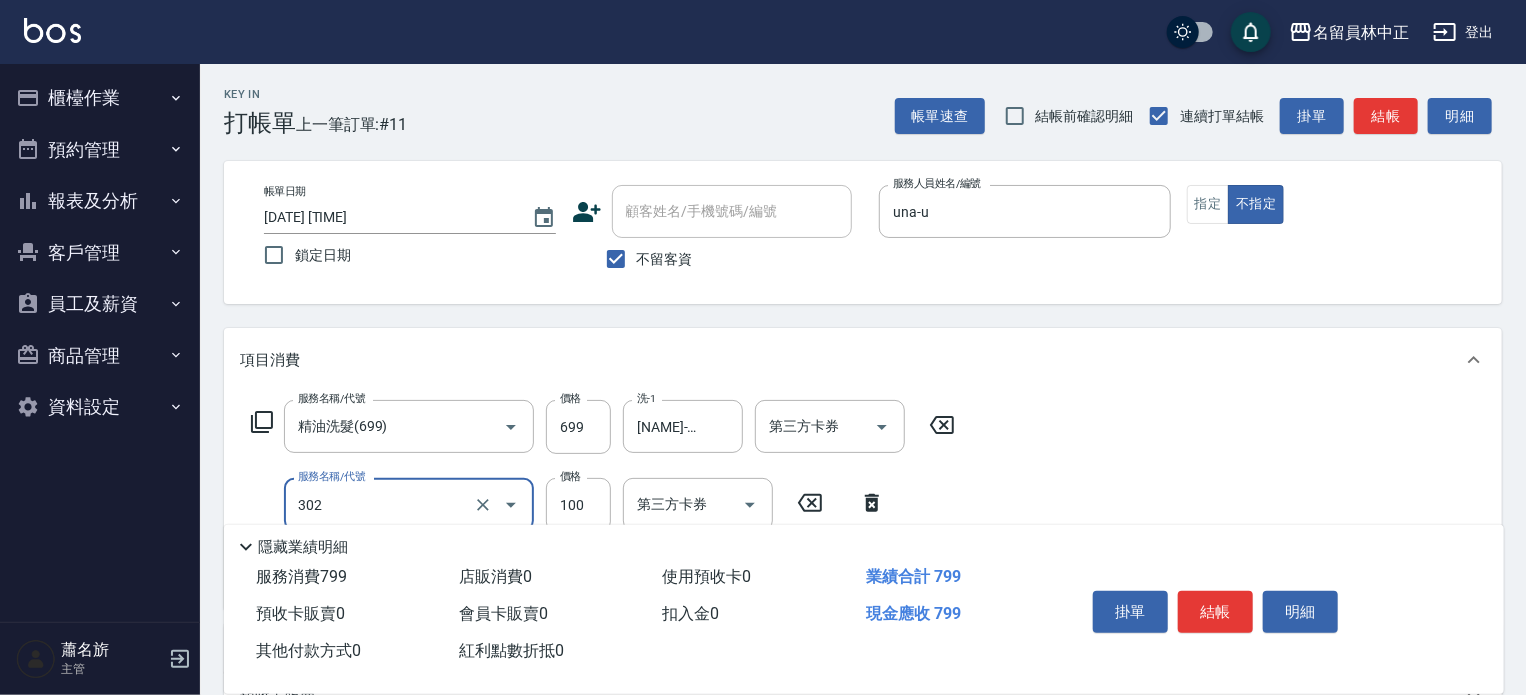 type on "剪髮(302)" 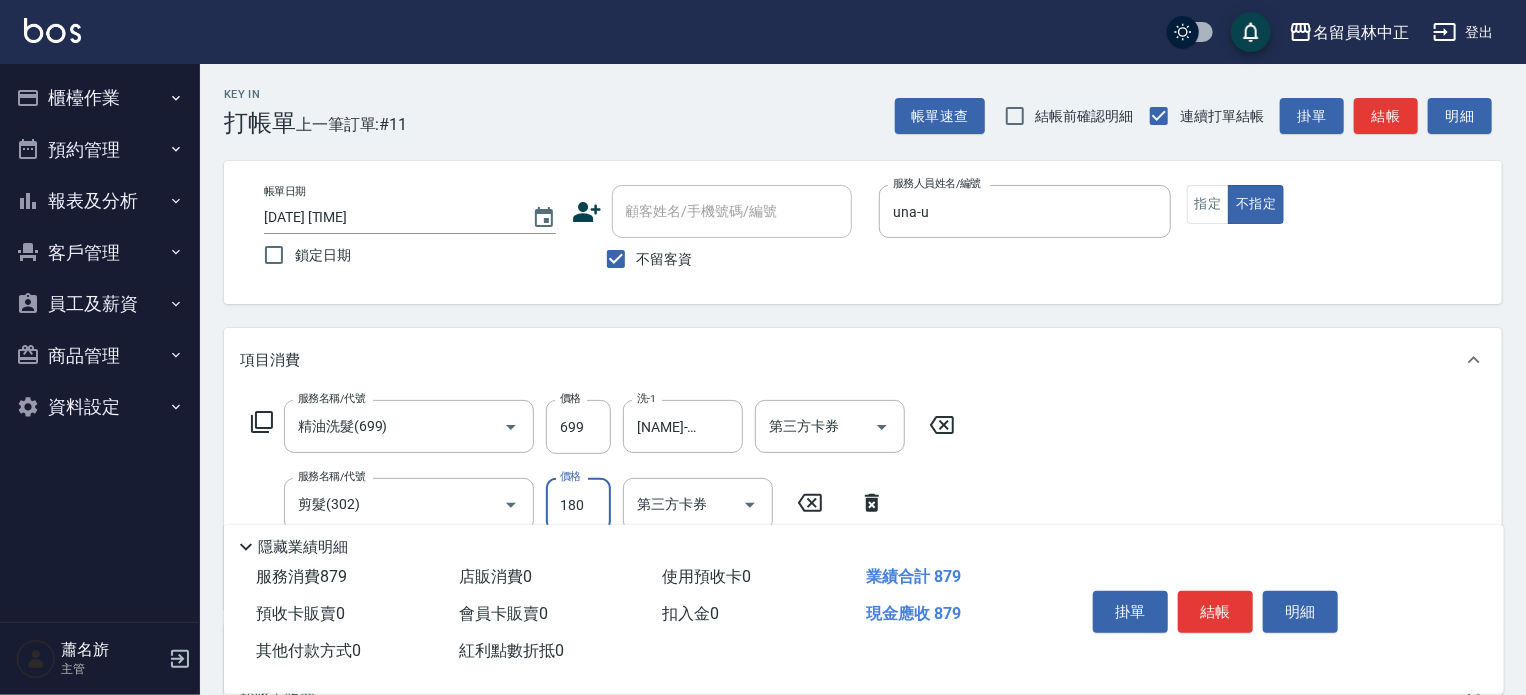 type on "180" 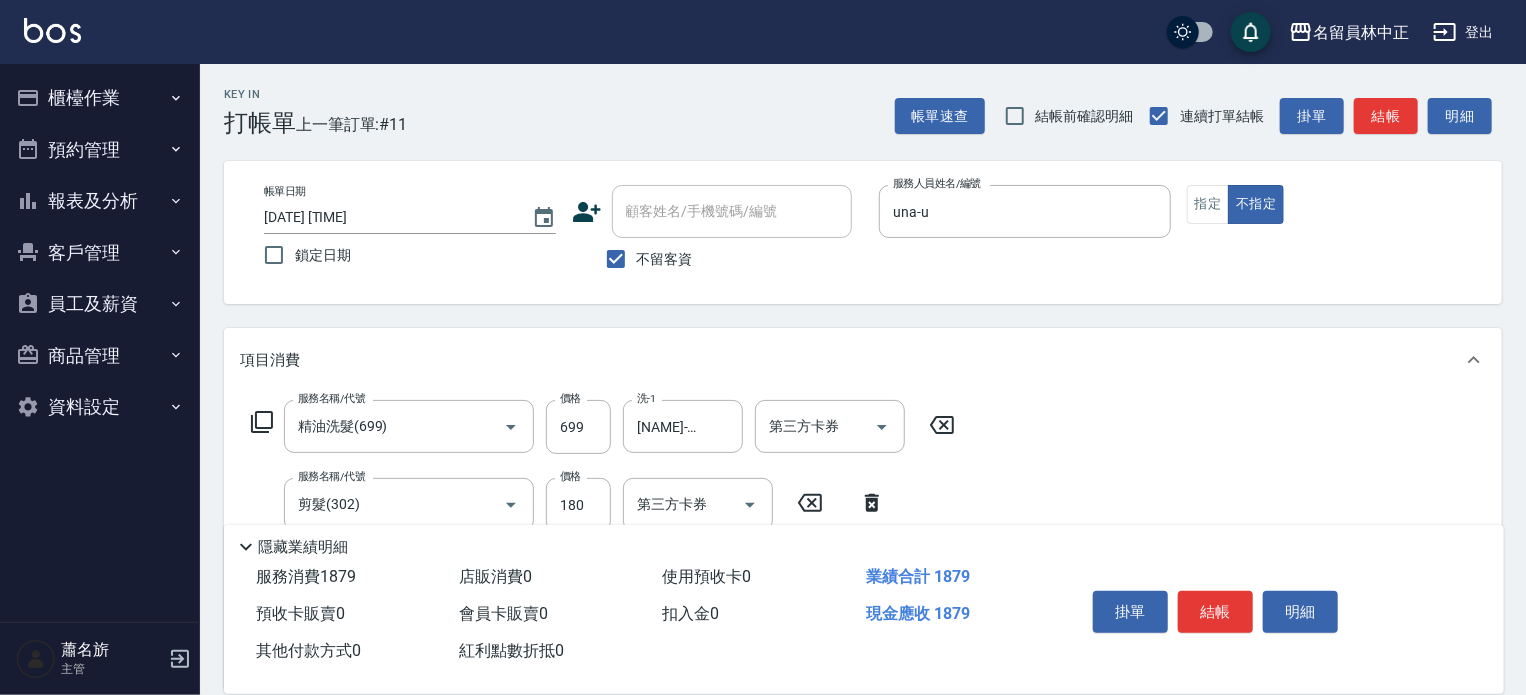 type on "酵素護髮(1000)" 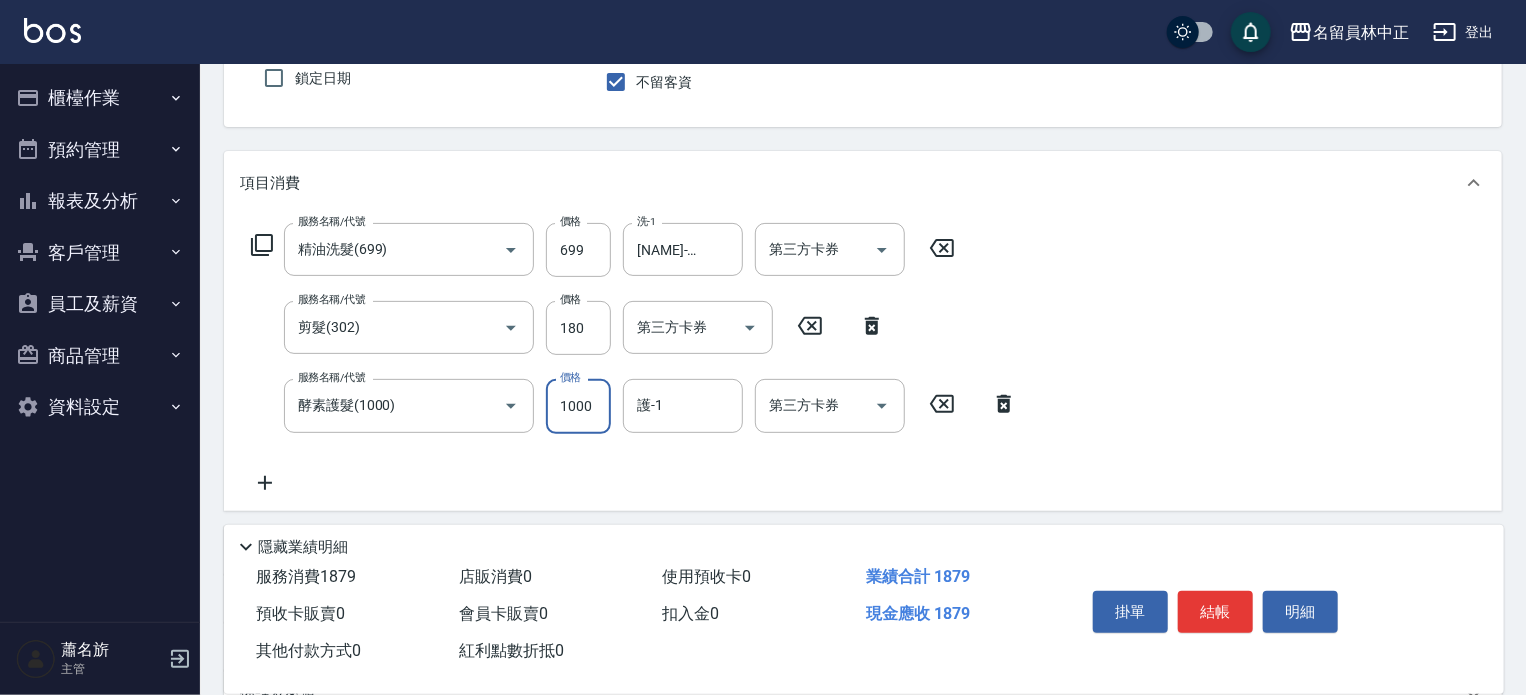 scroll, scrollTop: 200, scrollLeft: 0, axis: vertical 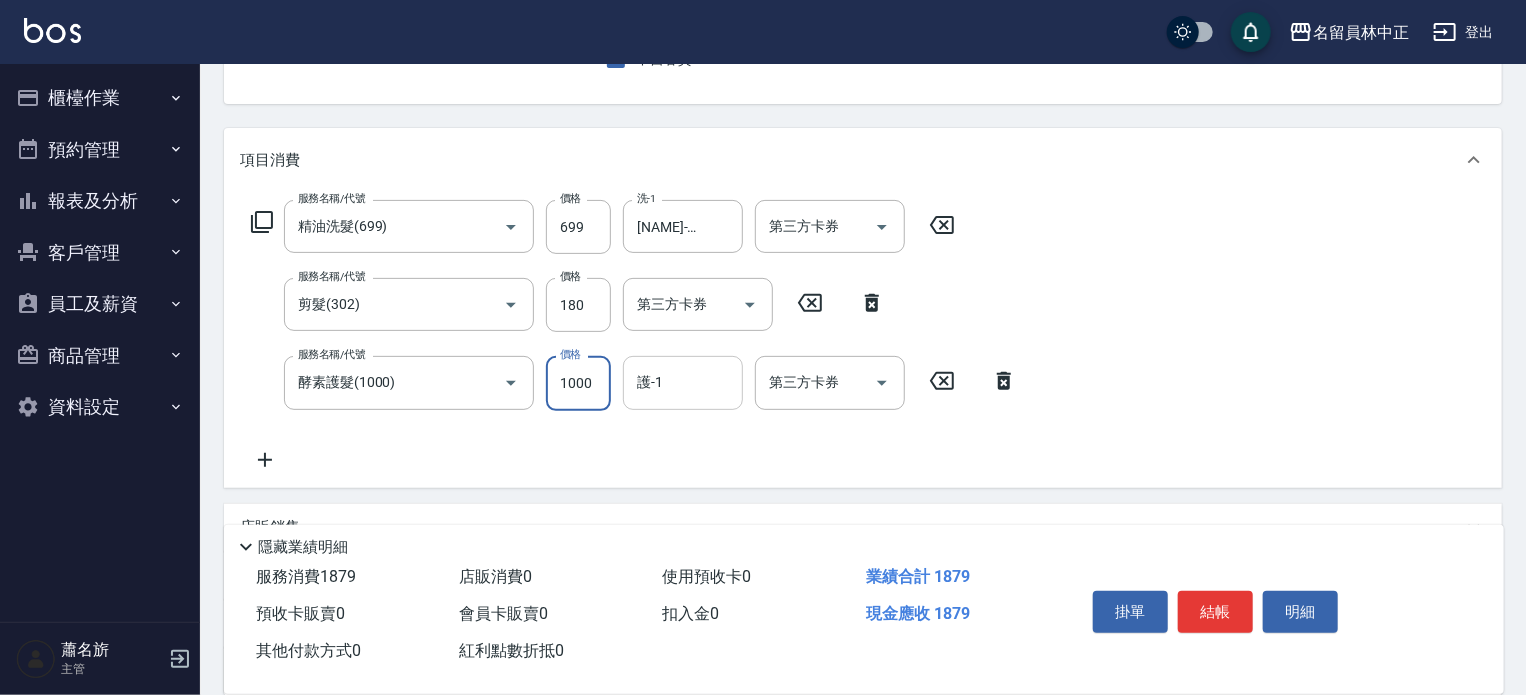 click on "護-1" at bounding box center [683, 382] 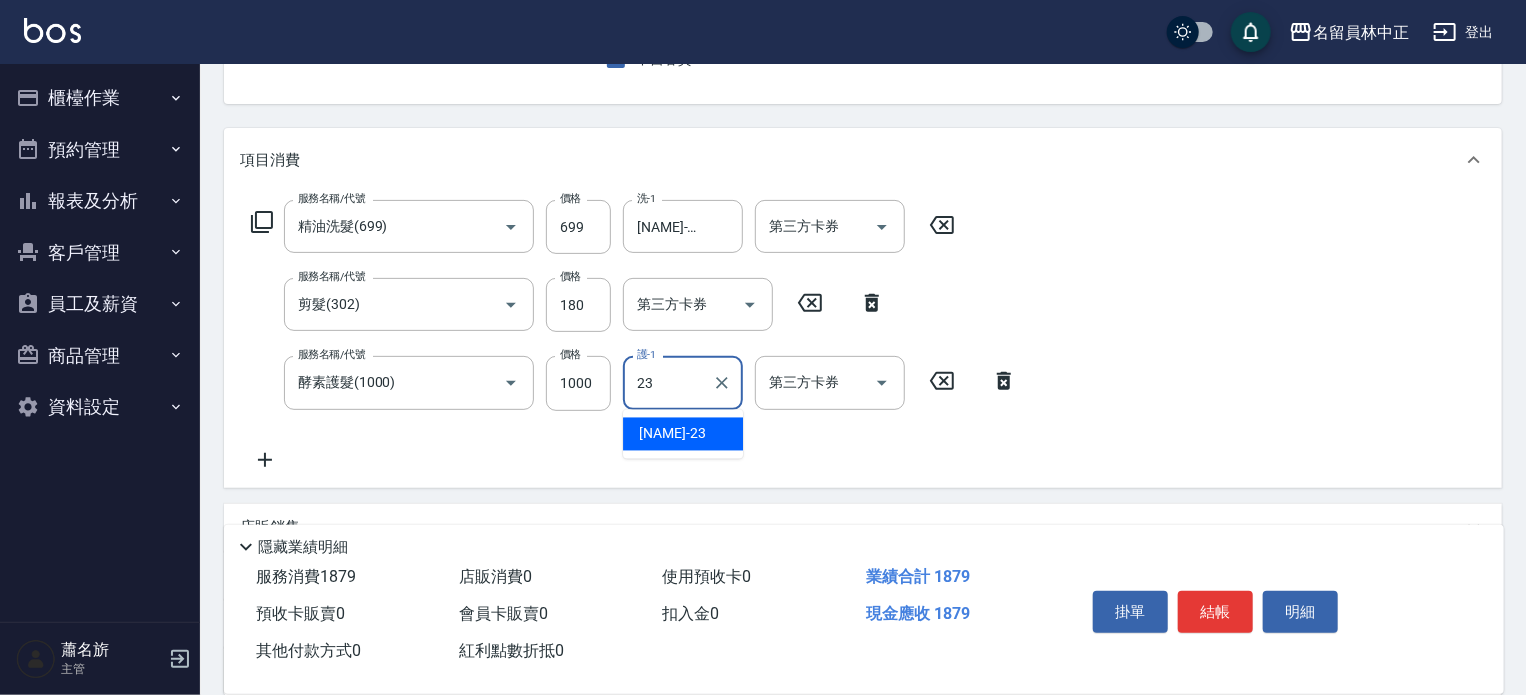 type on "[NAME]-23" 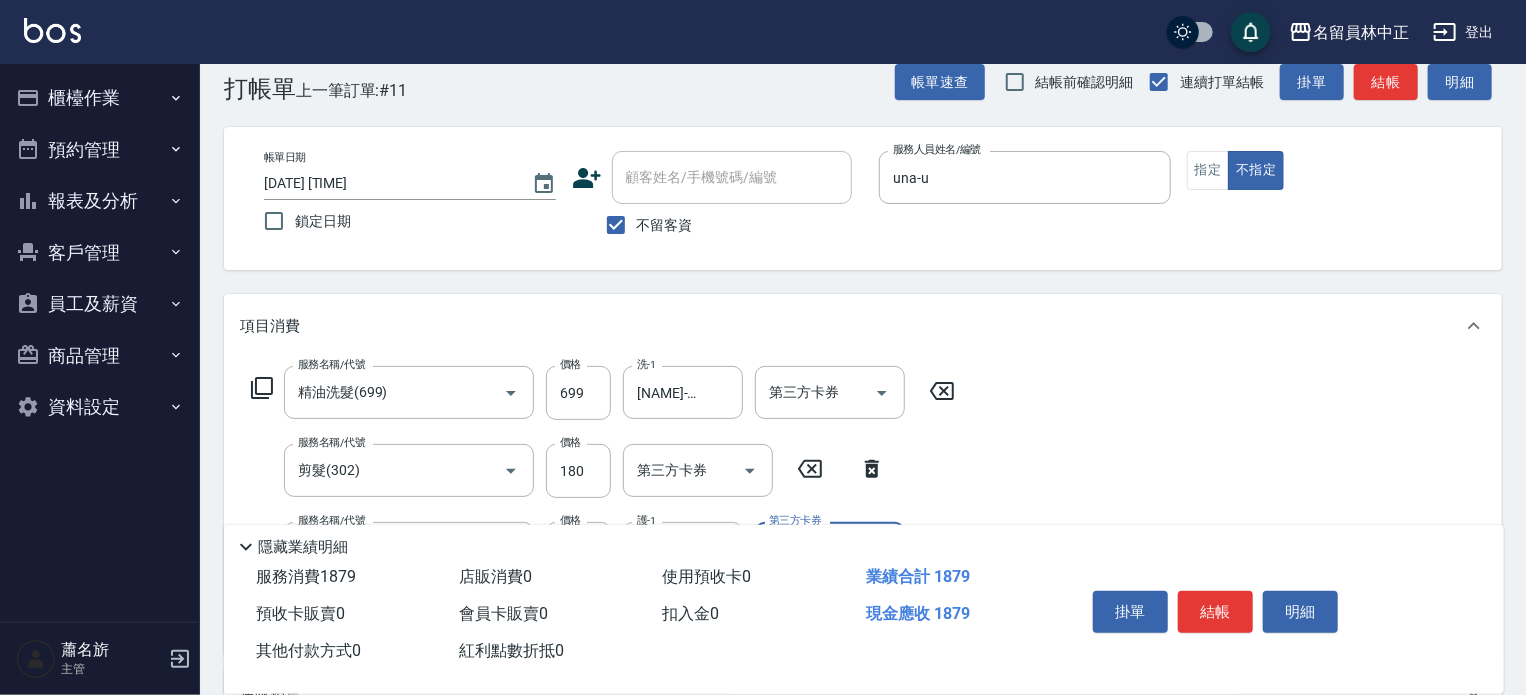 scroll, scrollTop: 0, scrollLeft: 0, axis: both 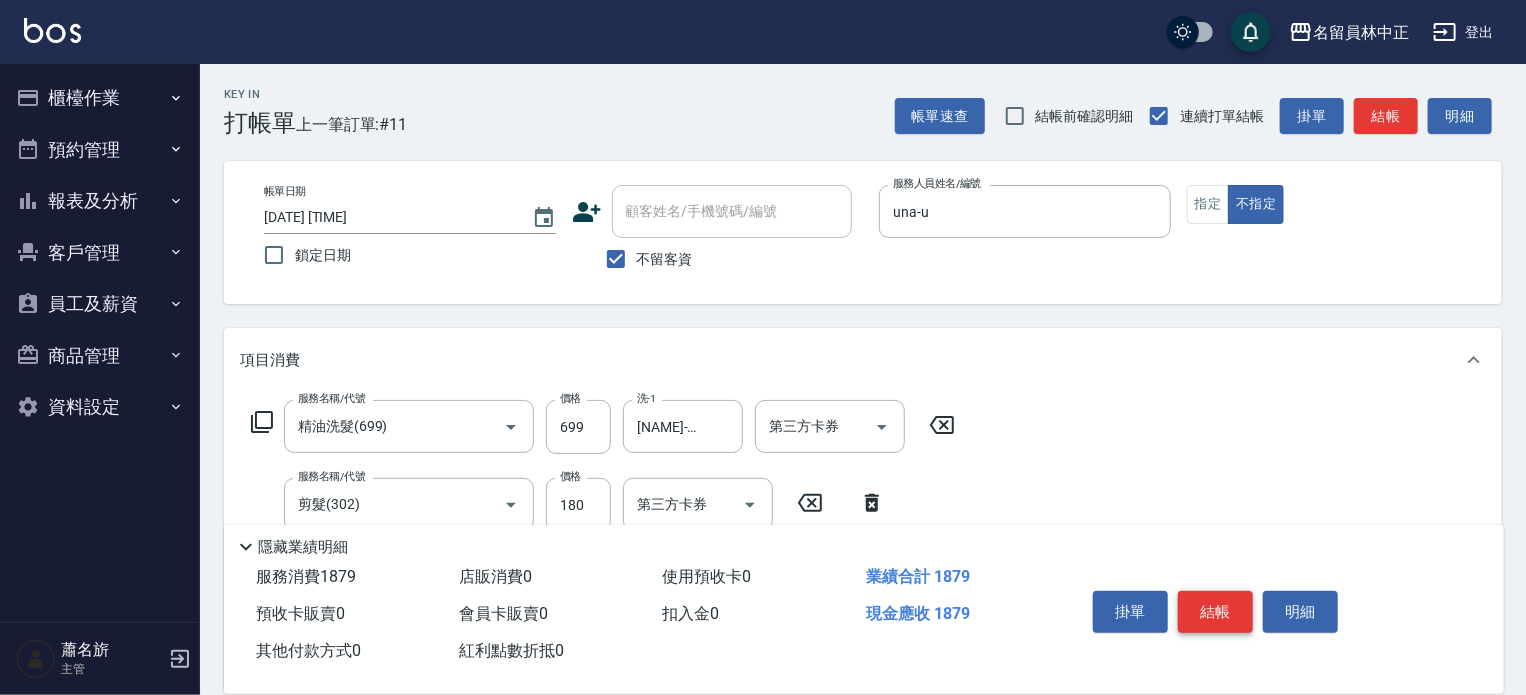 click on "結帳" at bounding box center [1215, 612] 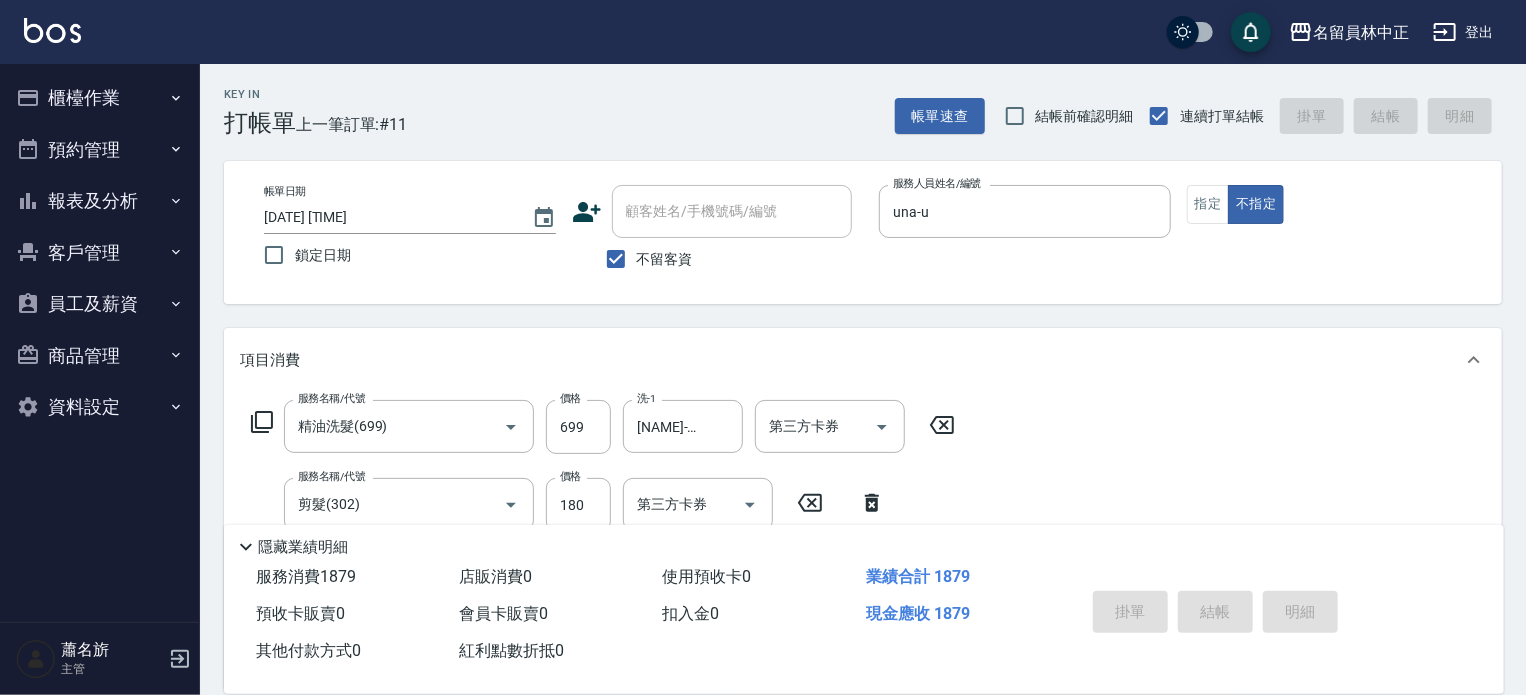 type on "[DATE] [TIME]" 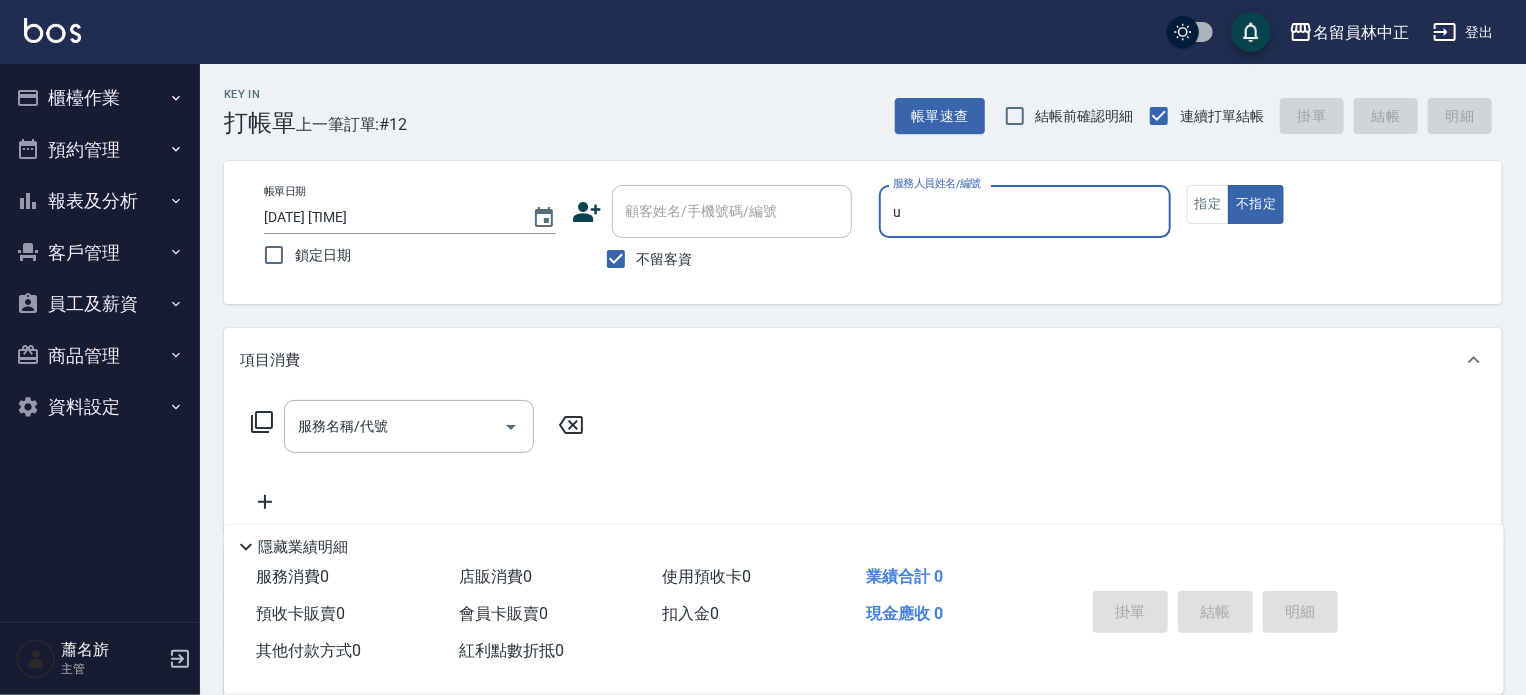 type on "una-u" 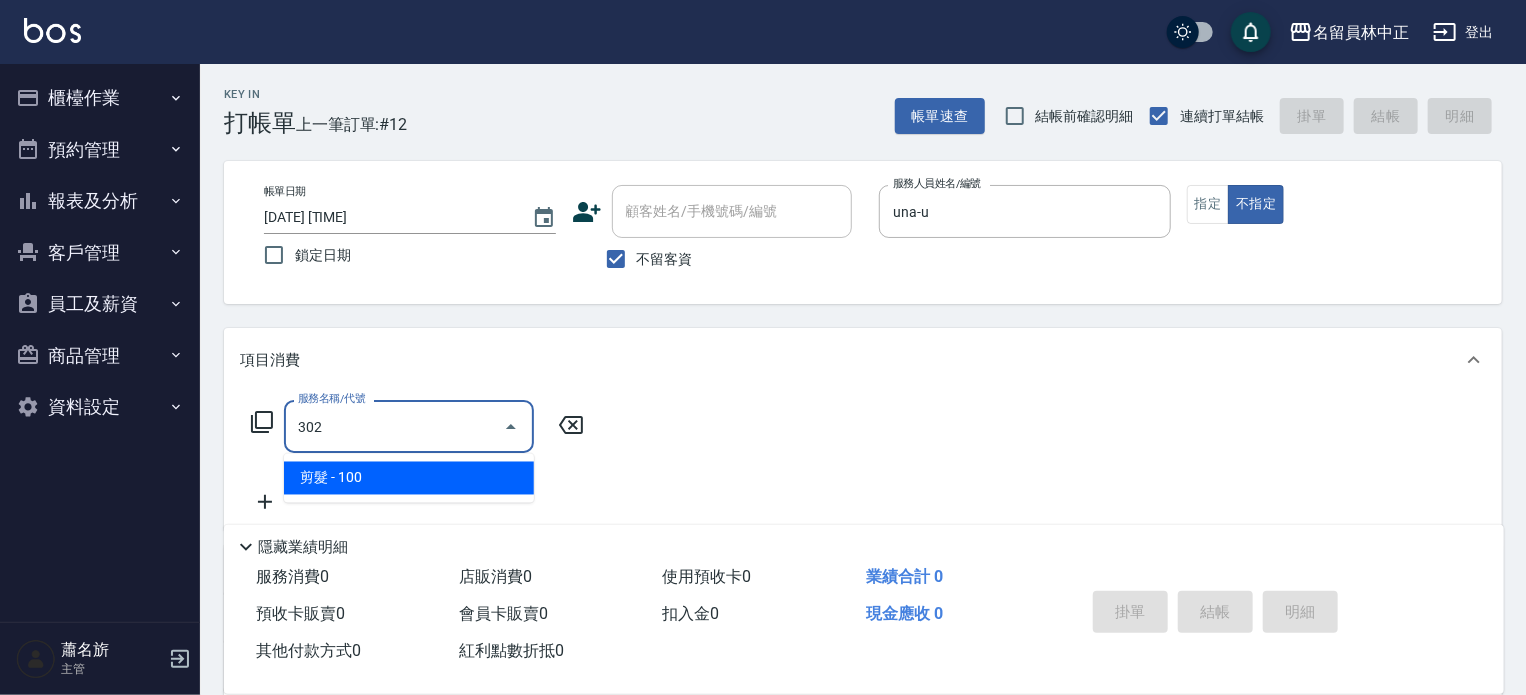 type on "剪髮(302)" 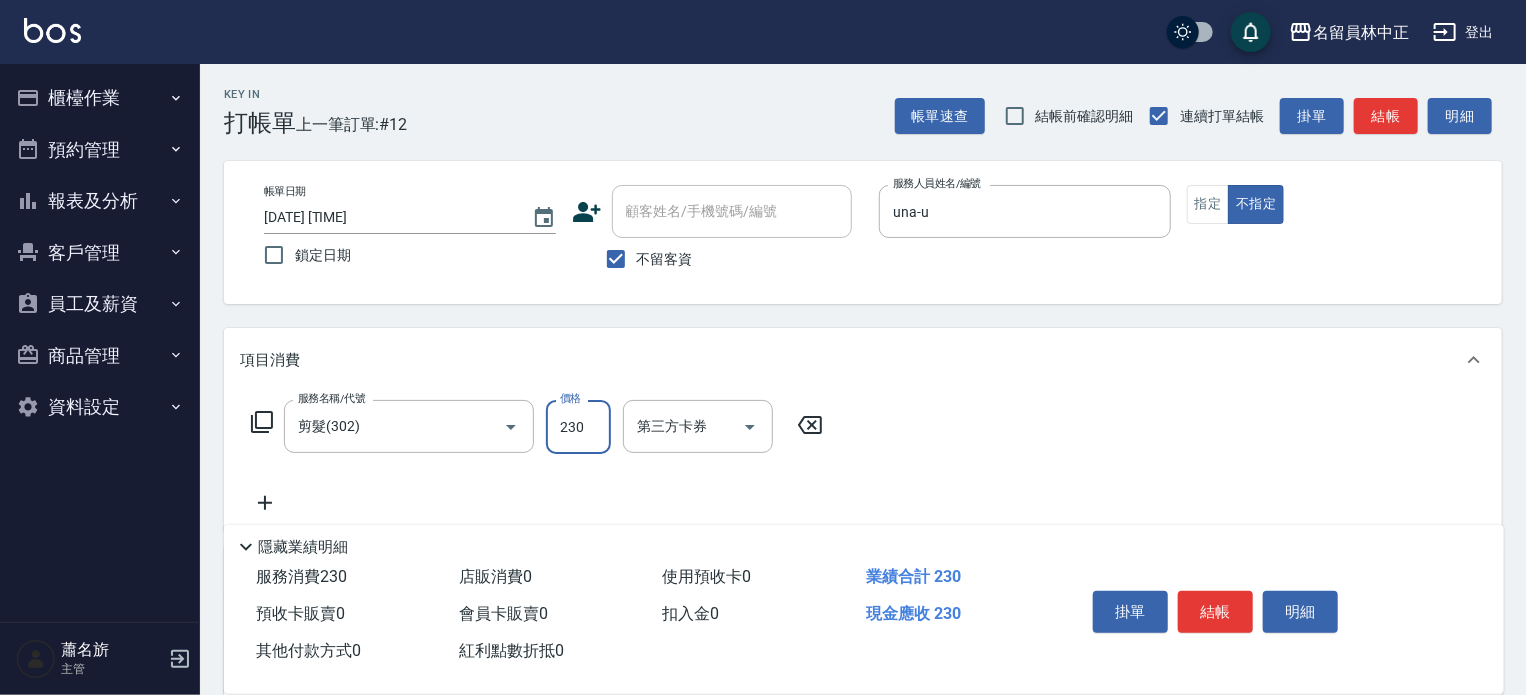 type on "230" 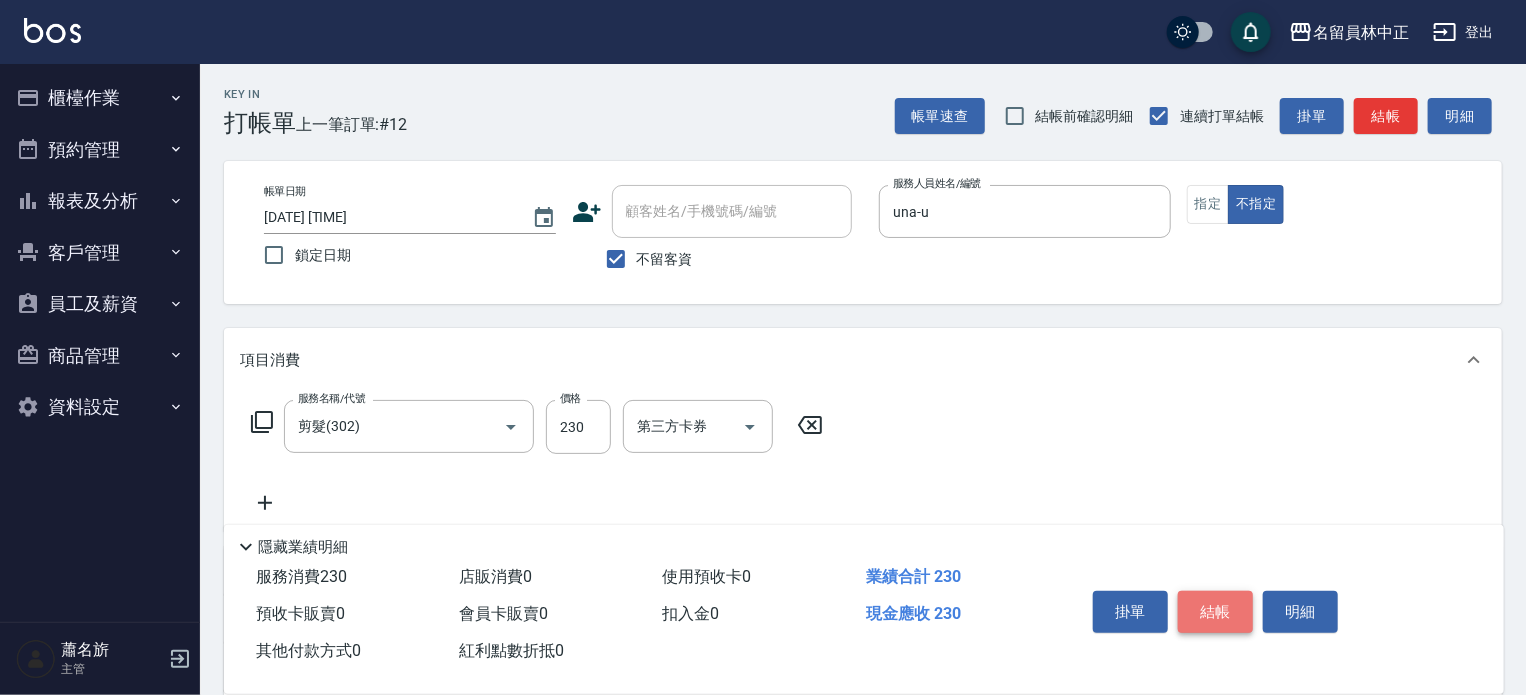click on "結帳" at bounding box center [1215, 612] 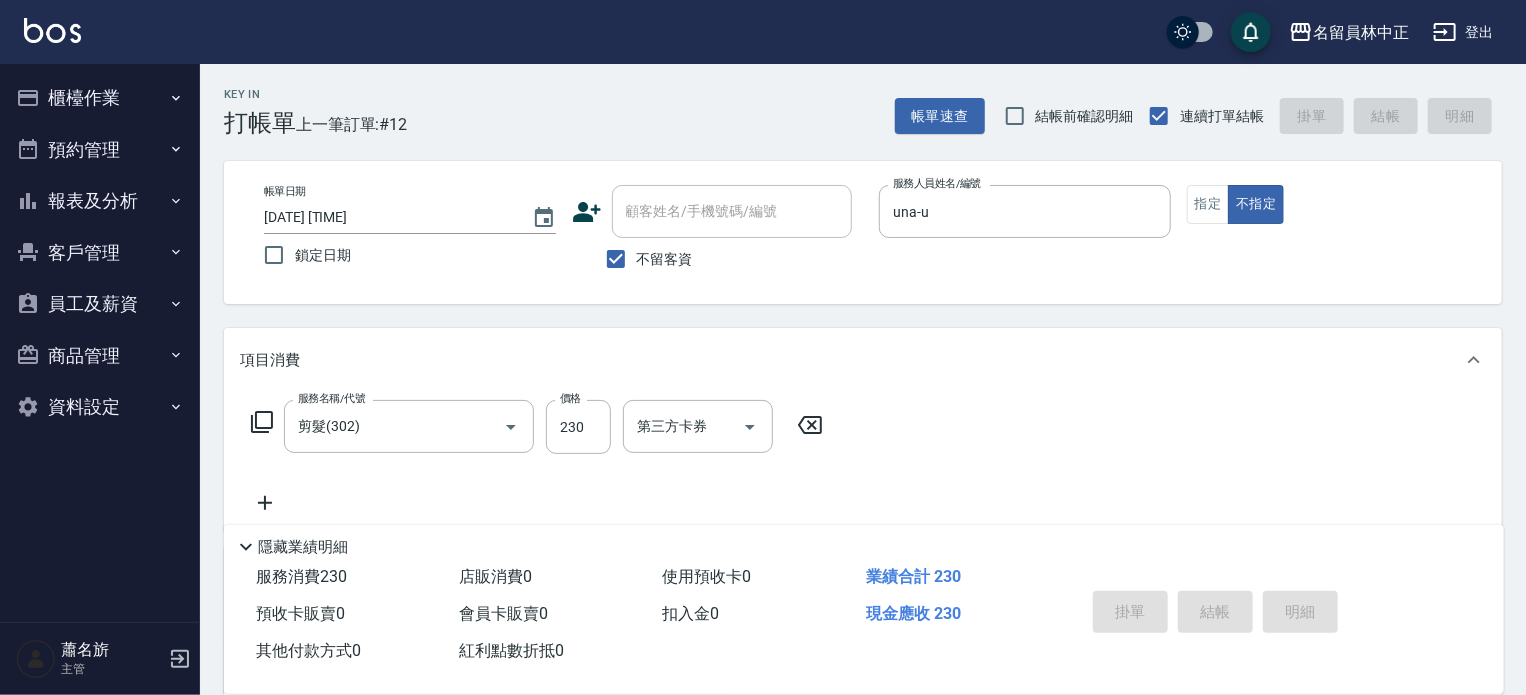 type on "2025/08/05 18:45" 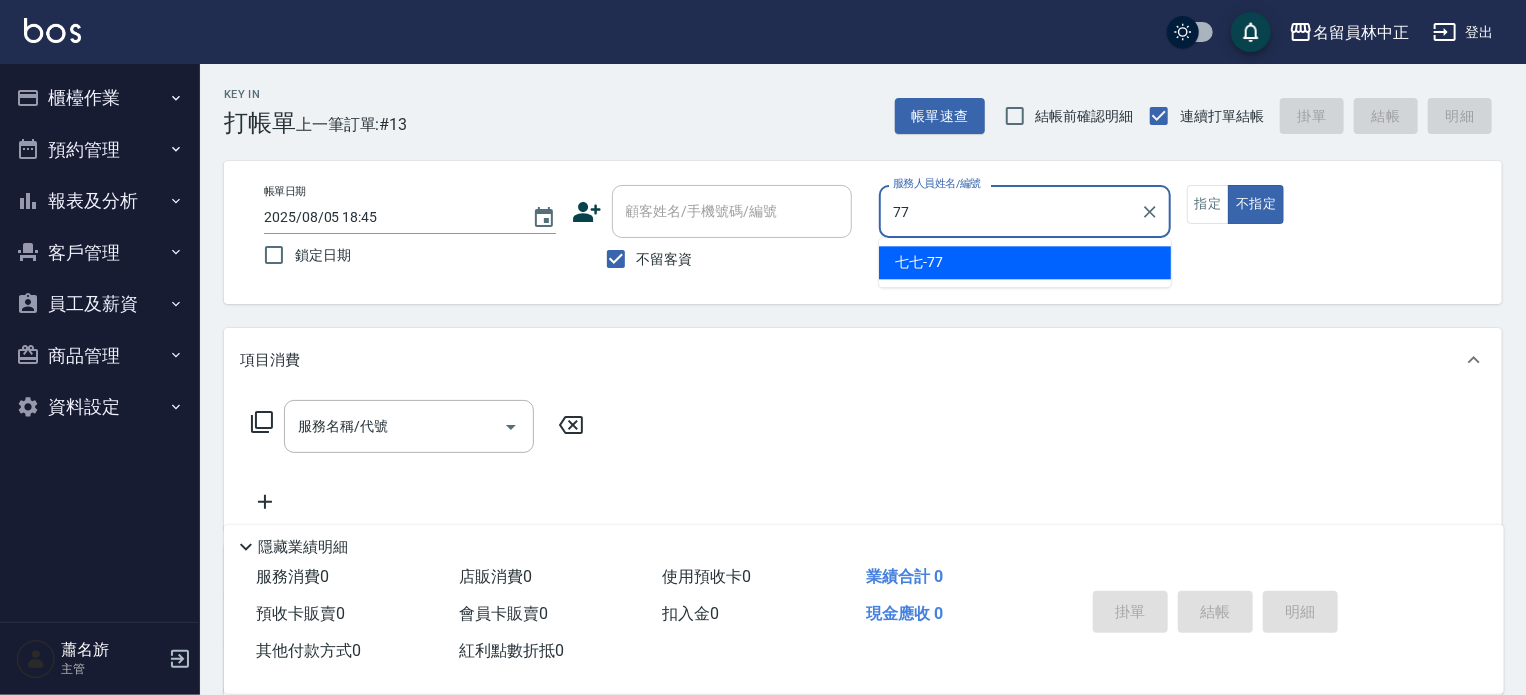 type on "七七-77" 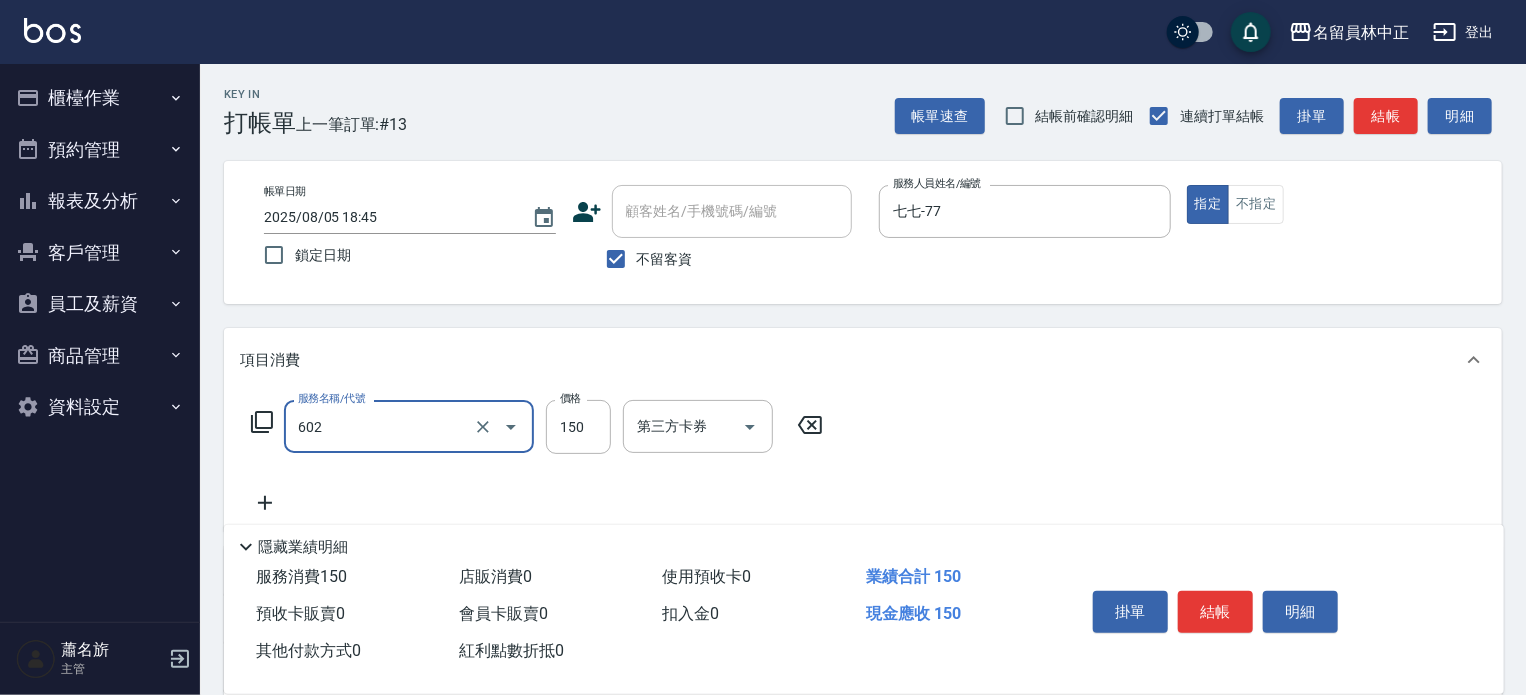 type on "一般洗髮(602)" 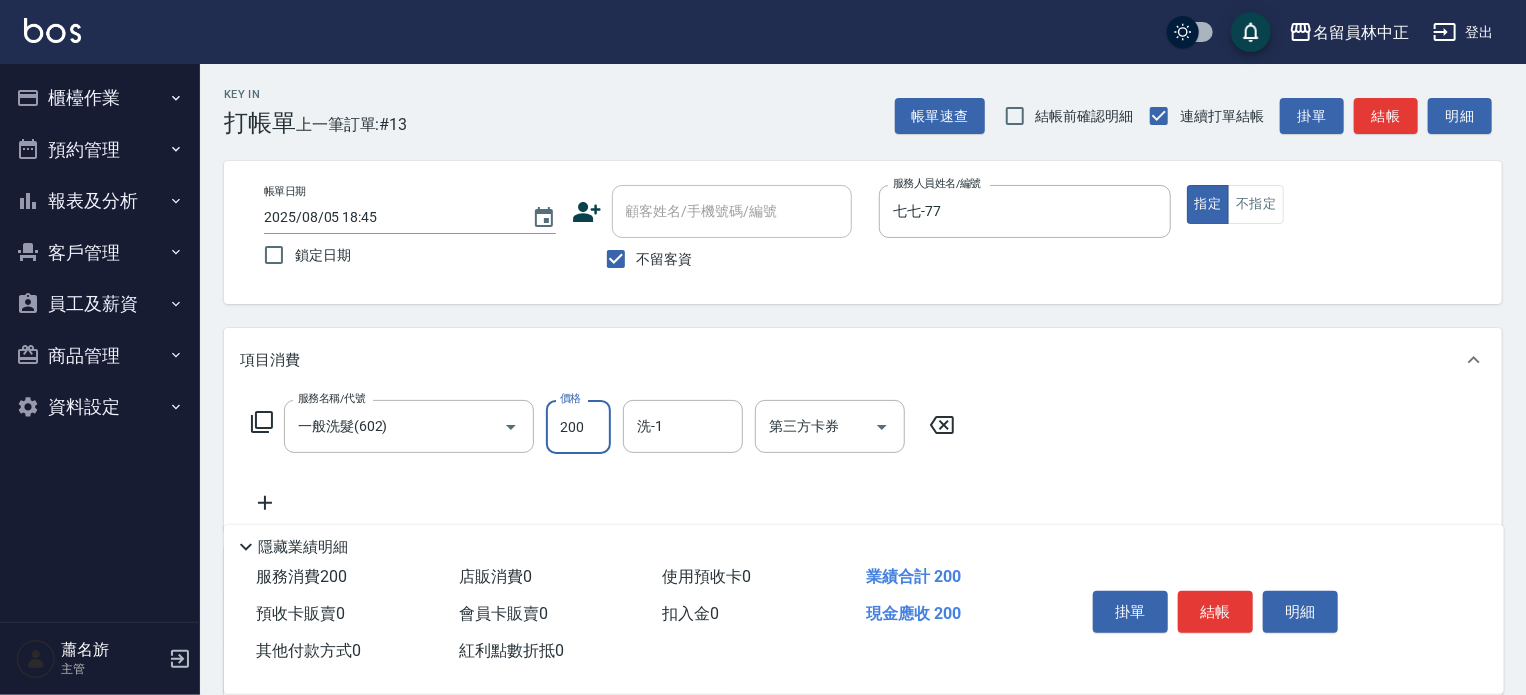 type on "200" 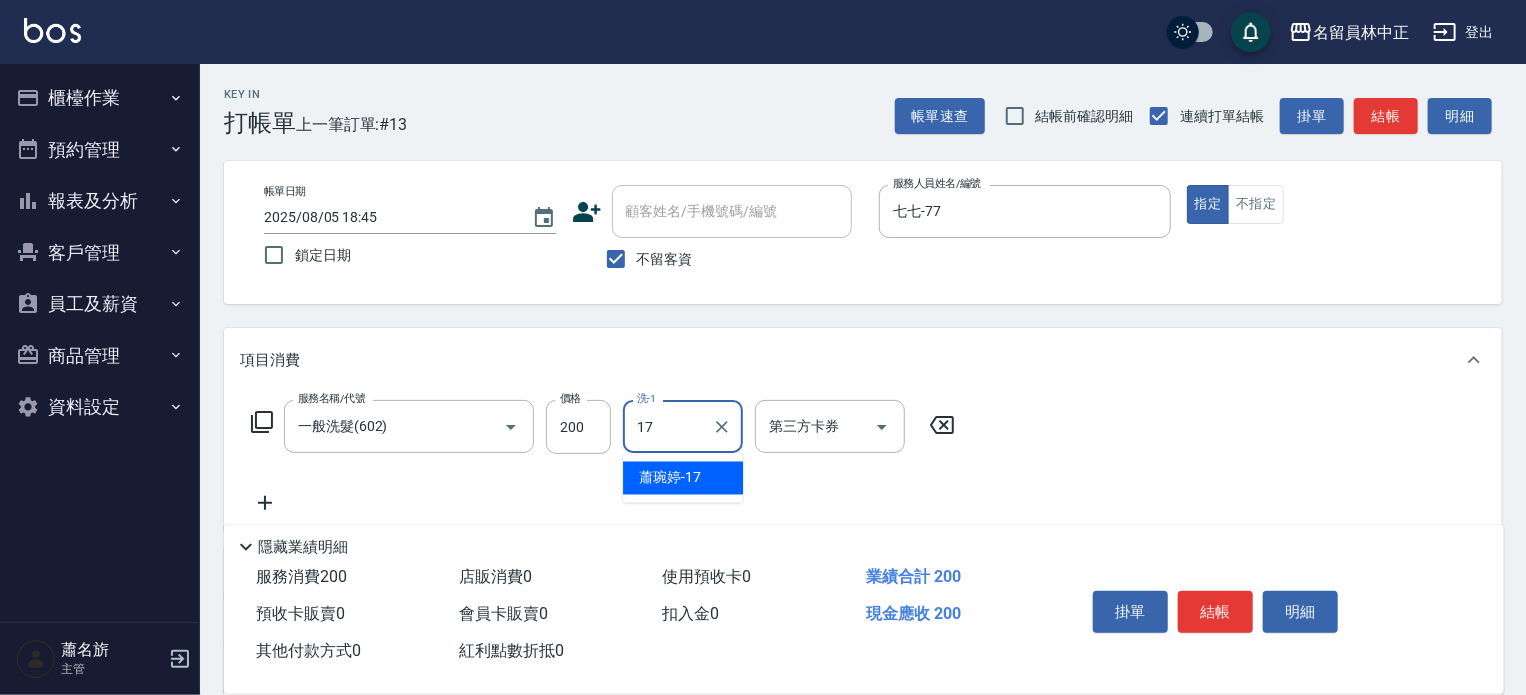type on "[NAME]-17" 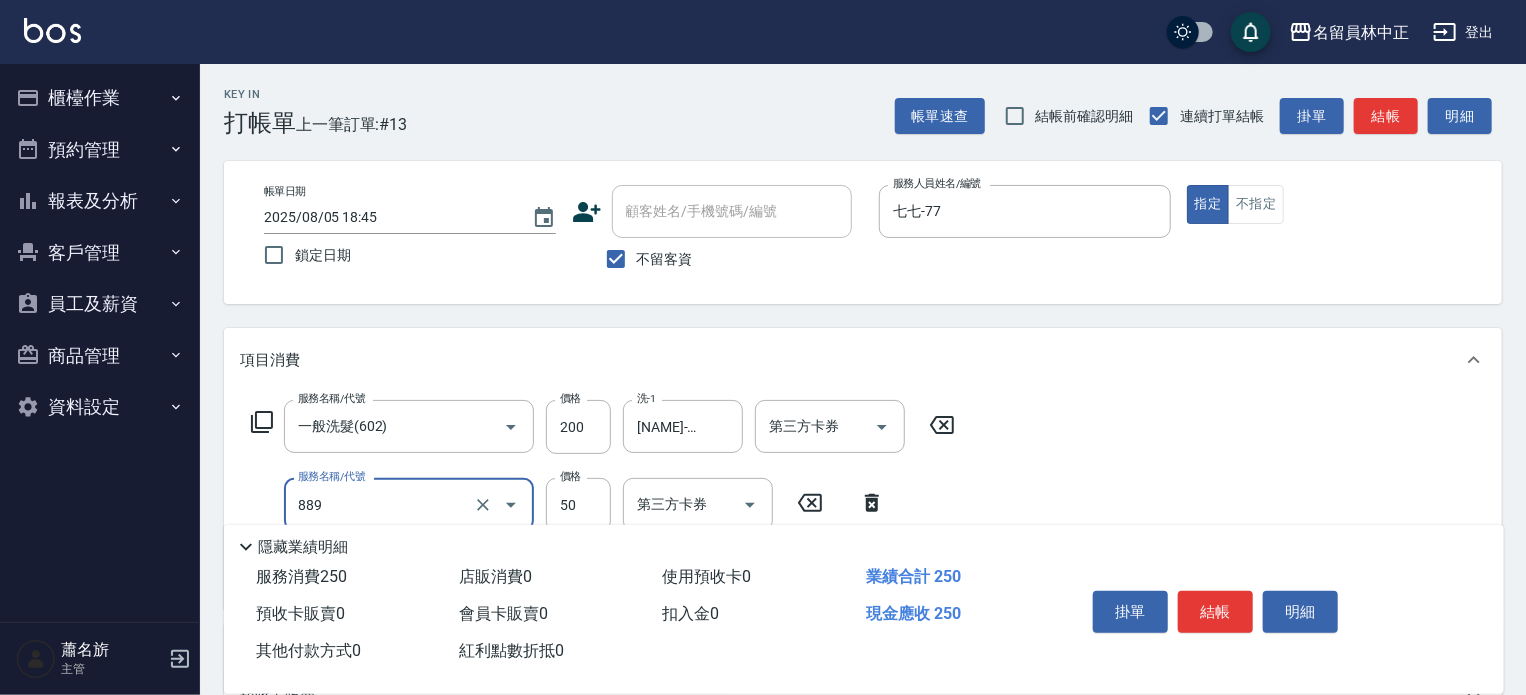 type on "精油(889)" 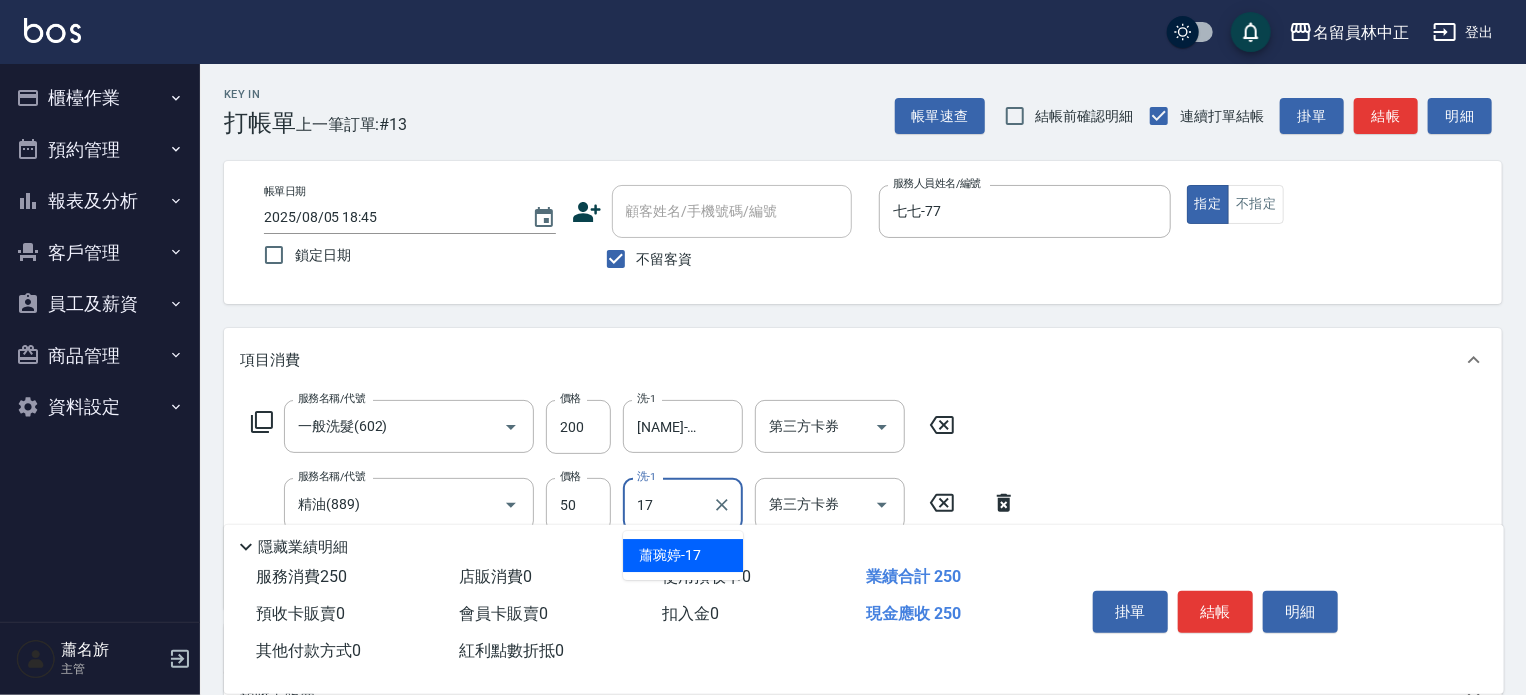 type on "[NAME]-17" 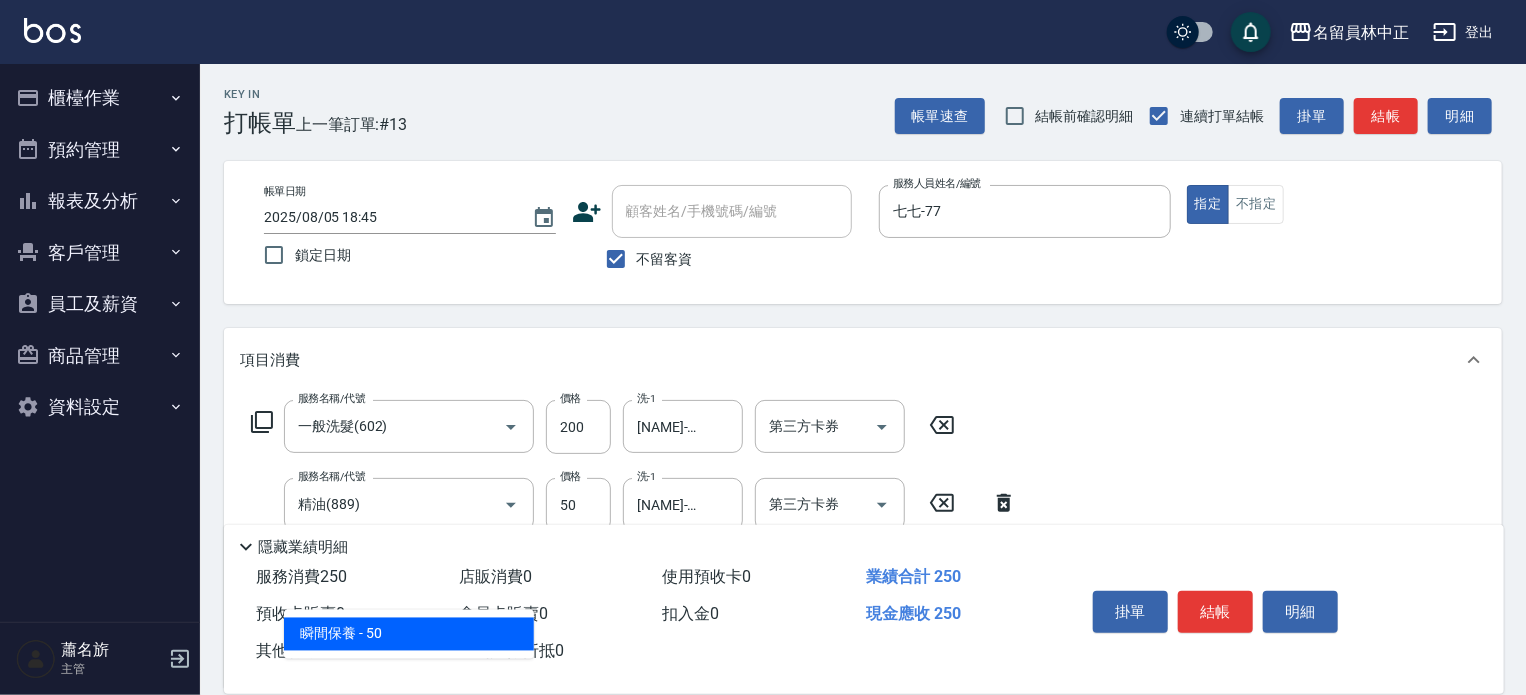 type on "瞬間保養(415)" 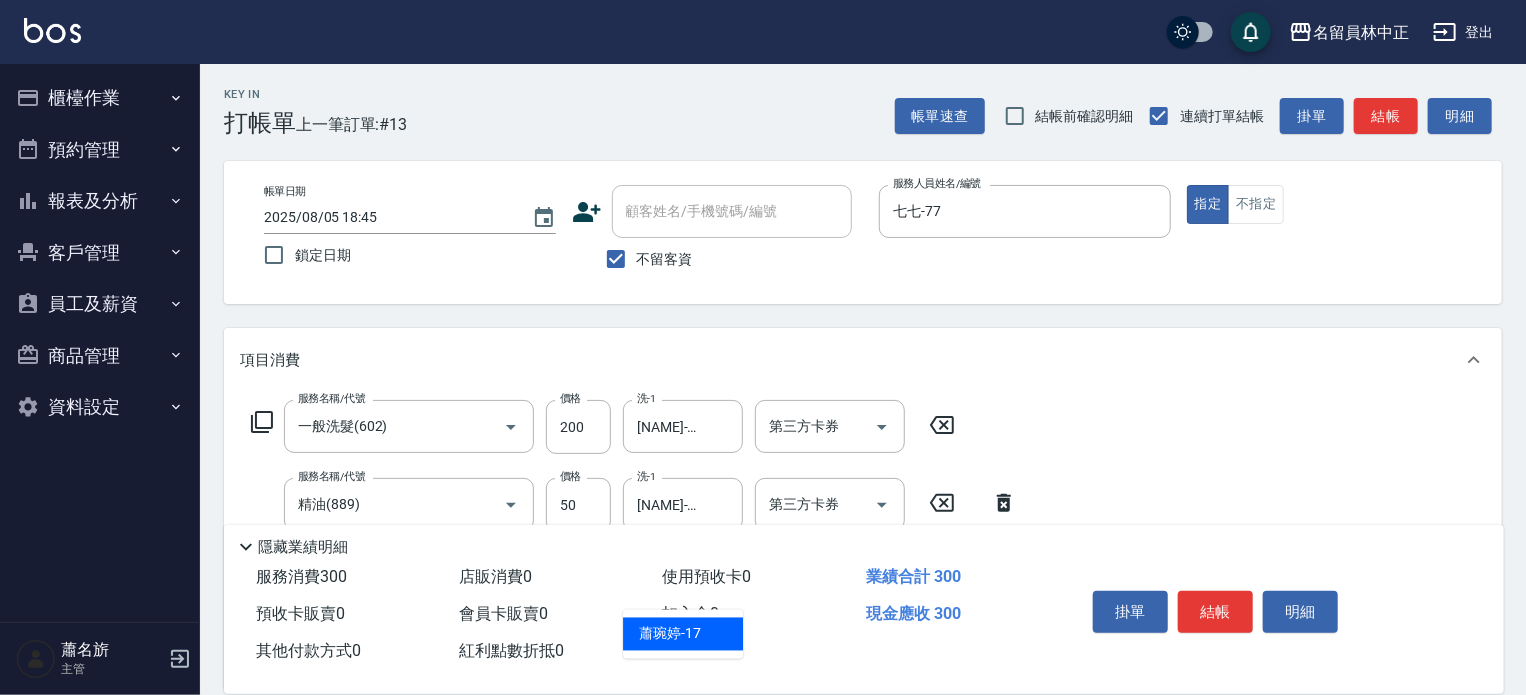 type on "[NAME]-17" 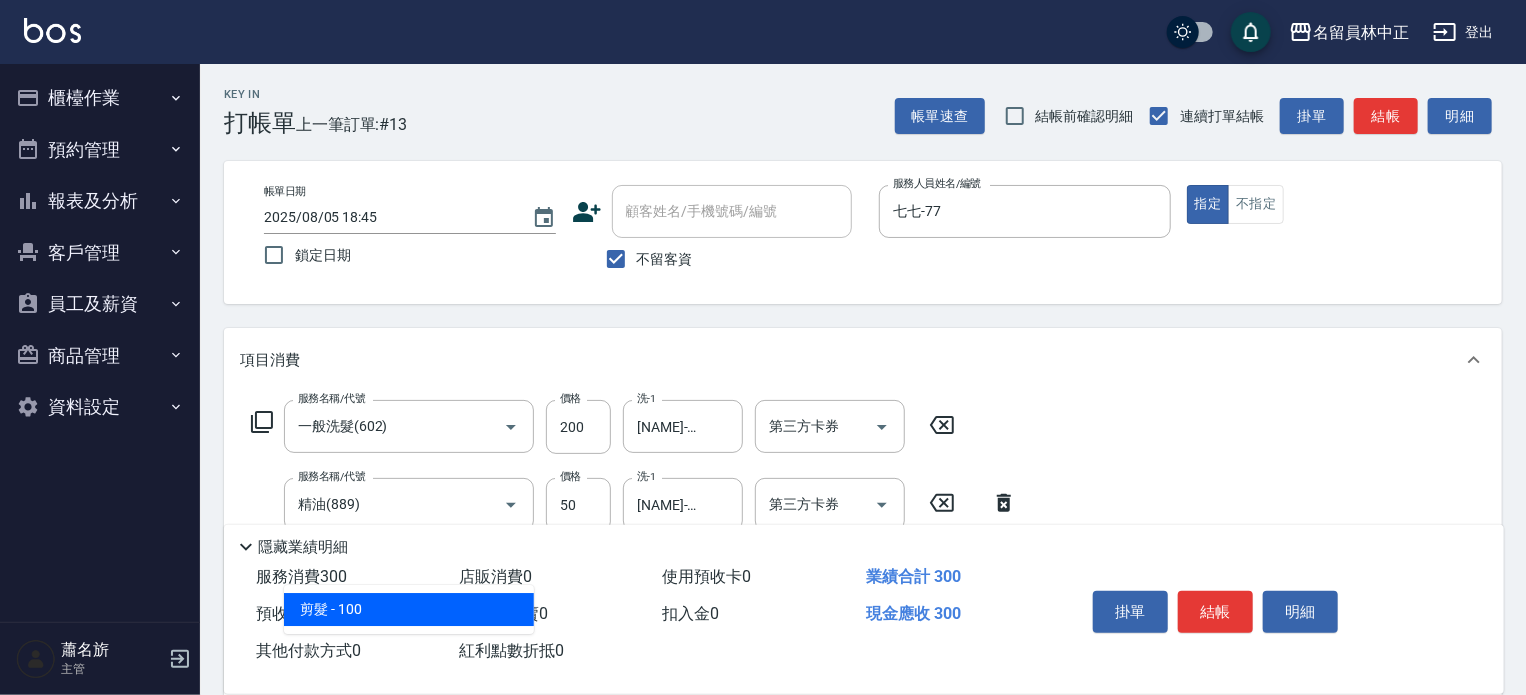 type on "剪髮(302)" 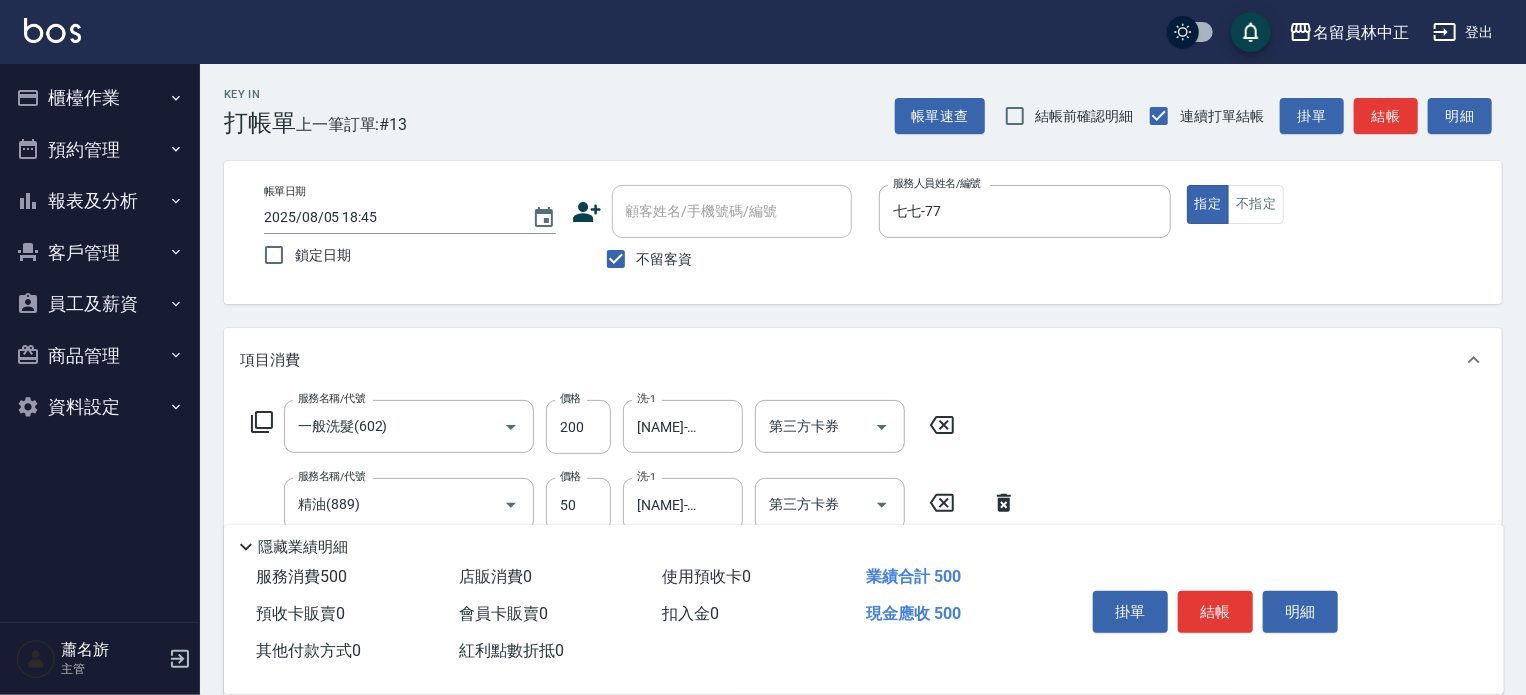 type on "200" 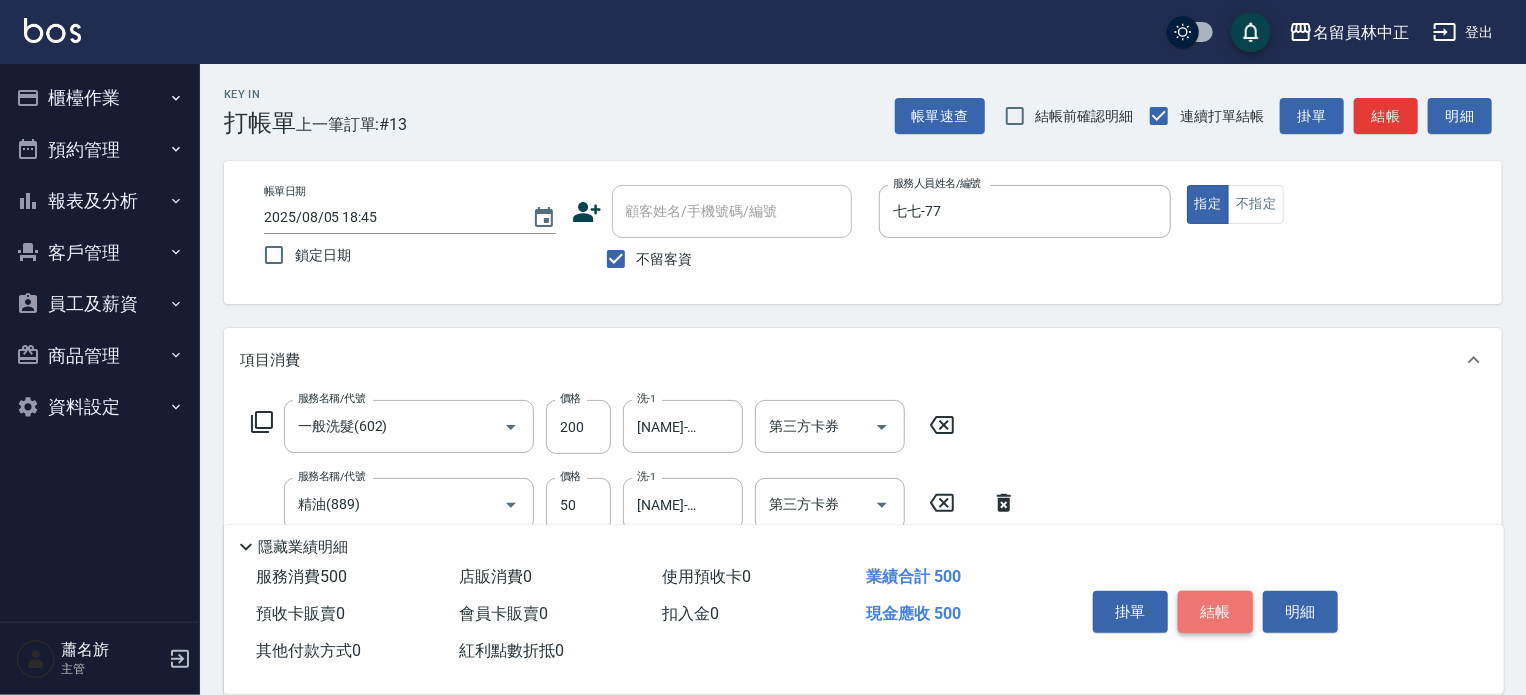 click on "結帳" at bounding box center (1215, 612) 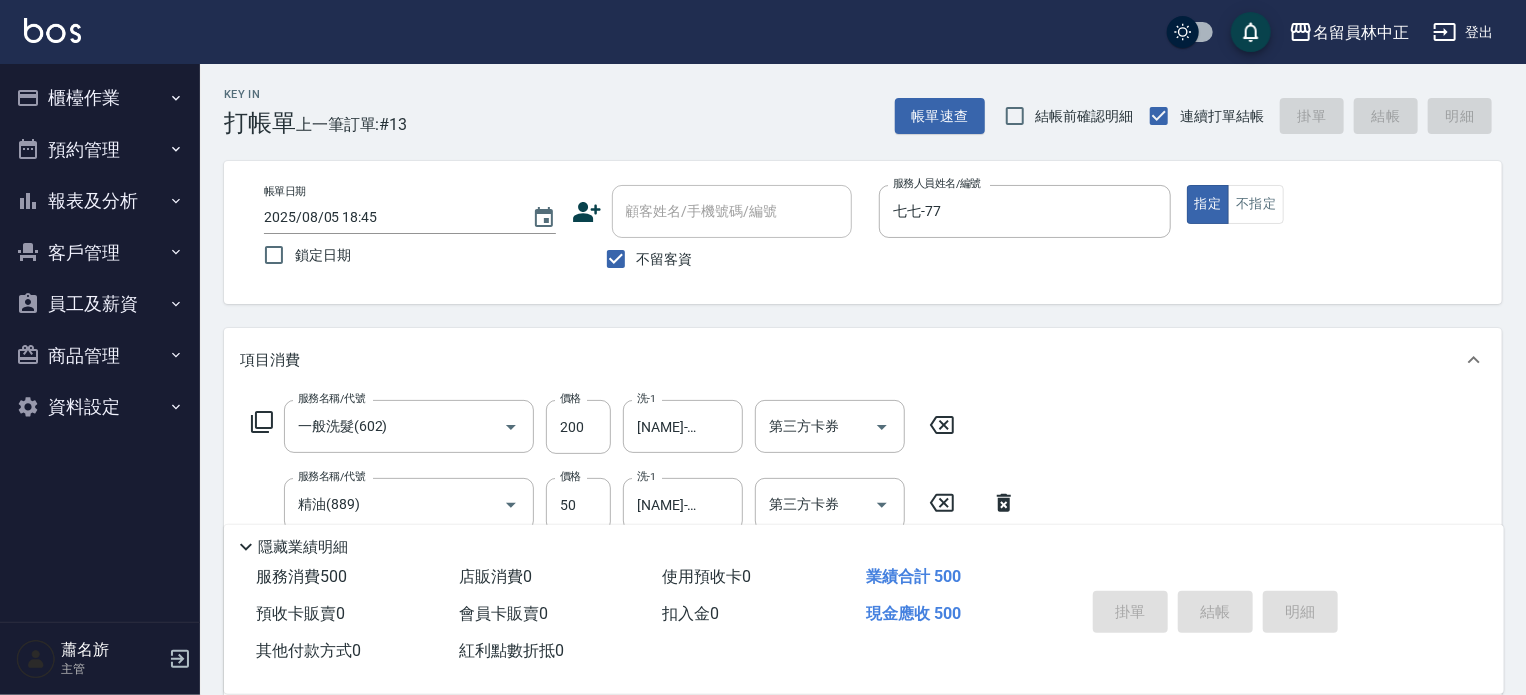 type 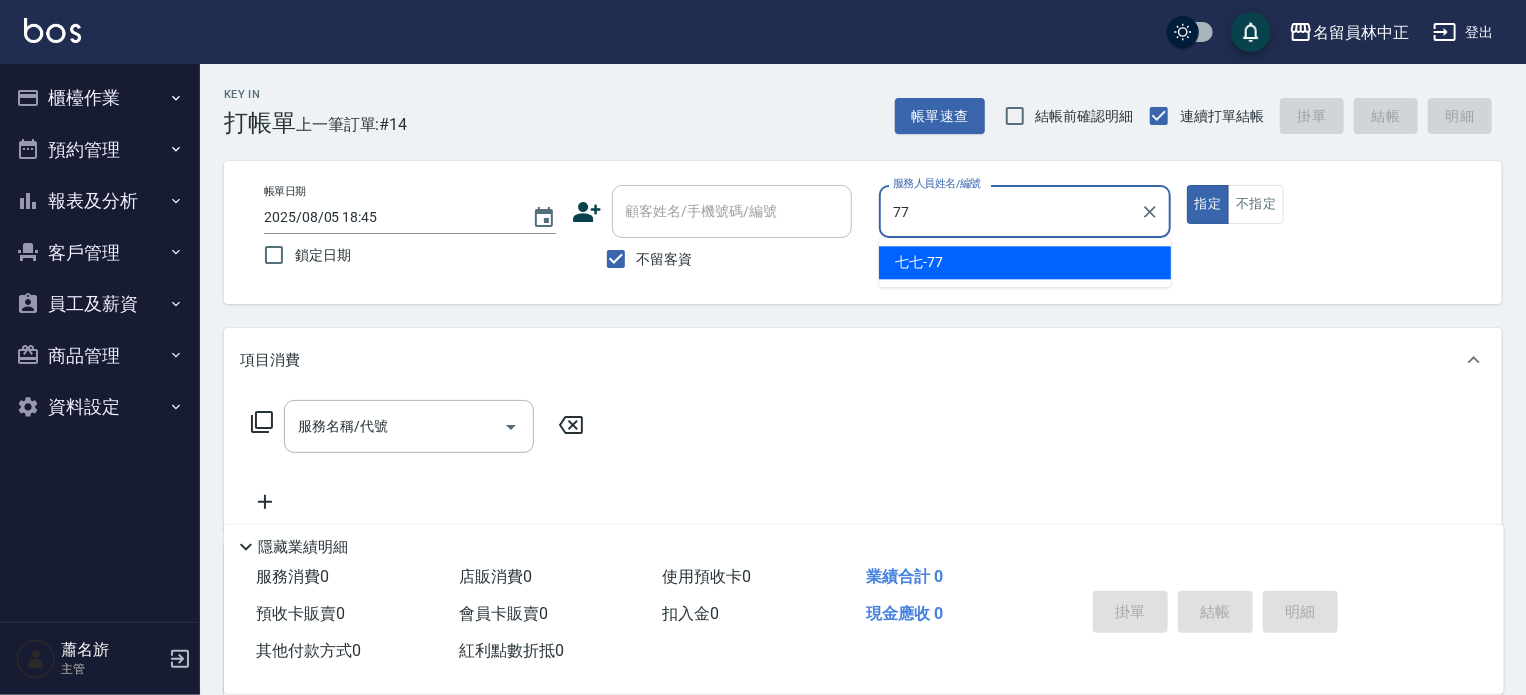type on "七七-77" 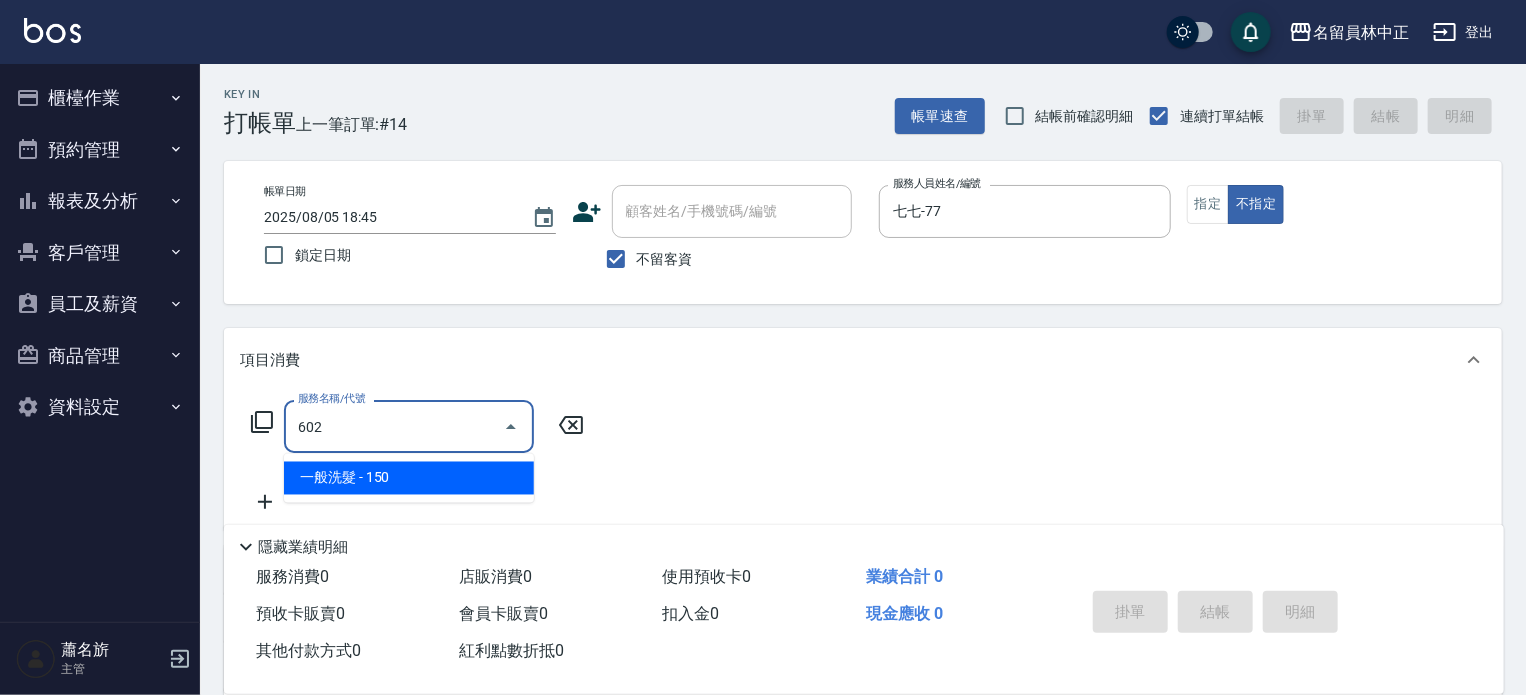 type on "一般洗髮(602)" 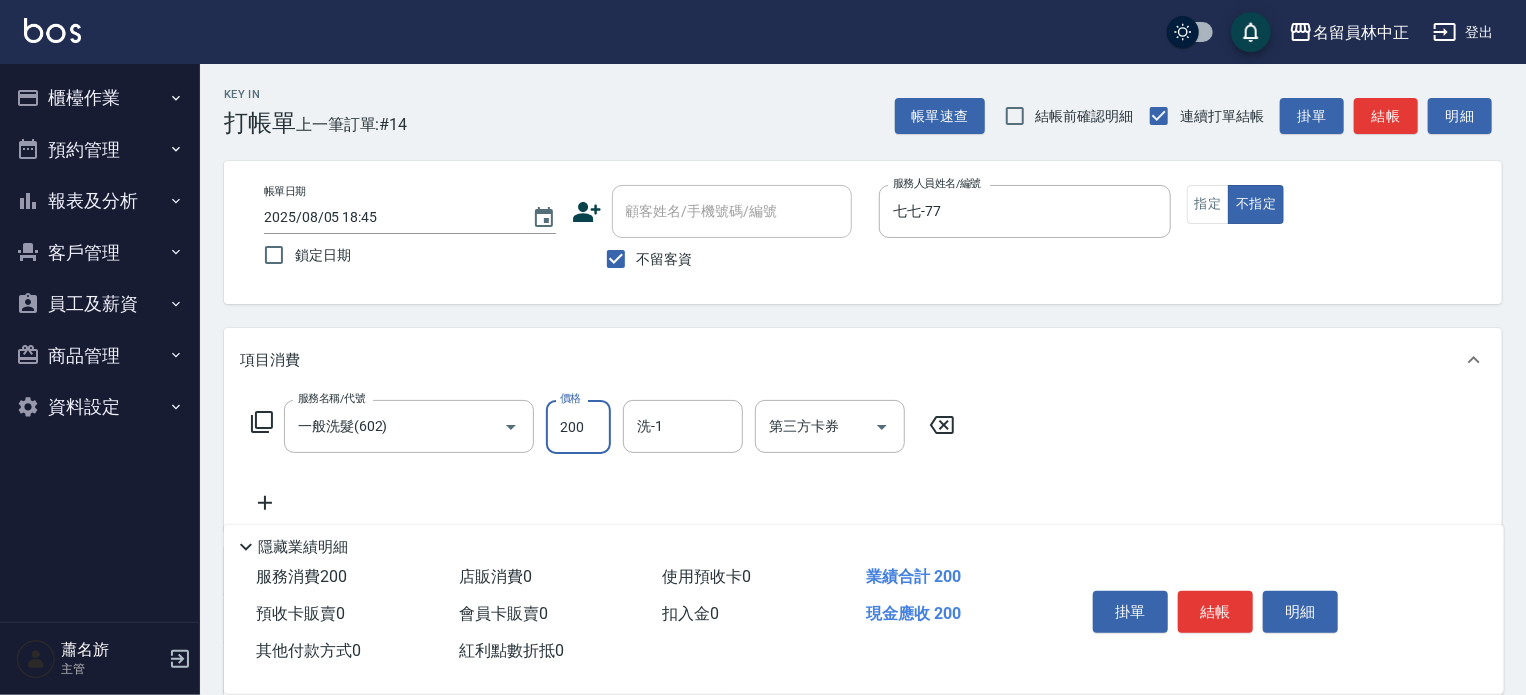 type on "200" 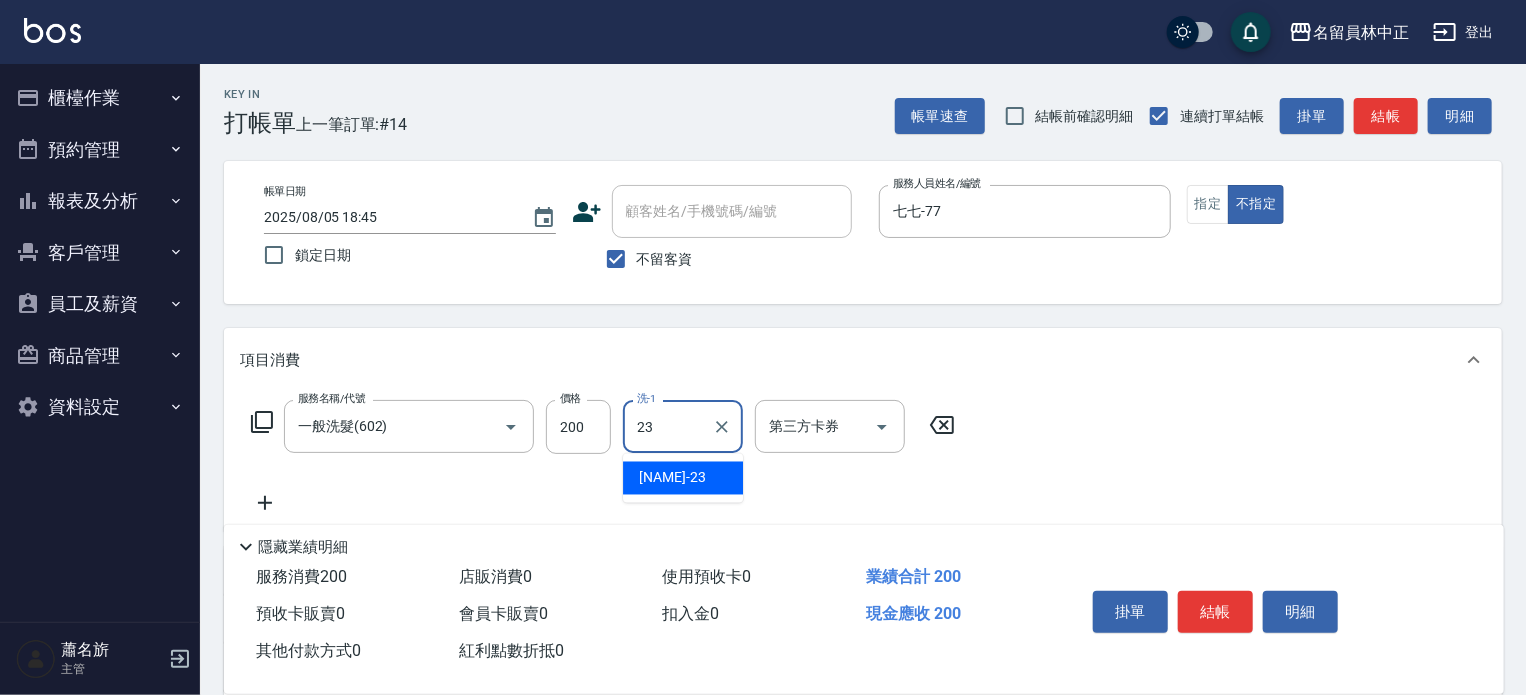 type on "[NAME]-23" 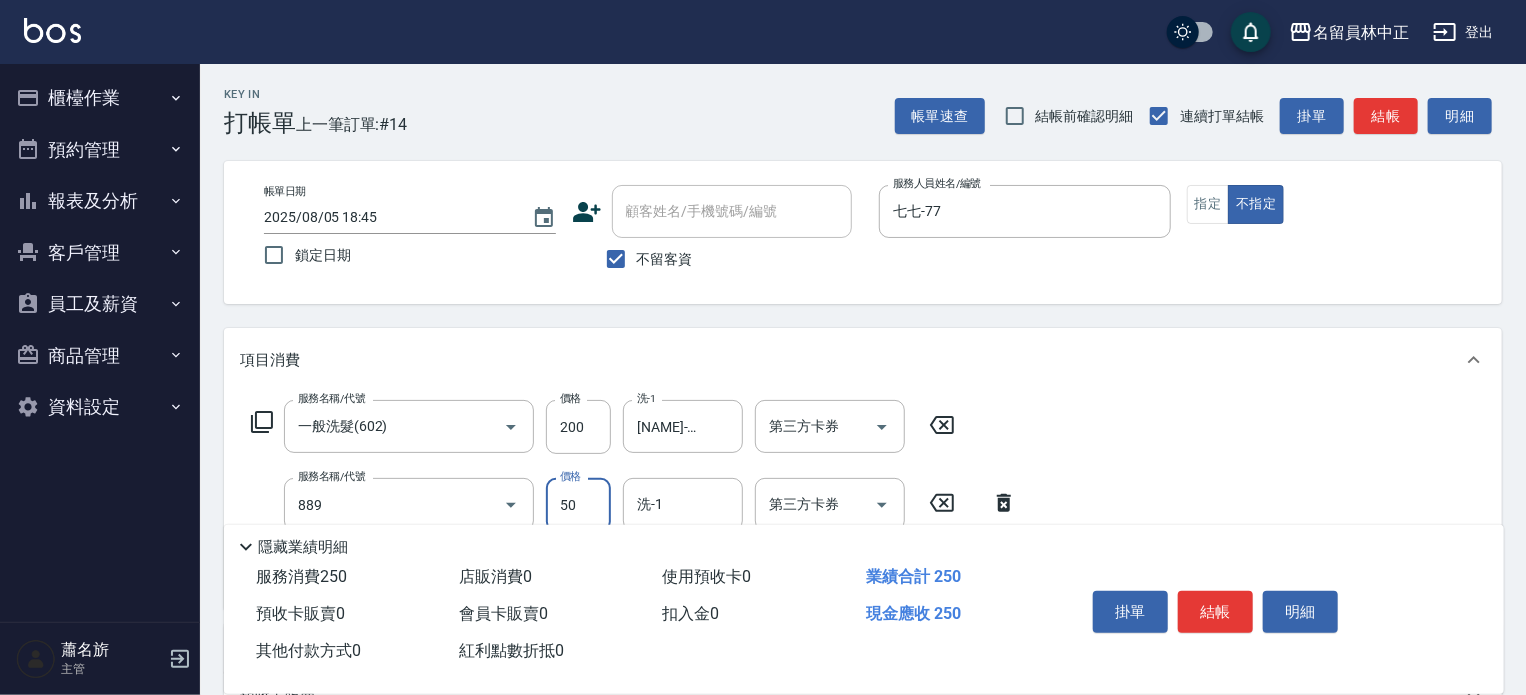type on "精油(889)" 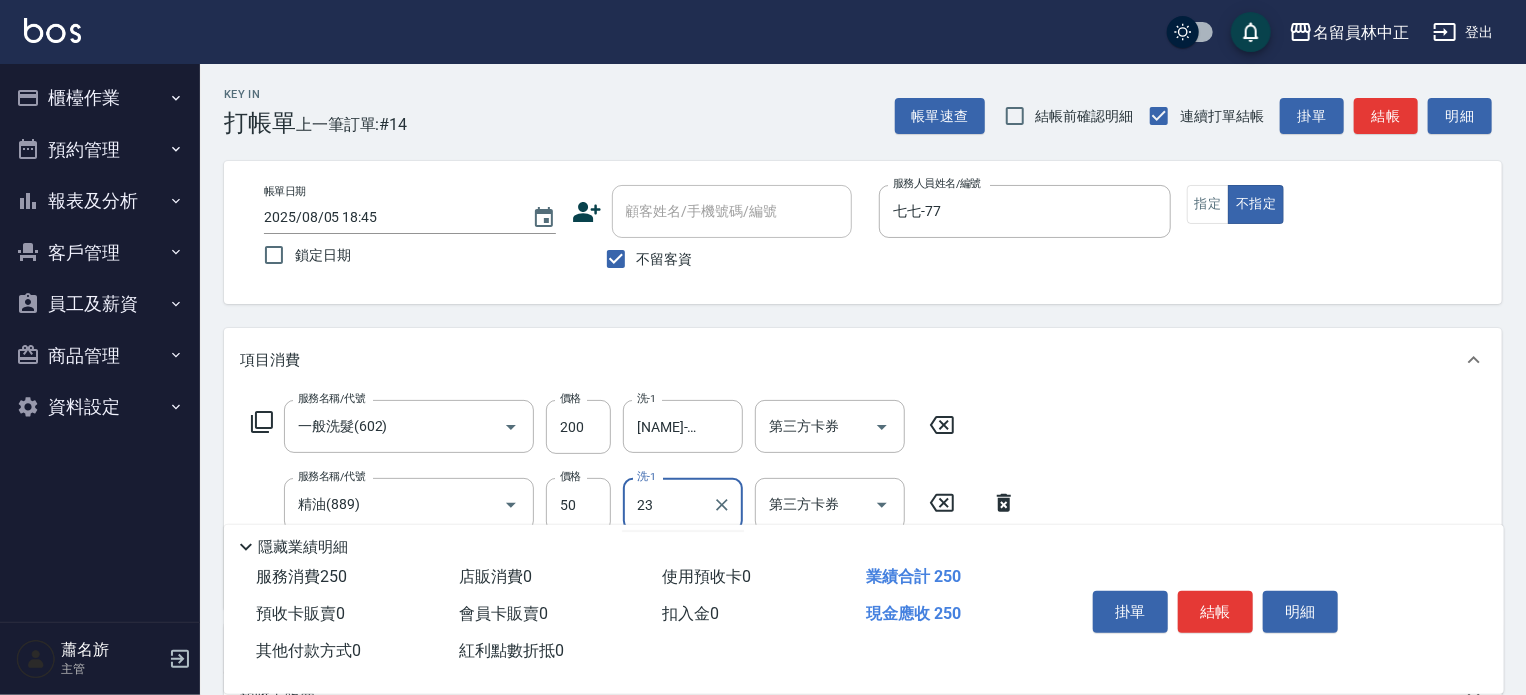 type on "[NAME]-23" 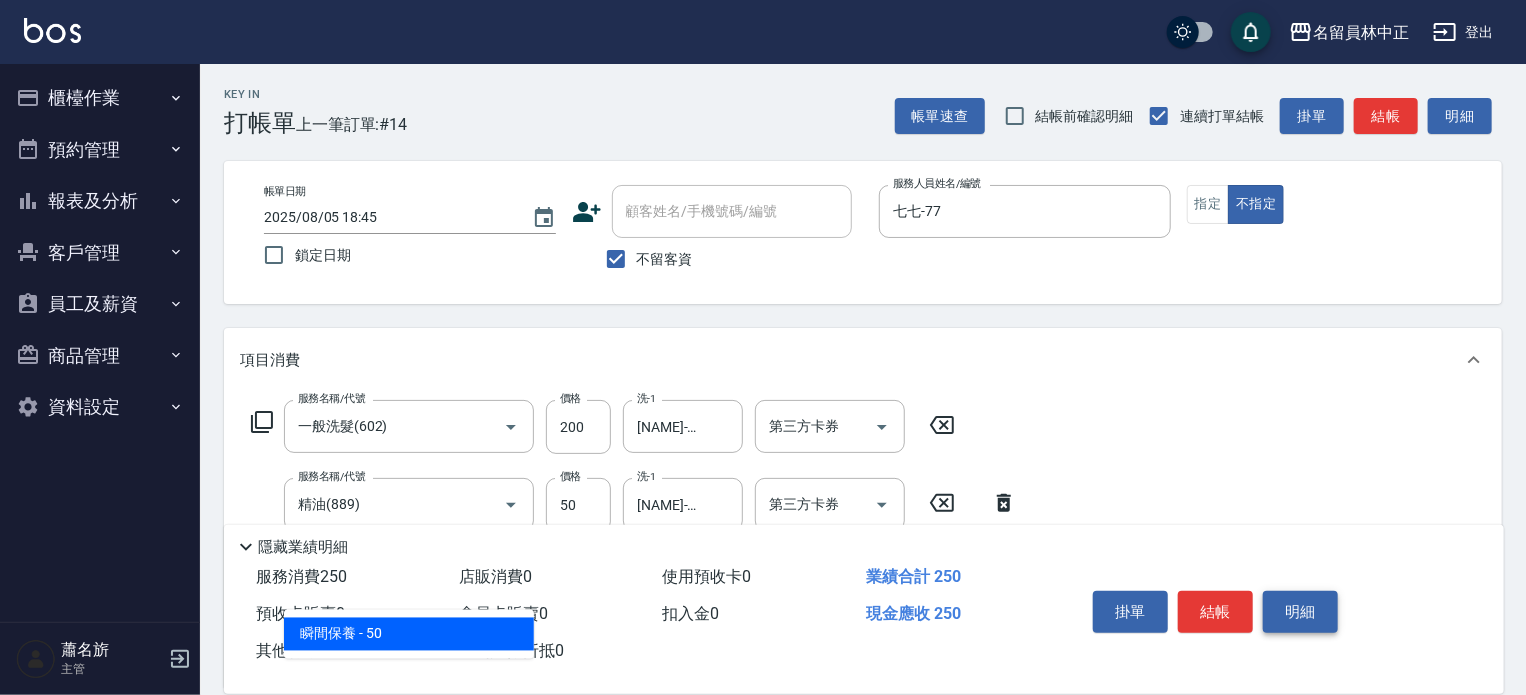 type on "瞬間保養(415)" 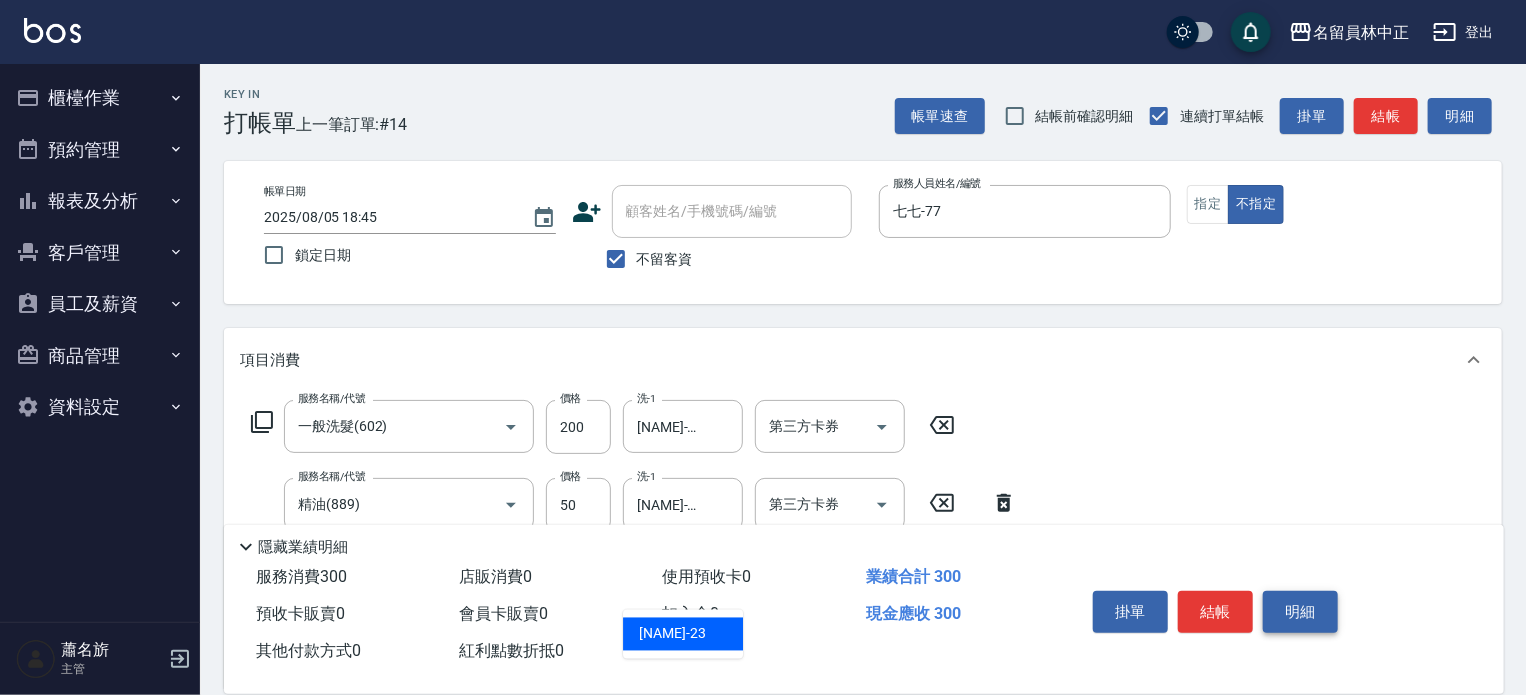 type on "[NAME]-23" 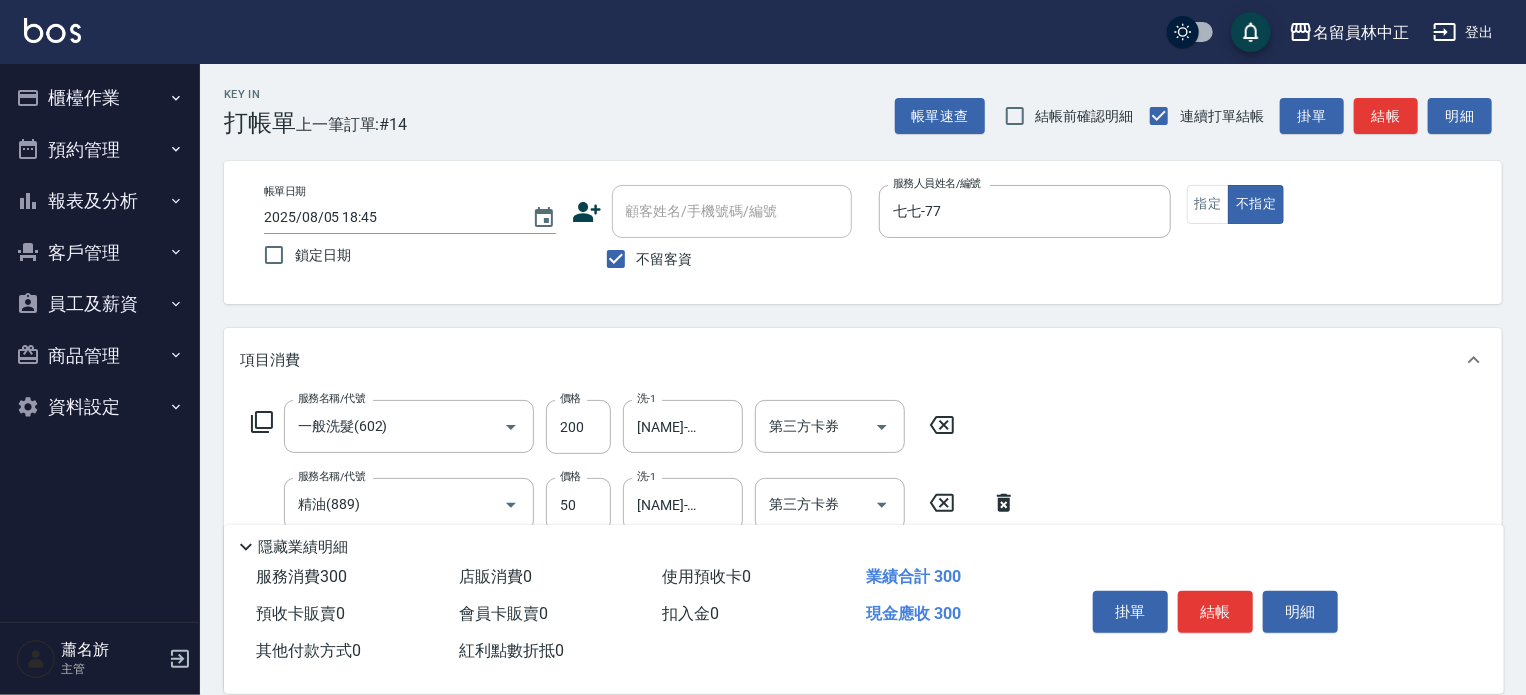 click on "結帳" at bounding box center [1215, 612] 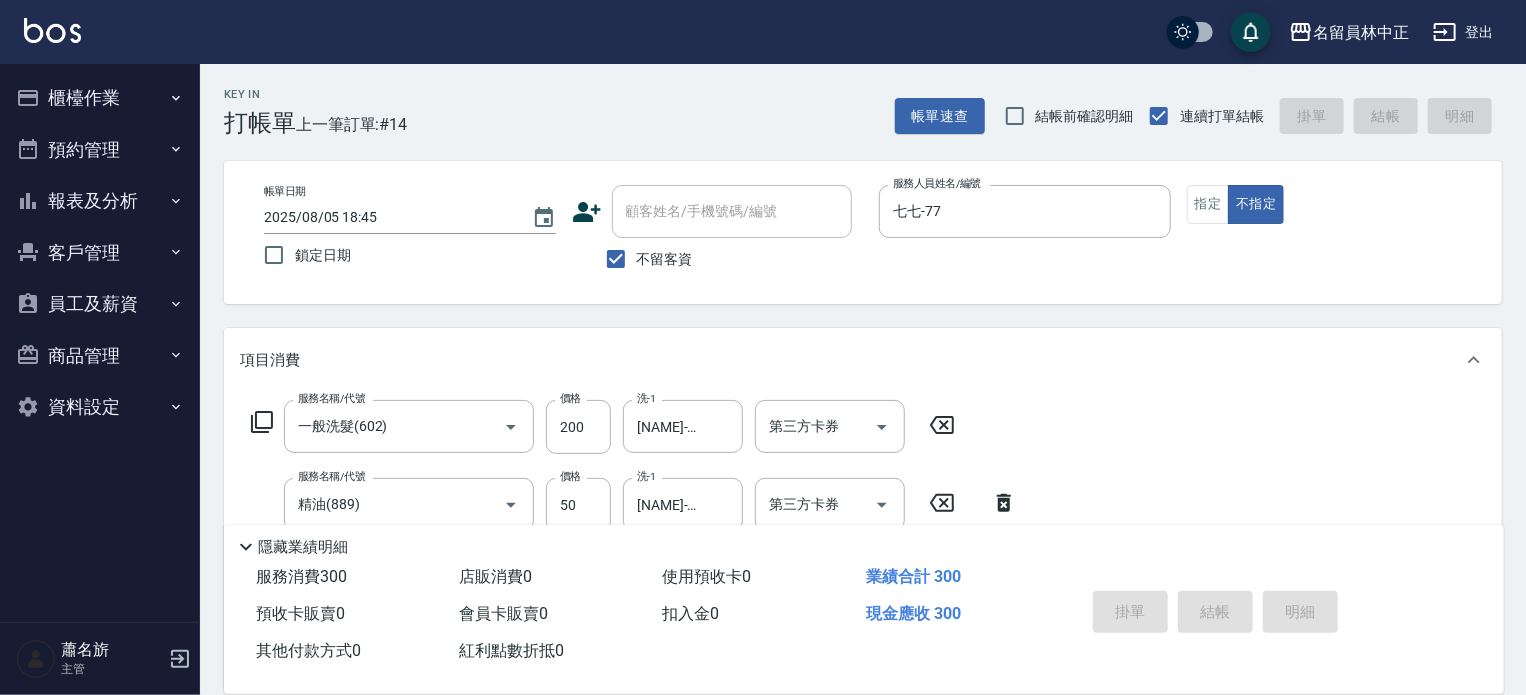 type 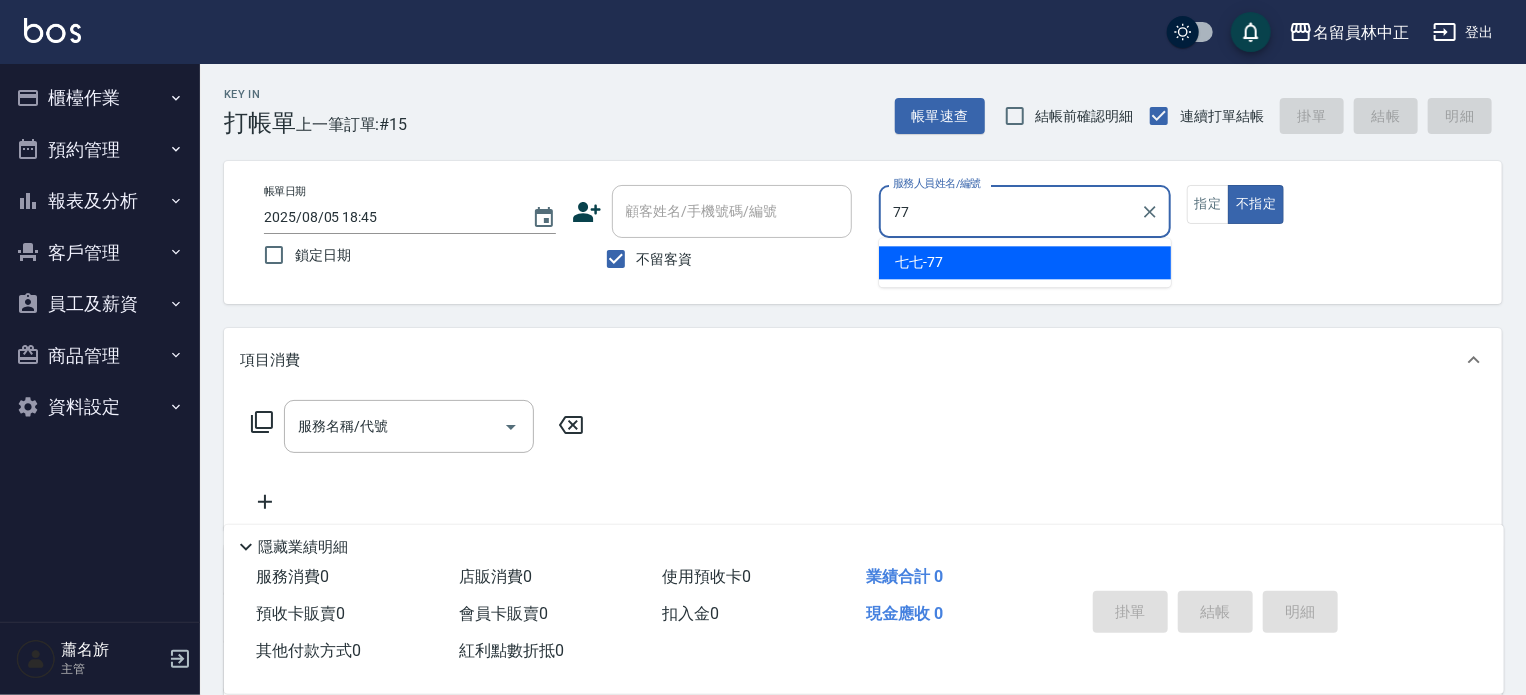 type on "七七-77" 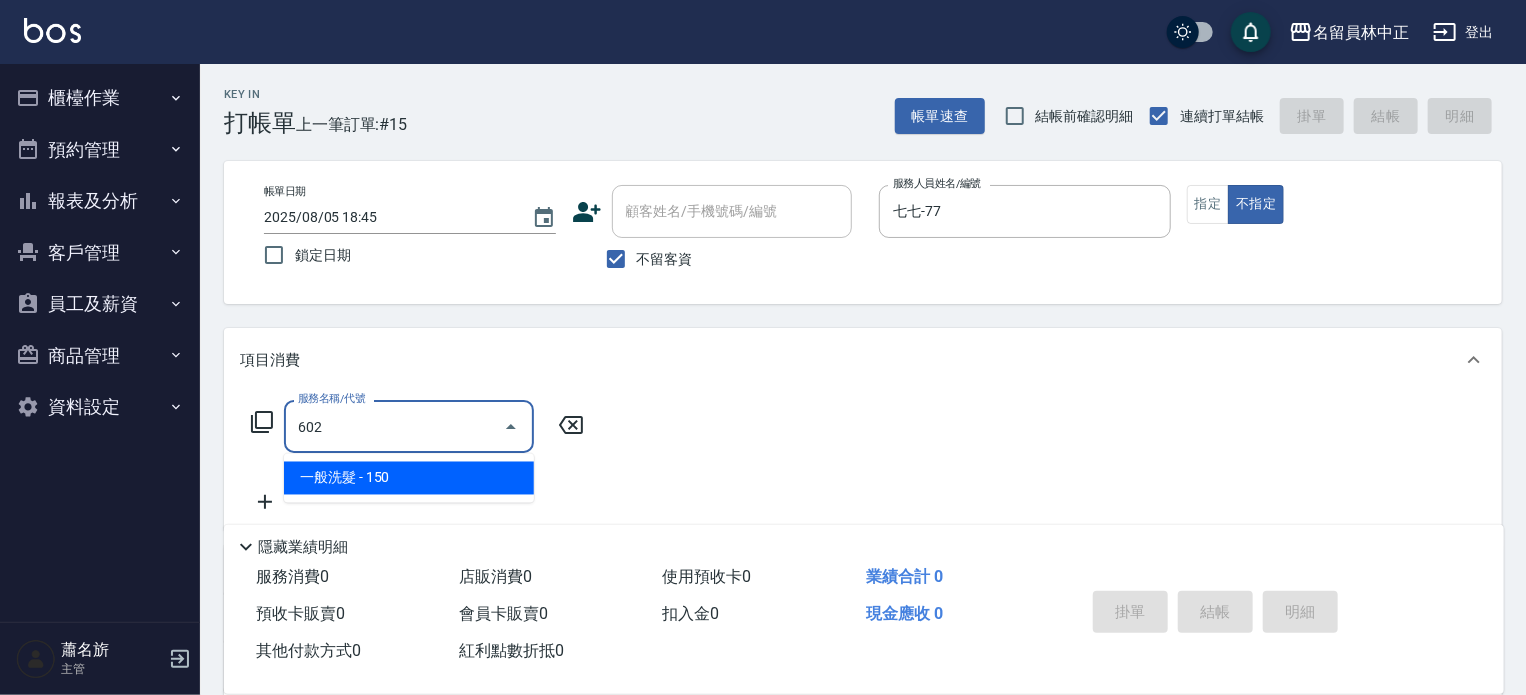type on "一般洗髮(602)" 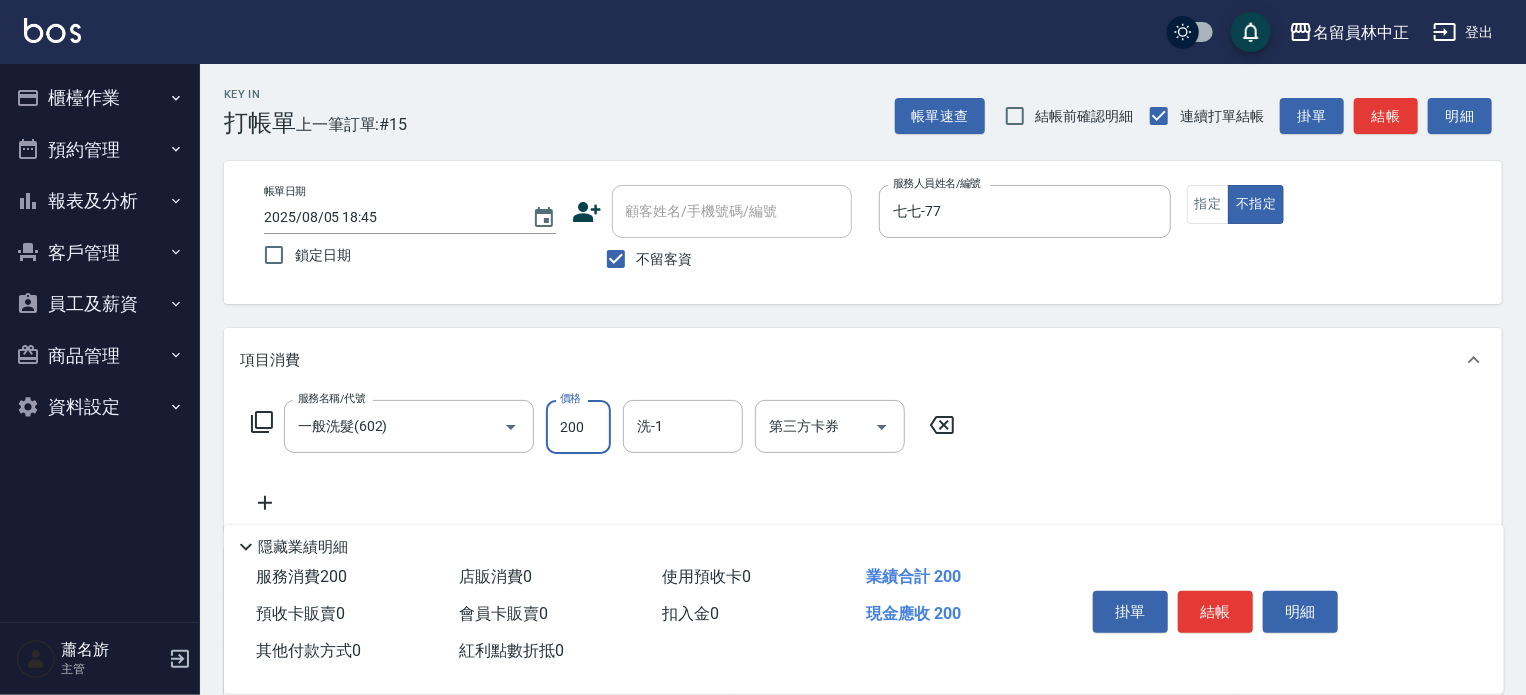 type on "200" 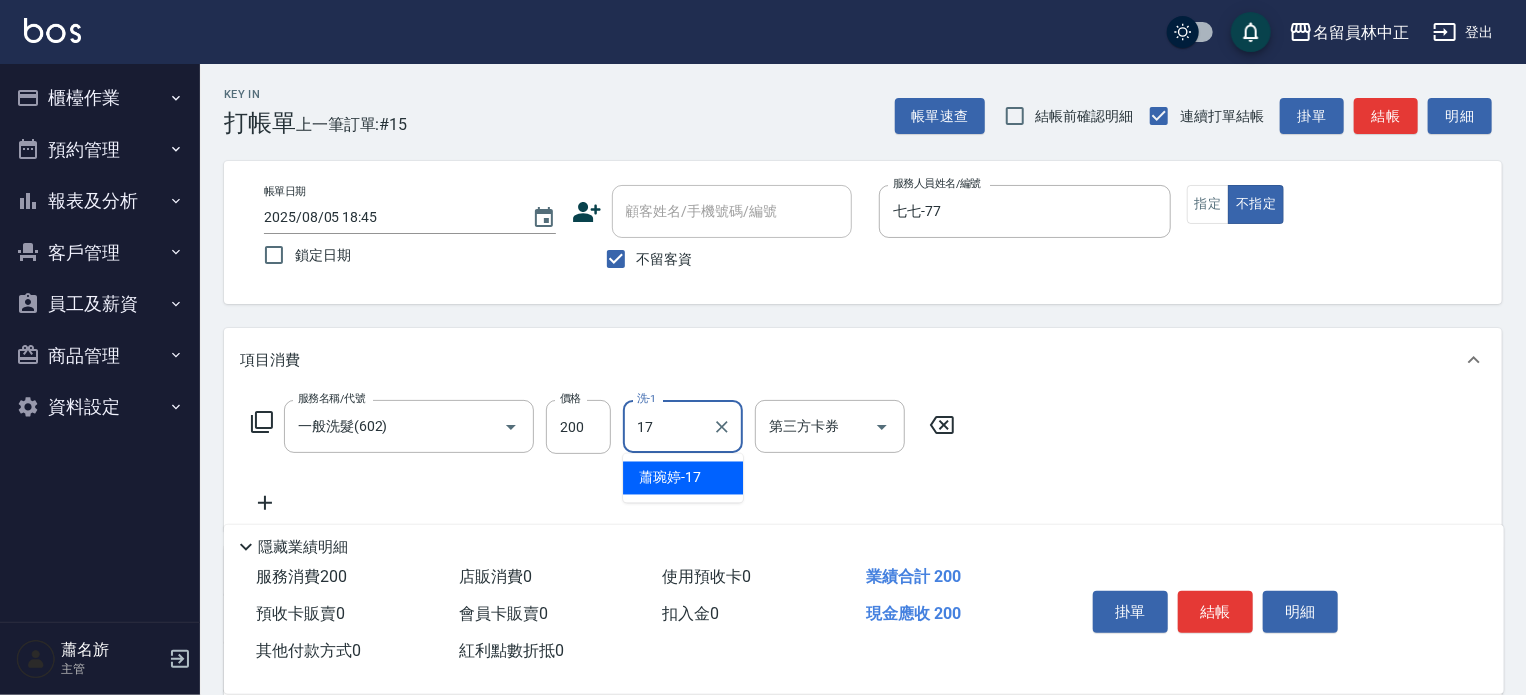 type on "[NAME]-17" 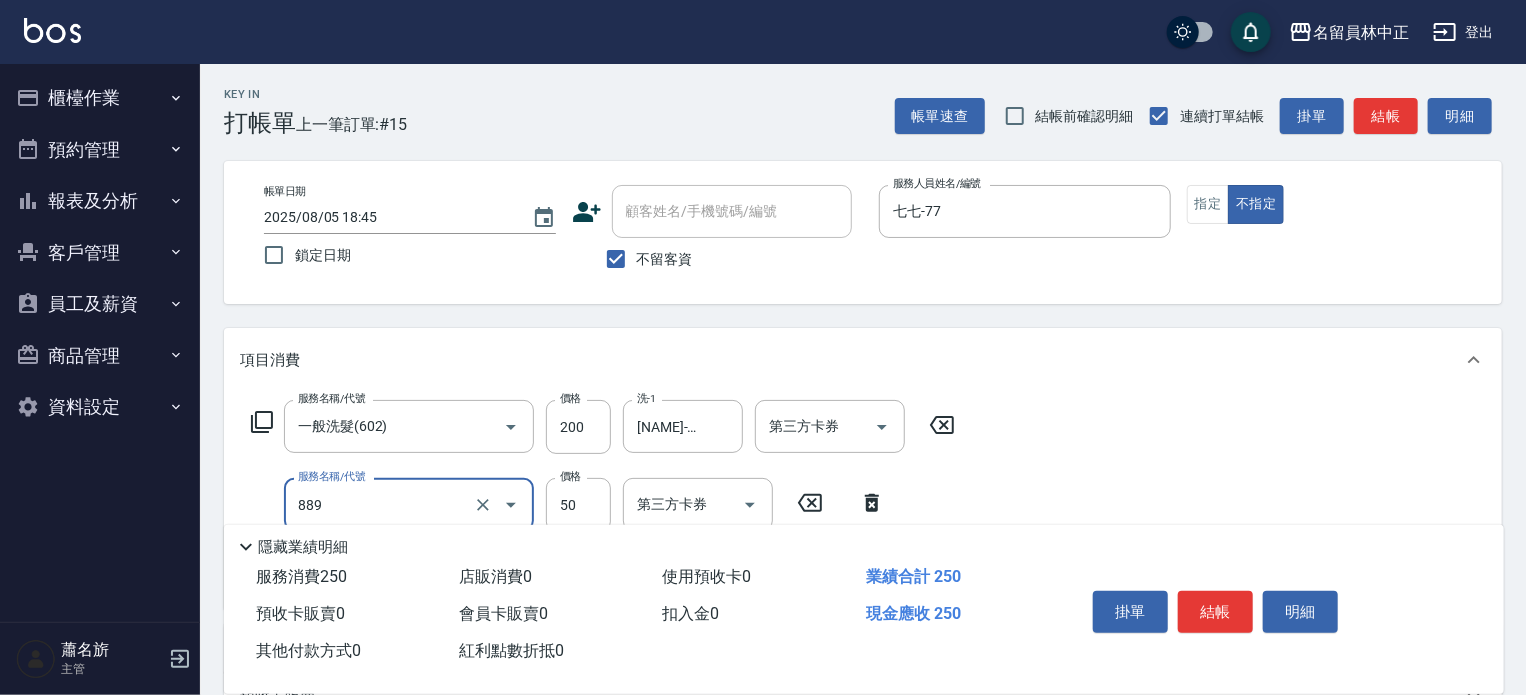 type on "精油(889)" 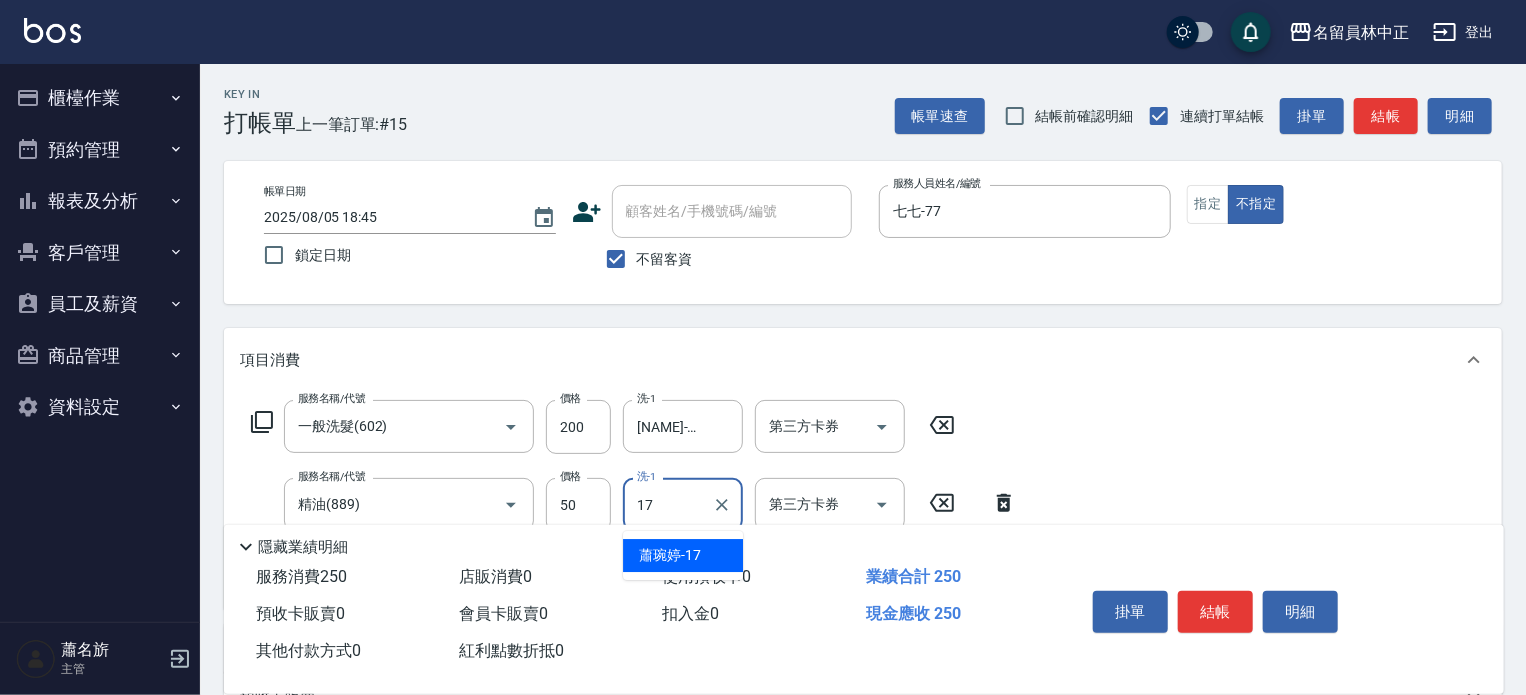 type on "[NAME]-17" 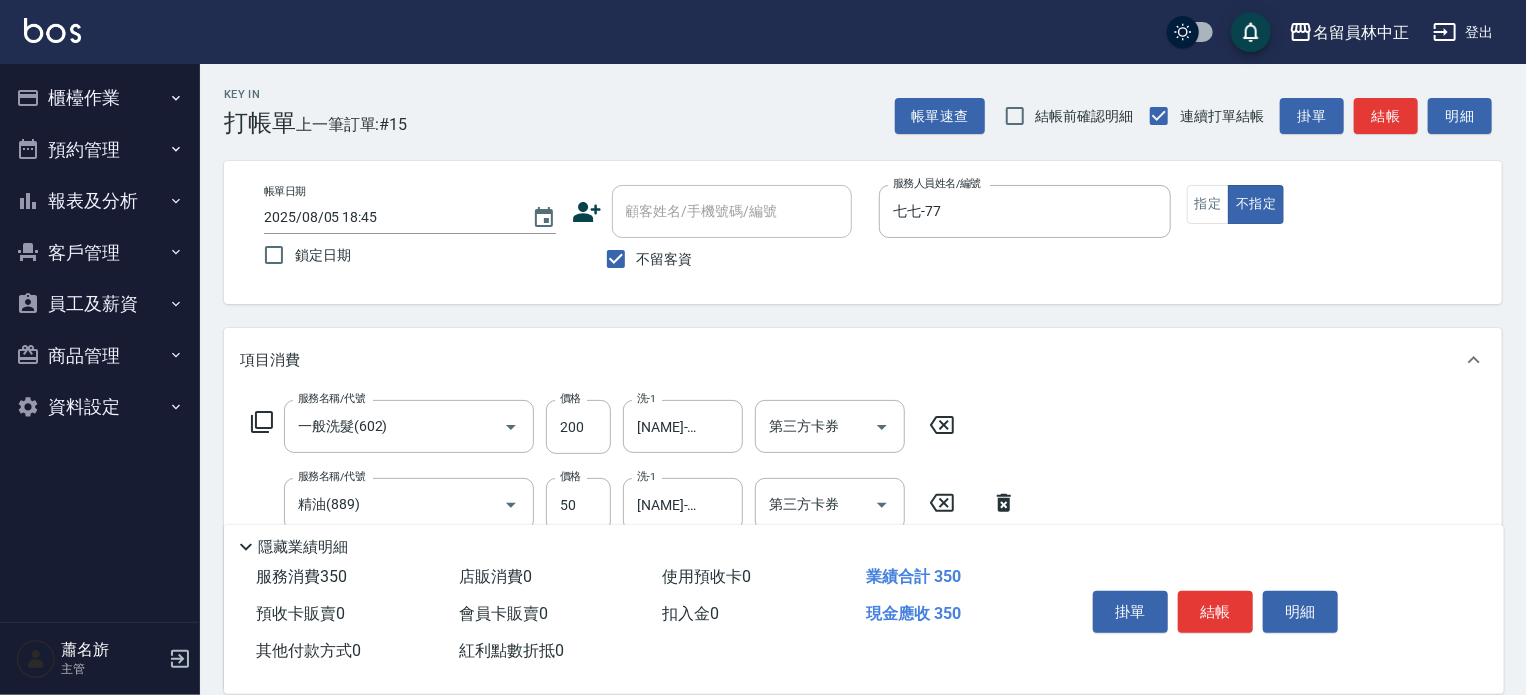 type on "剪髮(302)" 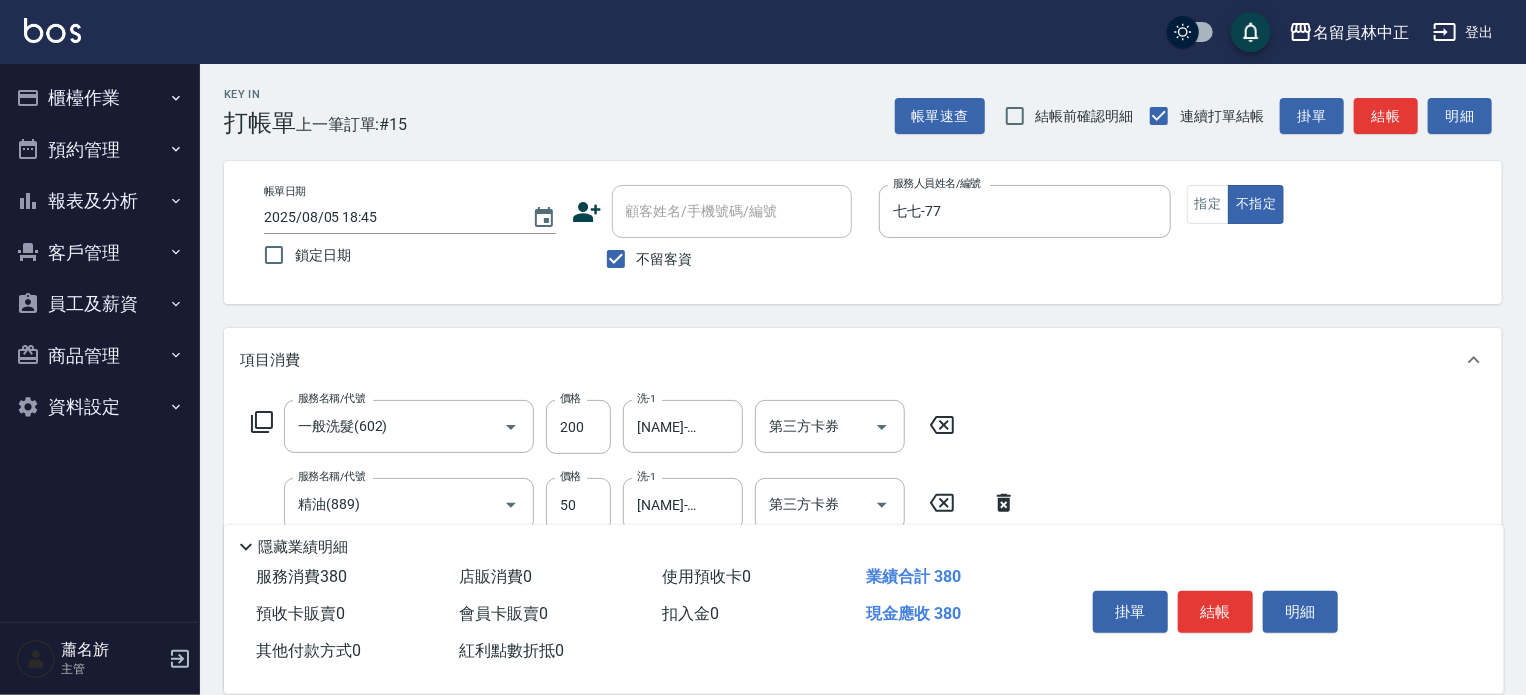 type on "130" 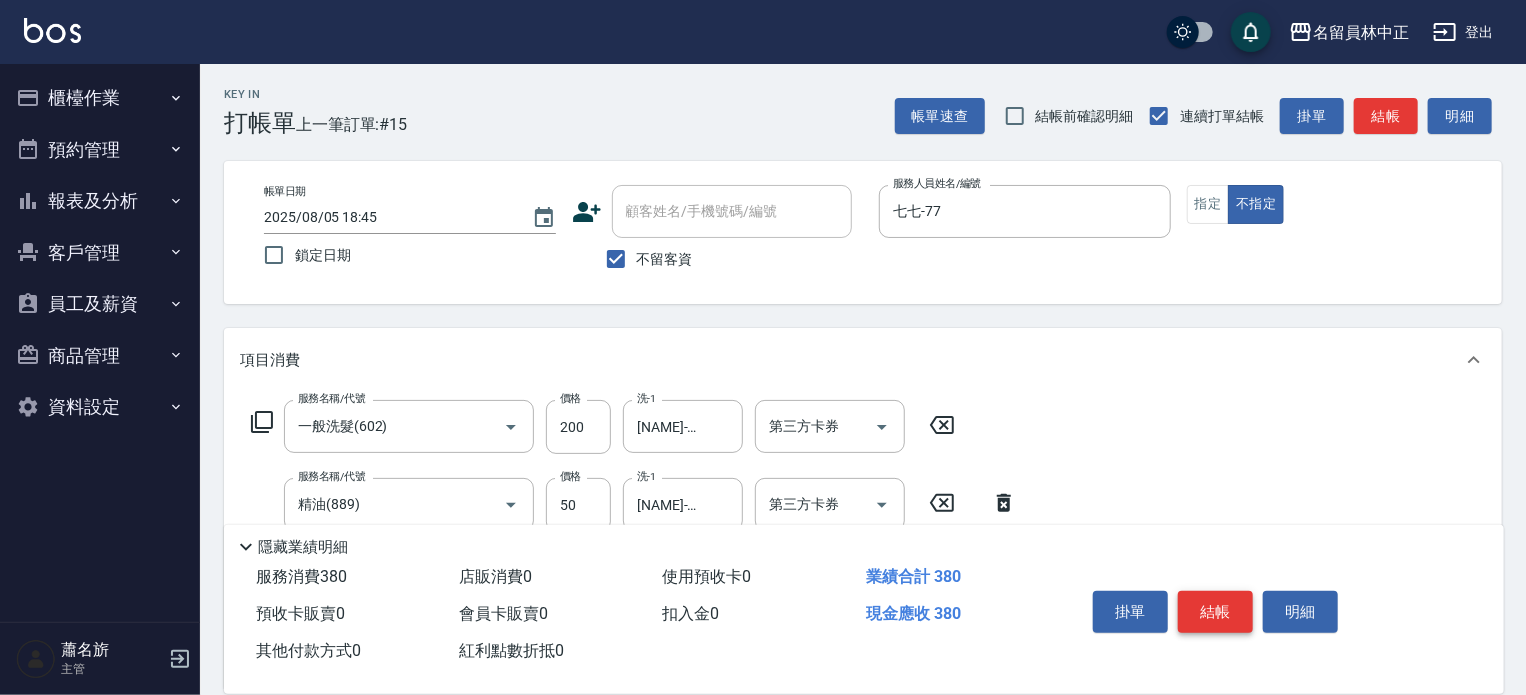 click on "結帳" at bounding box center (1215, 612) 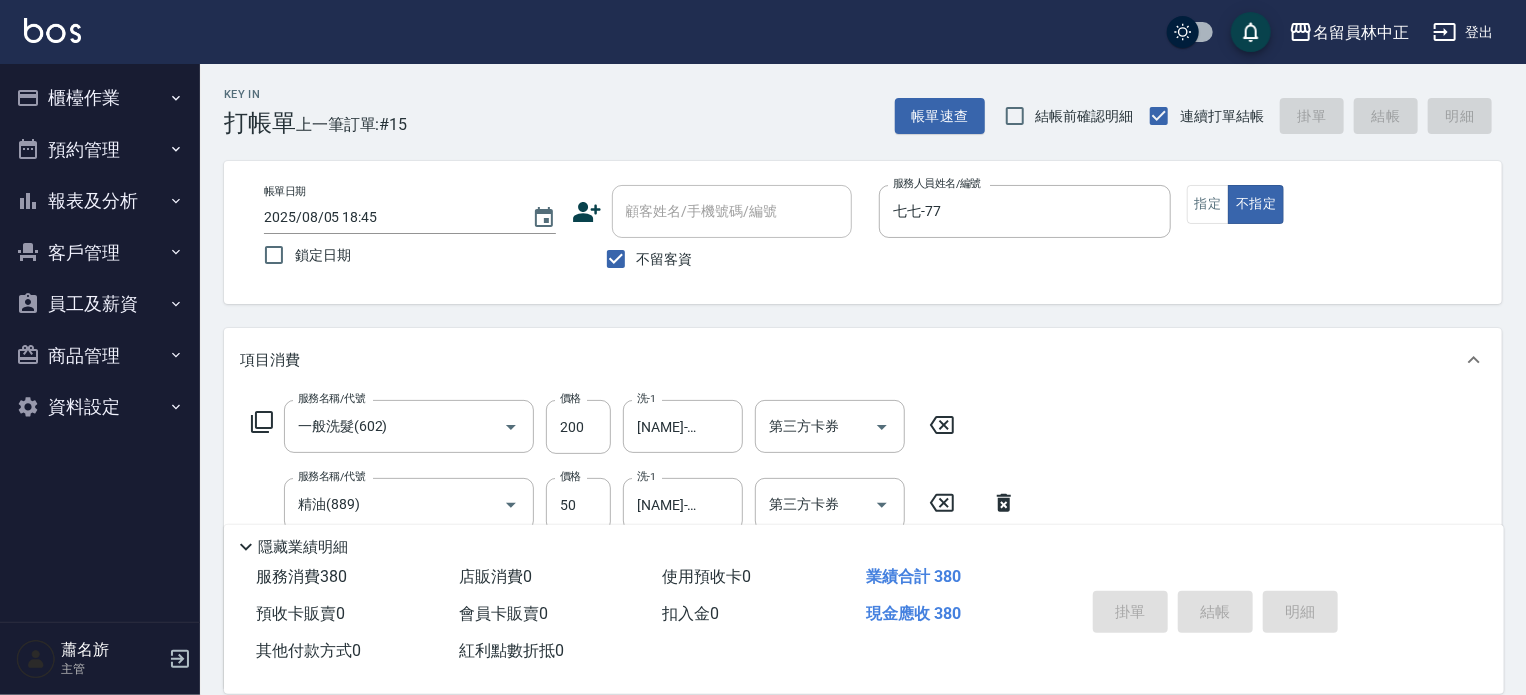 type 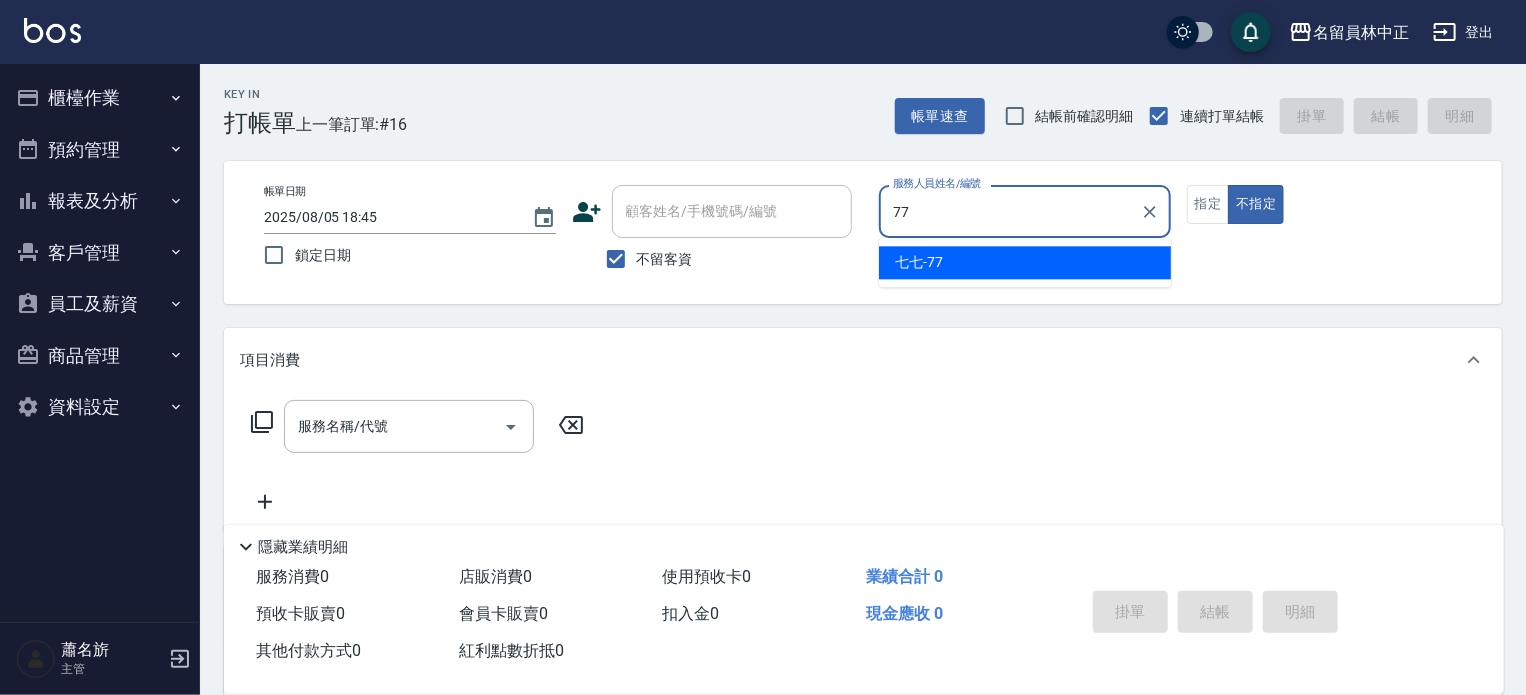 type on "七七-77" 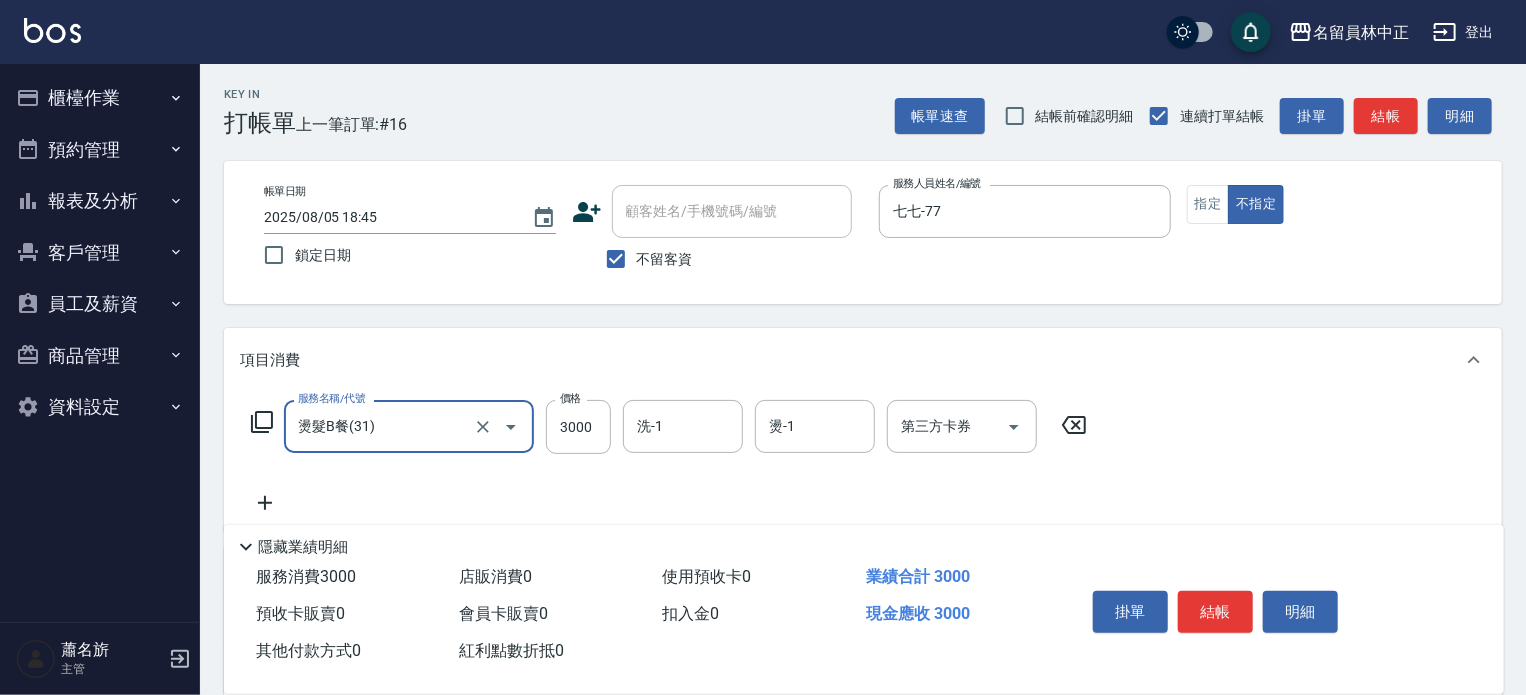 type on "燙髮B餐(31)" 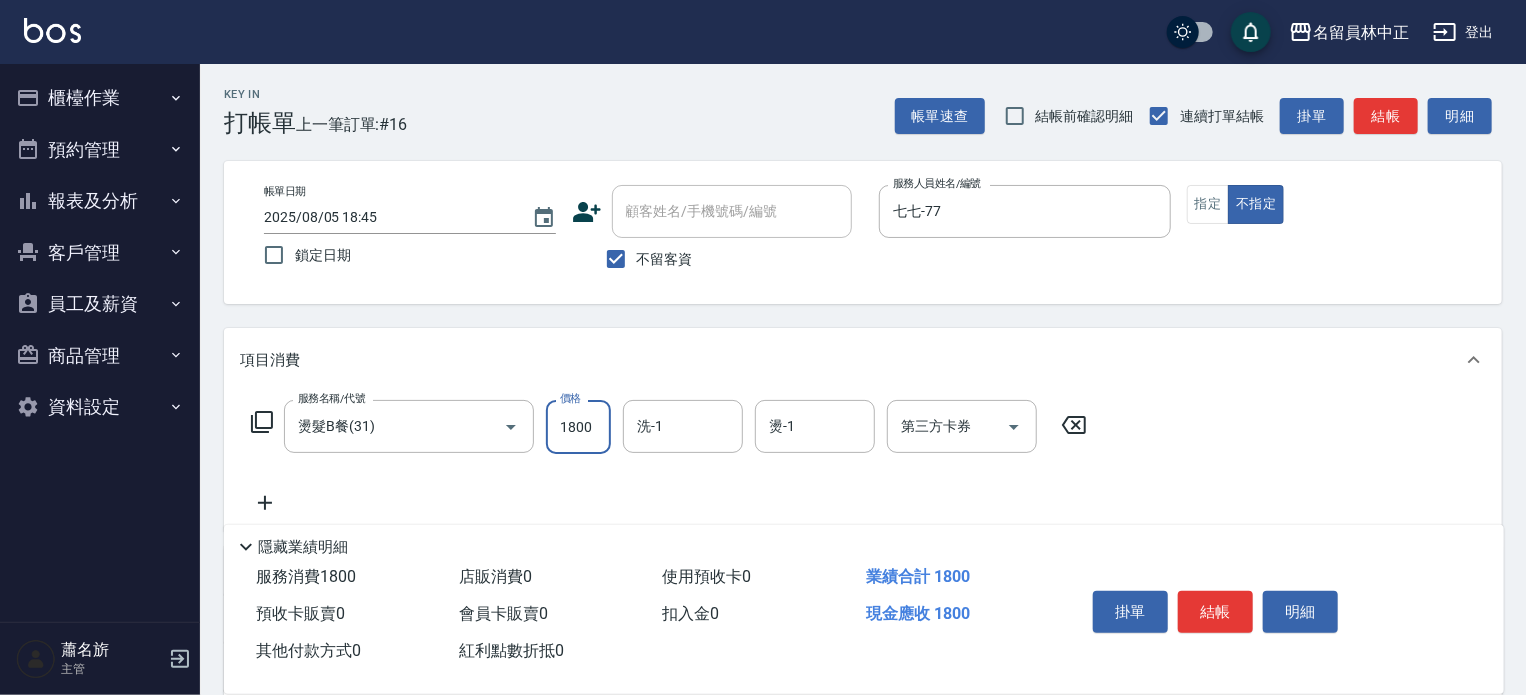 type on "1800" 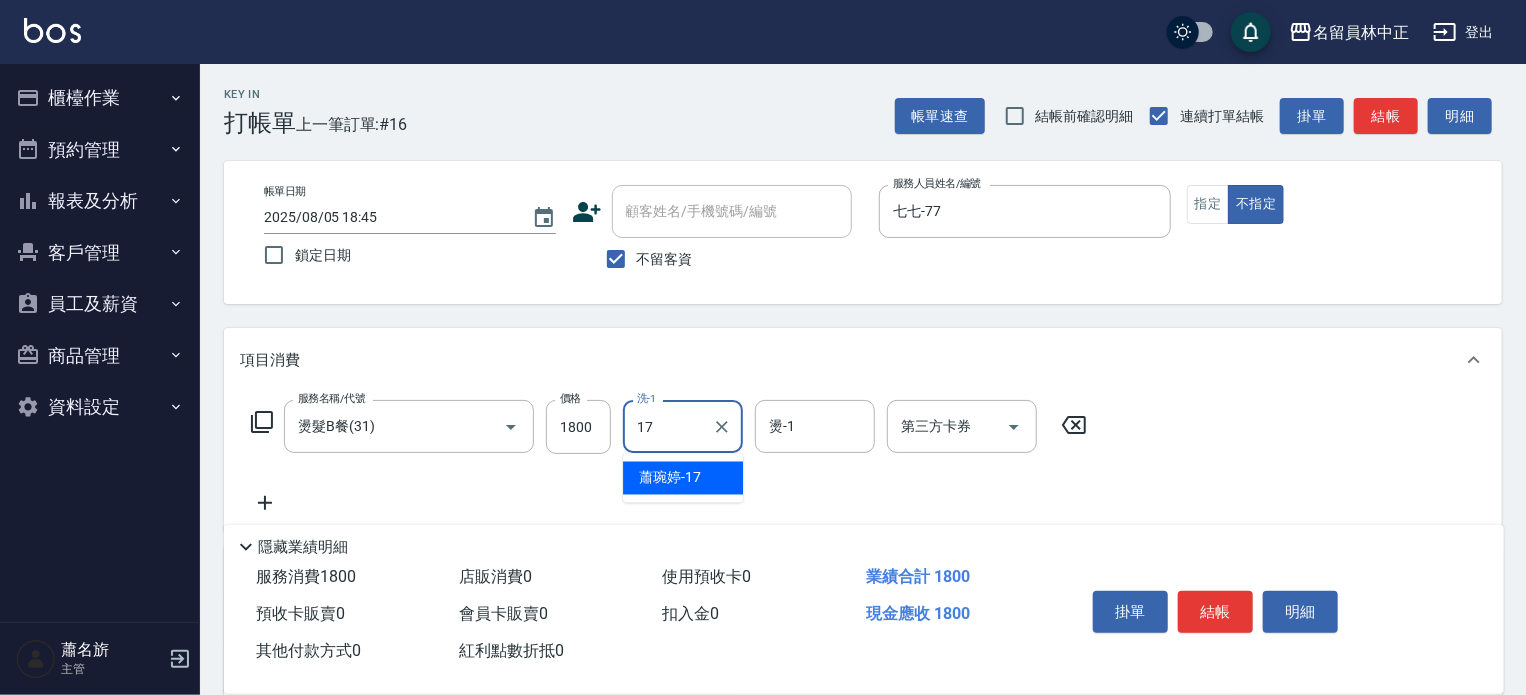 type on "[NAME]-17" 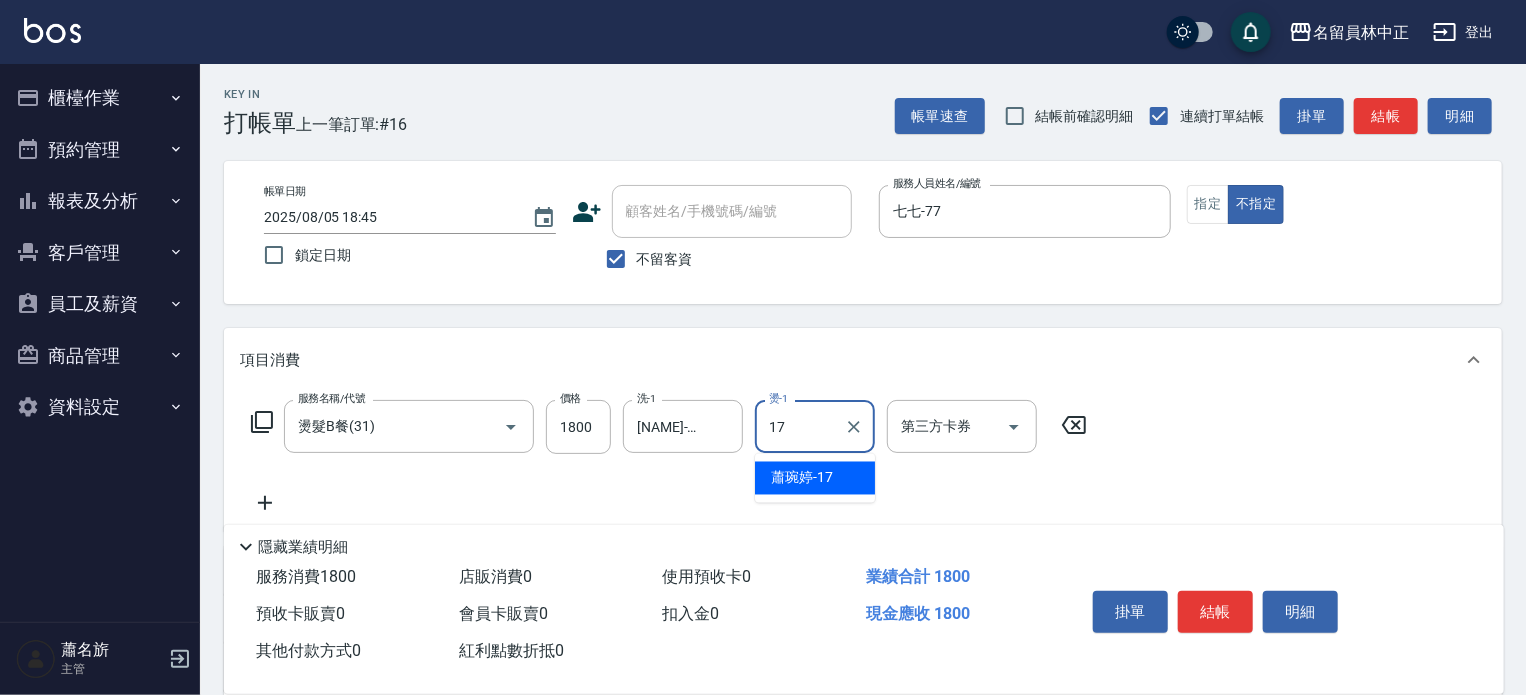 type on "[NAME]-17" 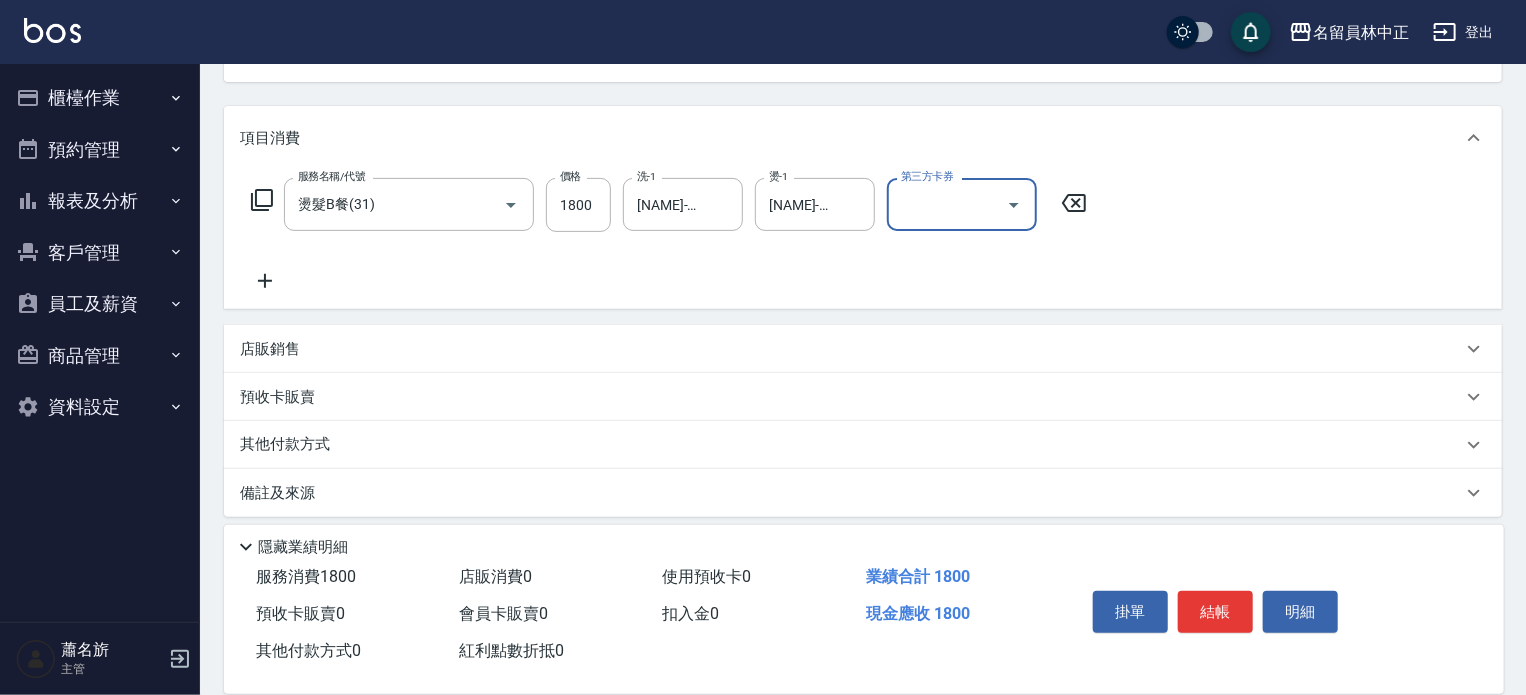 scroll, scrollTop: 234, scrollLeft: 0, axis: vertical 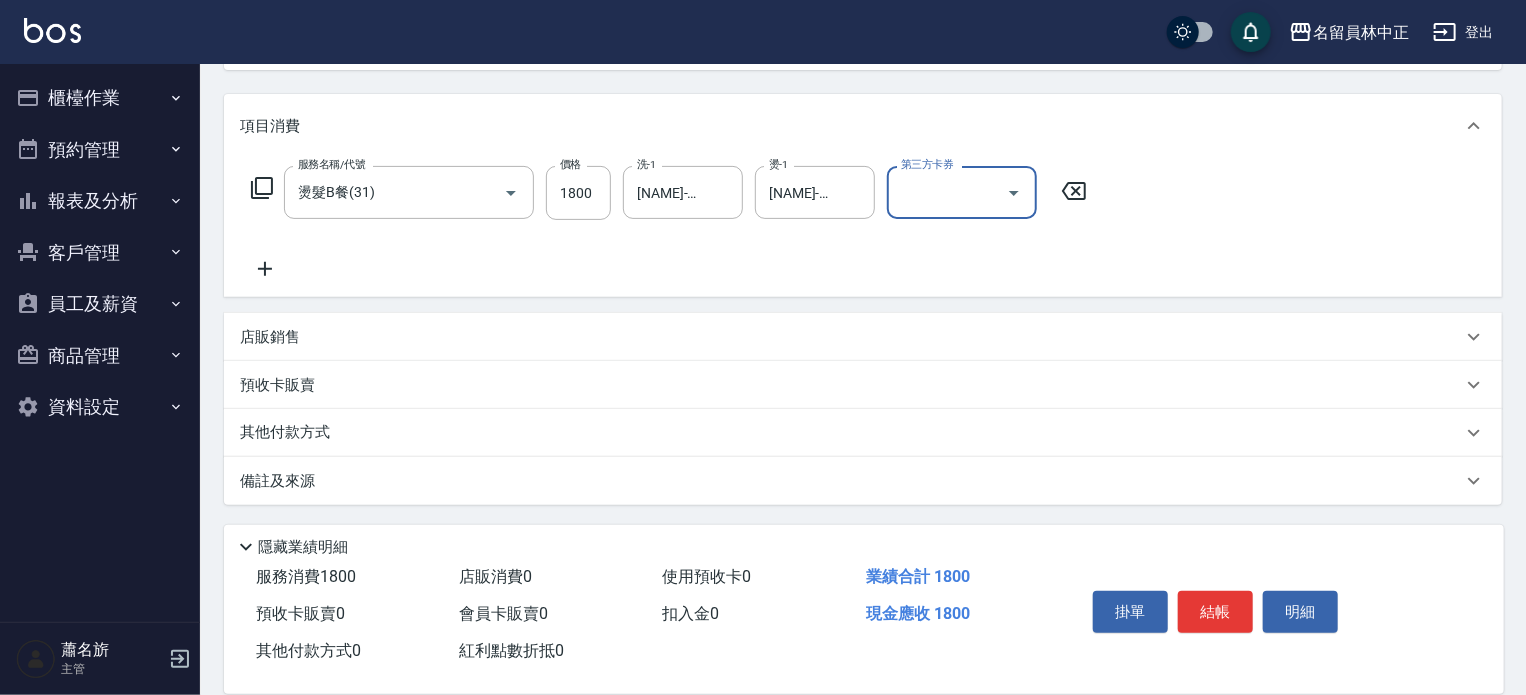 click on "店販銷售" at bounding box center [851, 337] 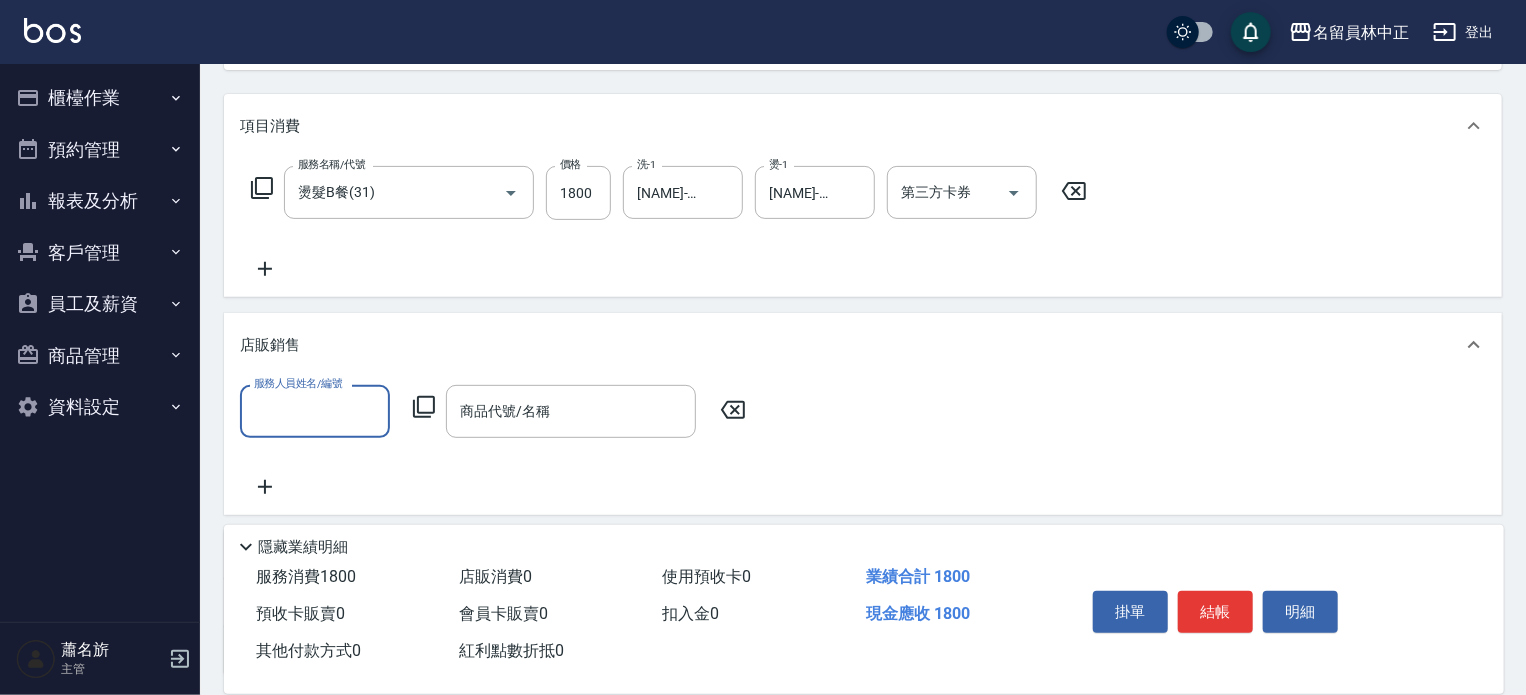 scroll, scrollTop: 0, scrollLeft: 0, axis: both 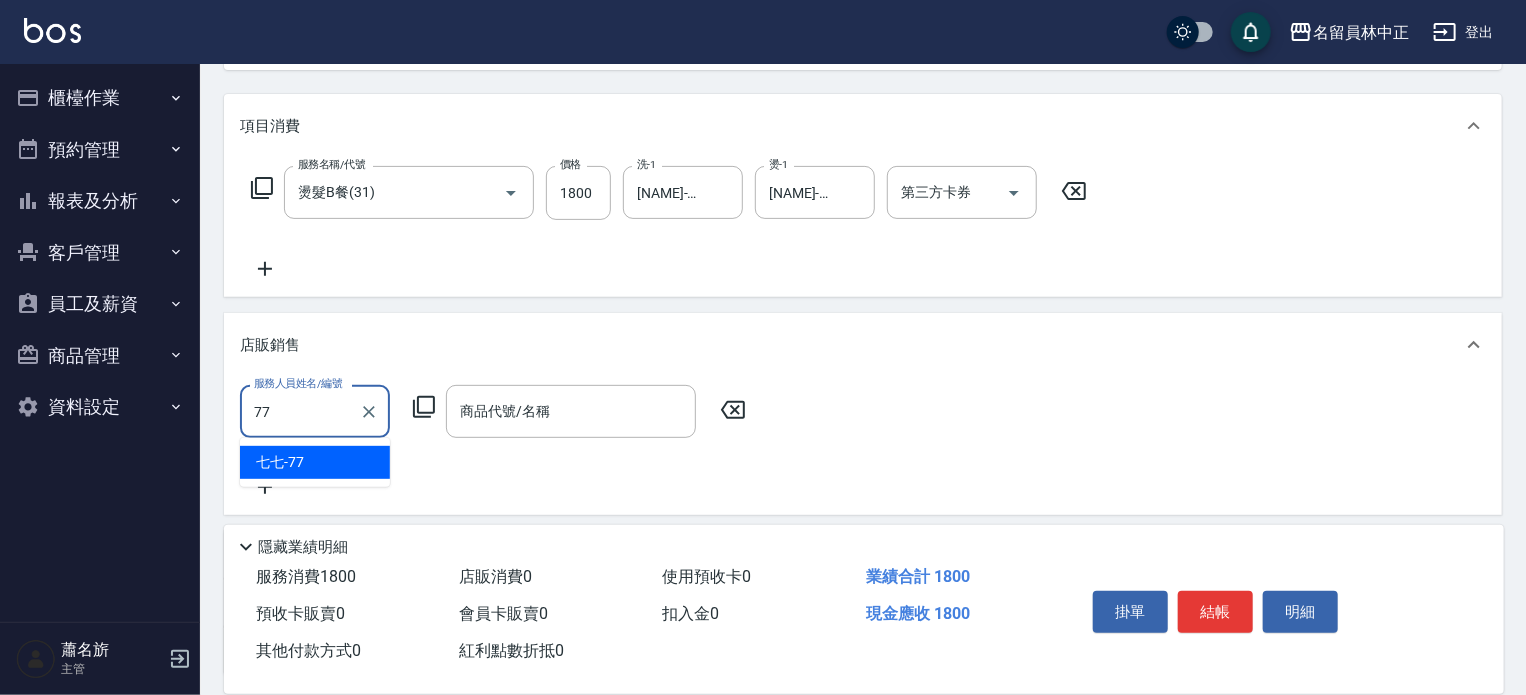 type on "七七-77" 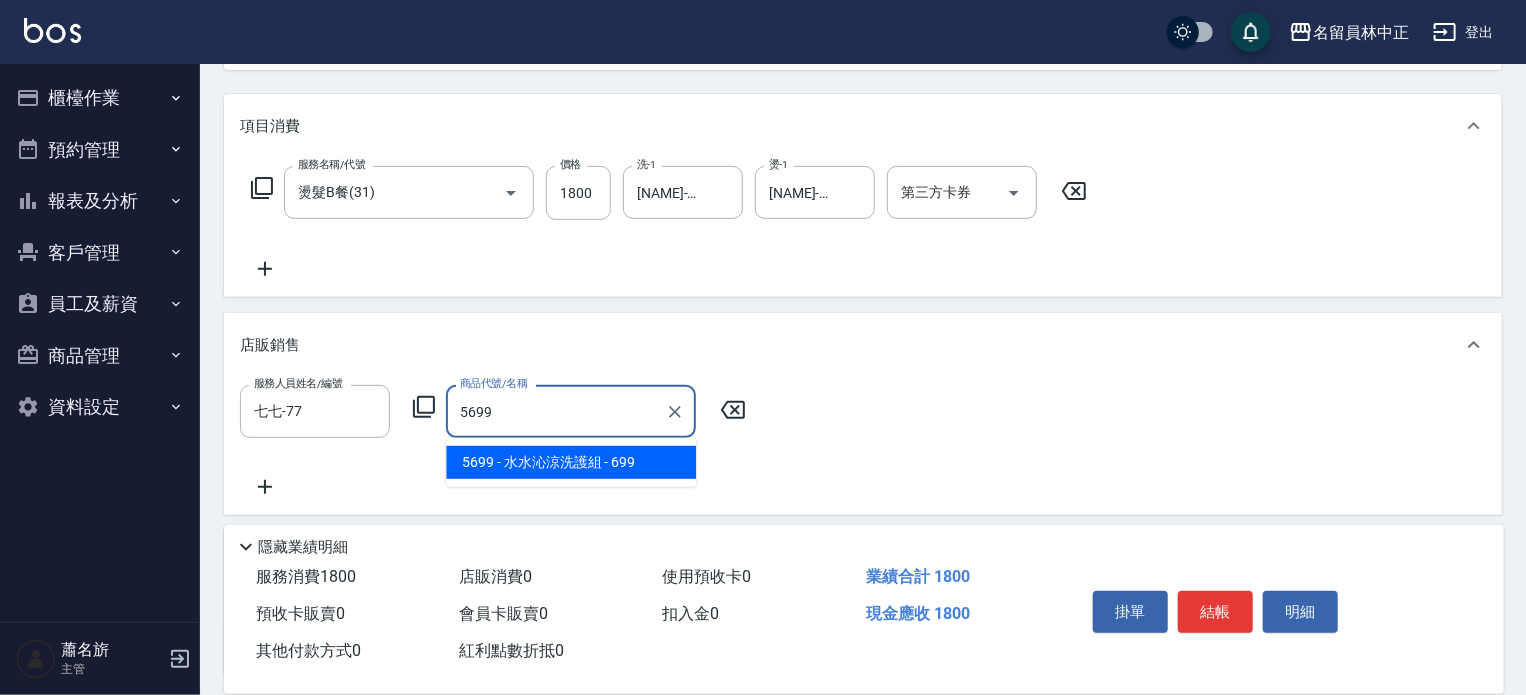 type on "水水沁涼洗護組" 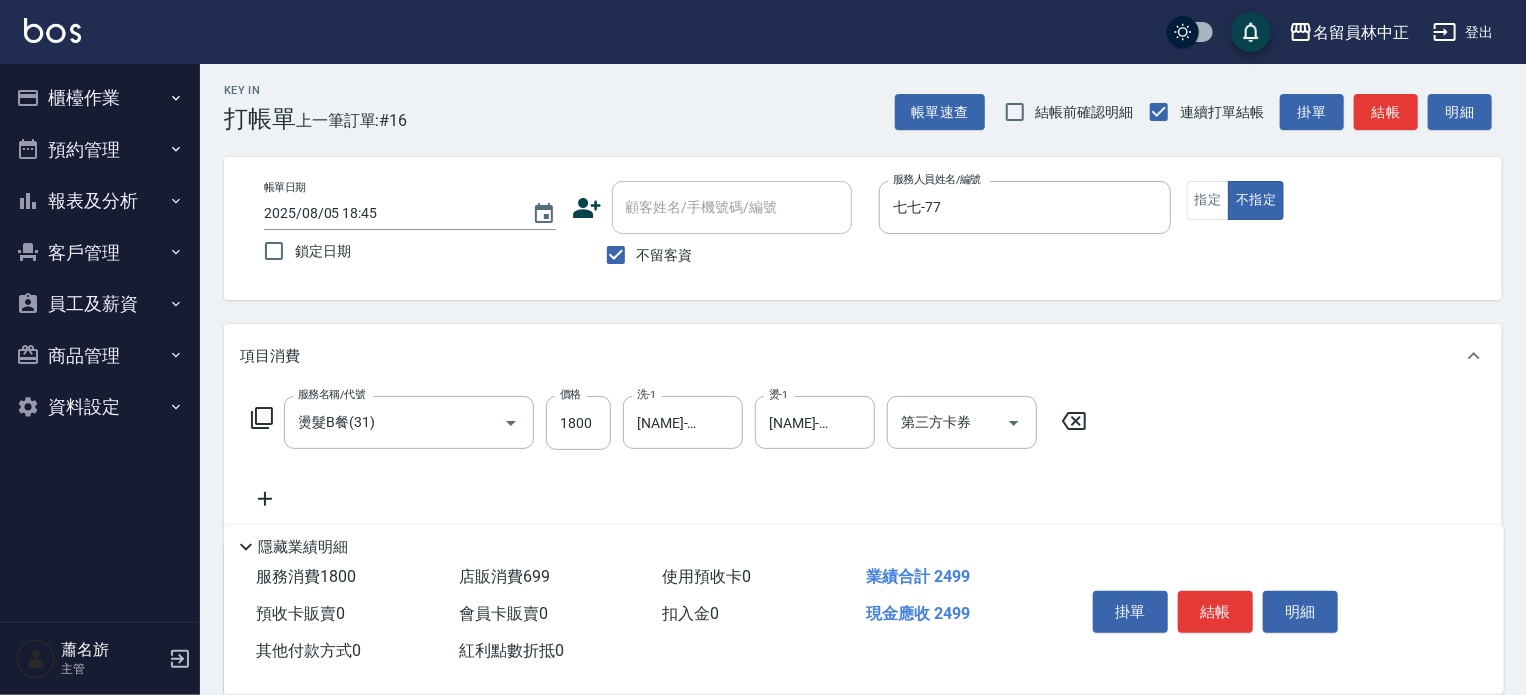 scroll, scrollTop: 0, scrollLeft: 0, axis: both 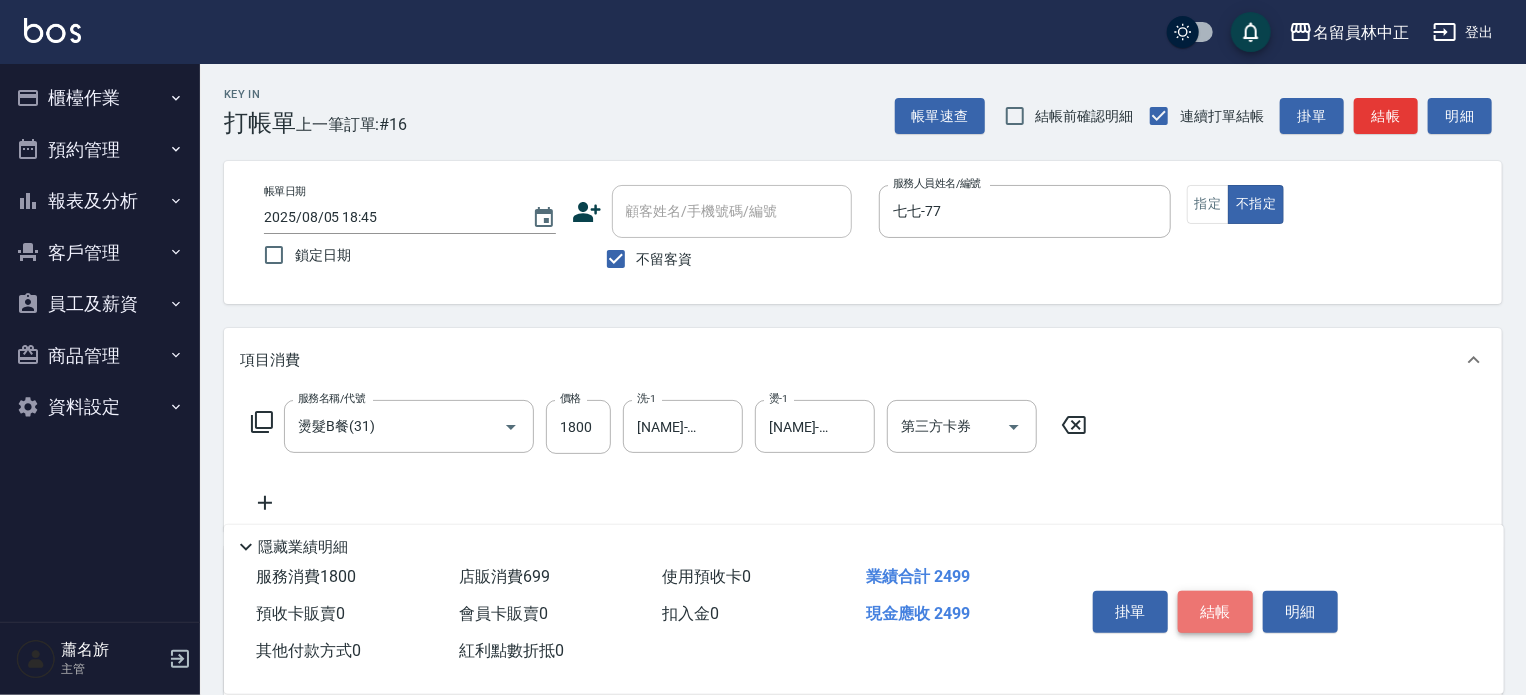 click on "結帳" at bounding box center (1215, 612) 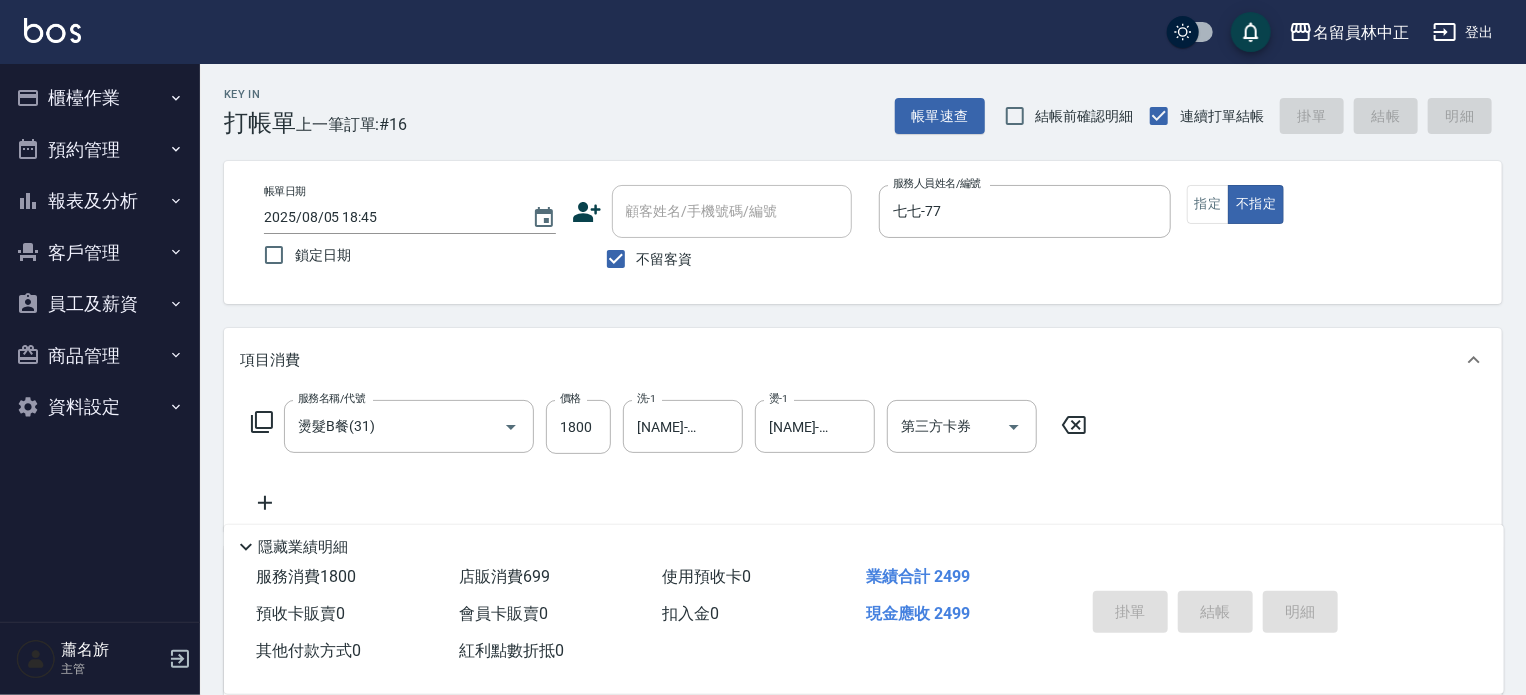 type on "[DATE] [TIME]" 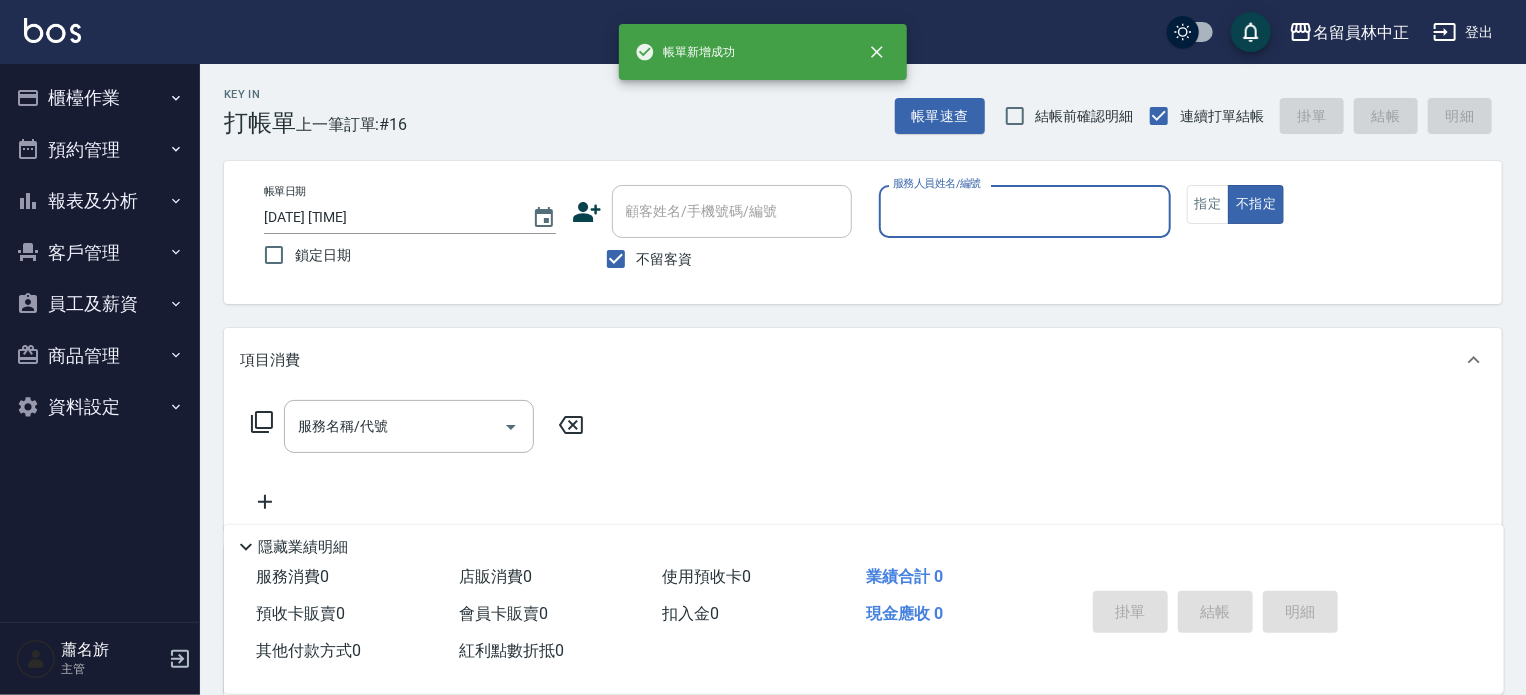 scroll, scrollTop: 0, scrollLeft: 0, axis: both 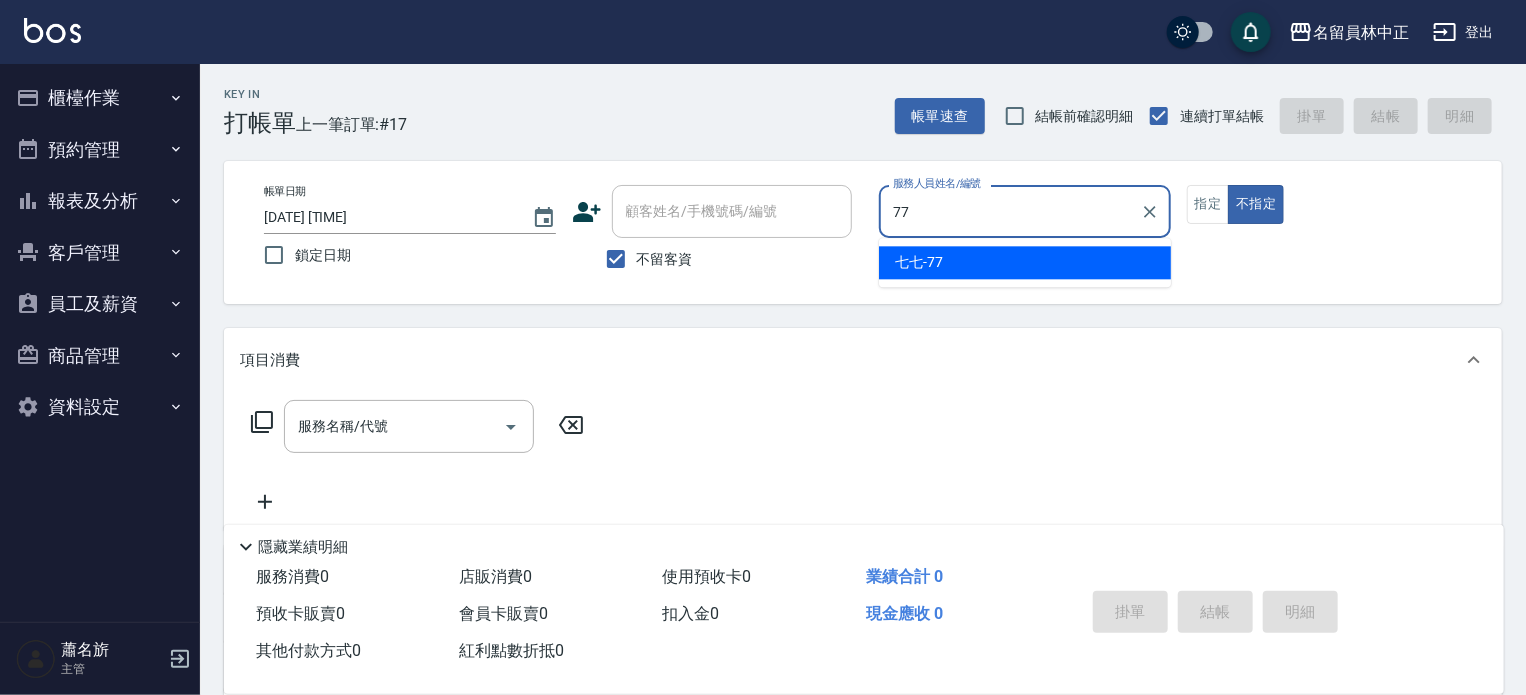 type on "七七-77" 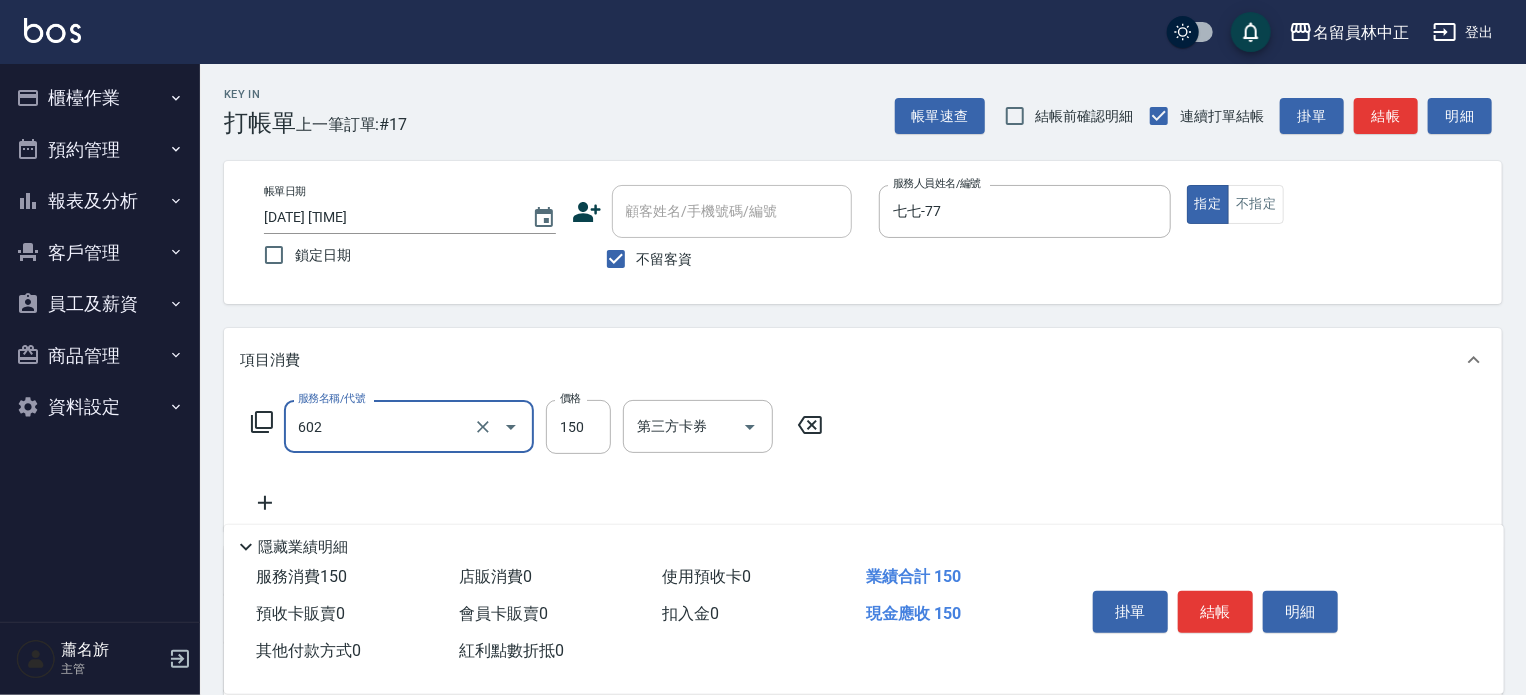 type on "一般洗髮(602)" 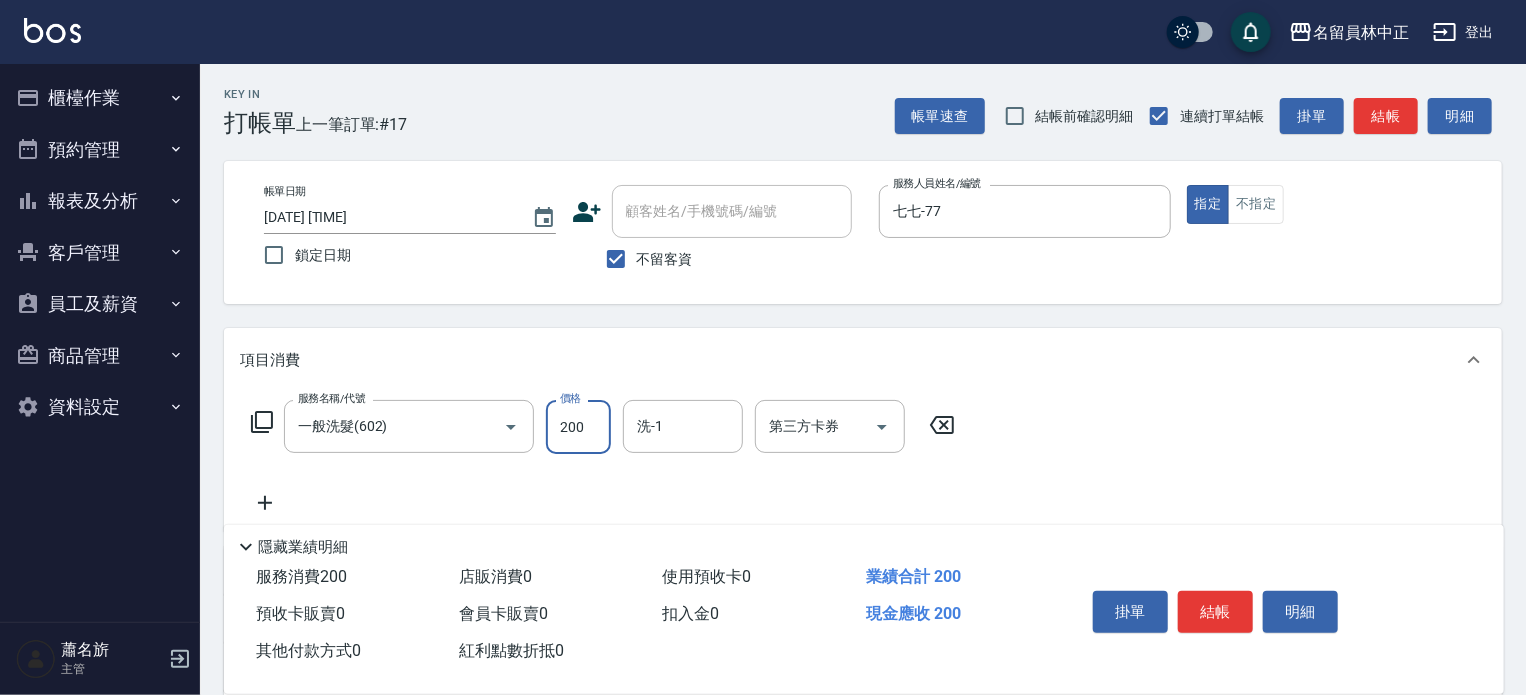 type on "200" 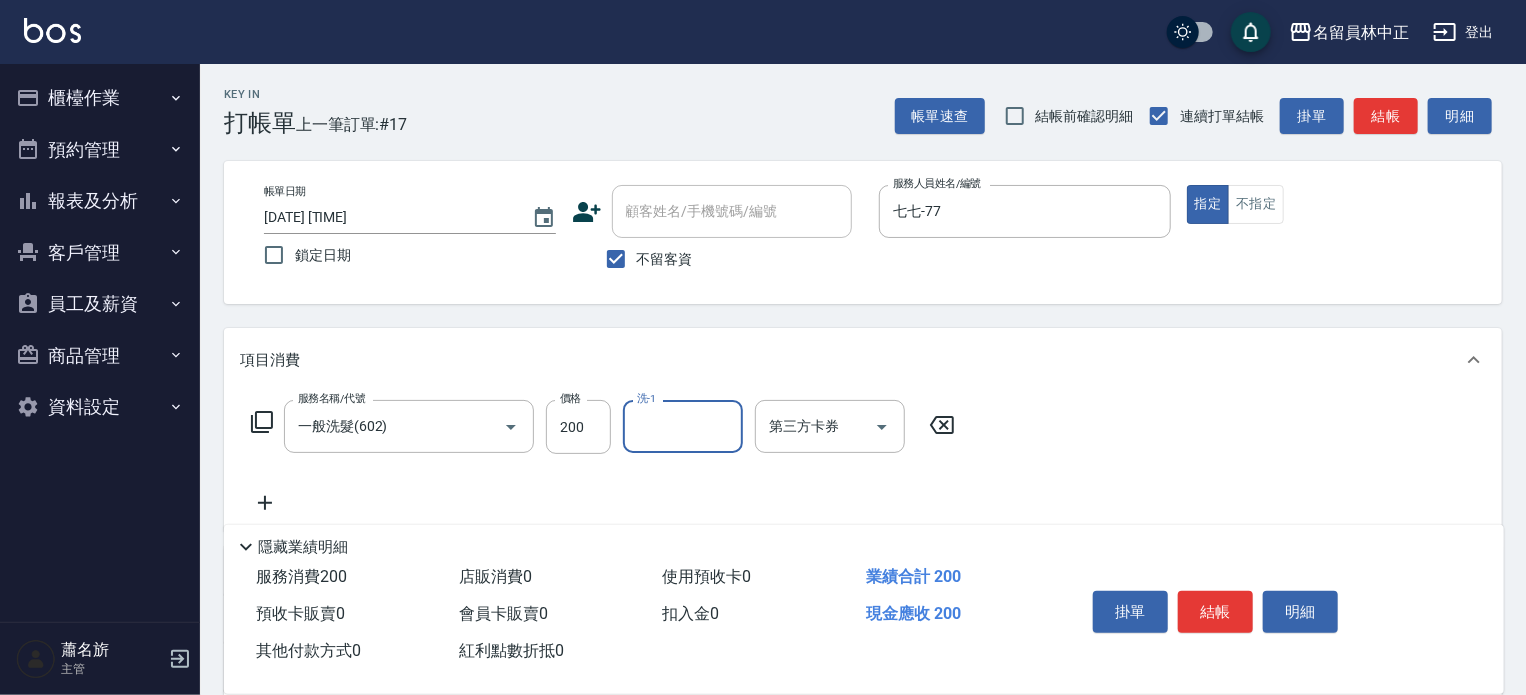 click 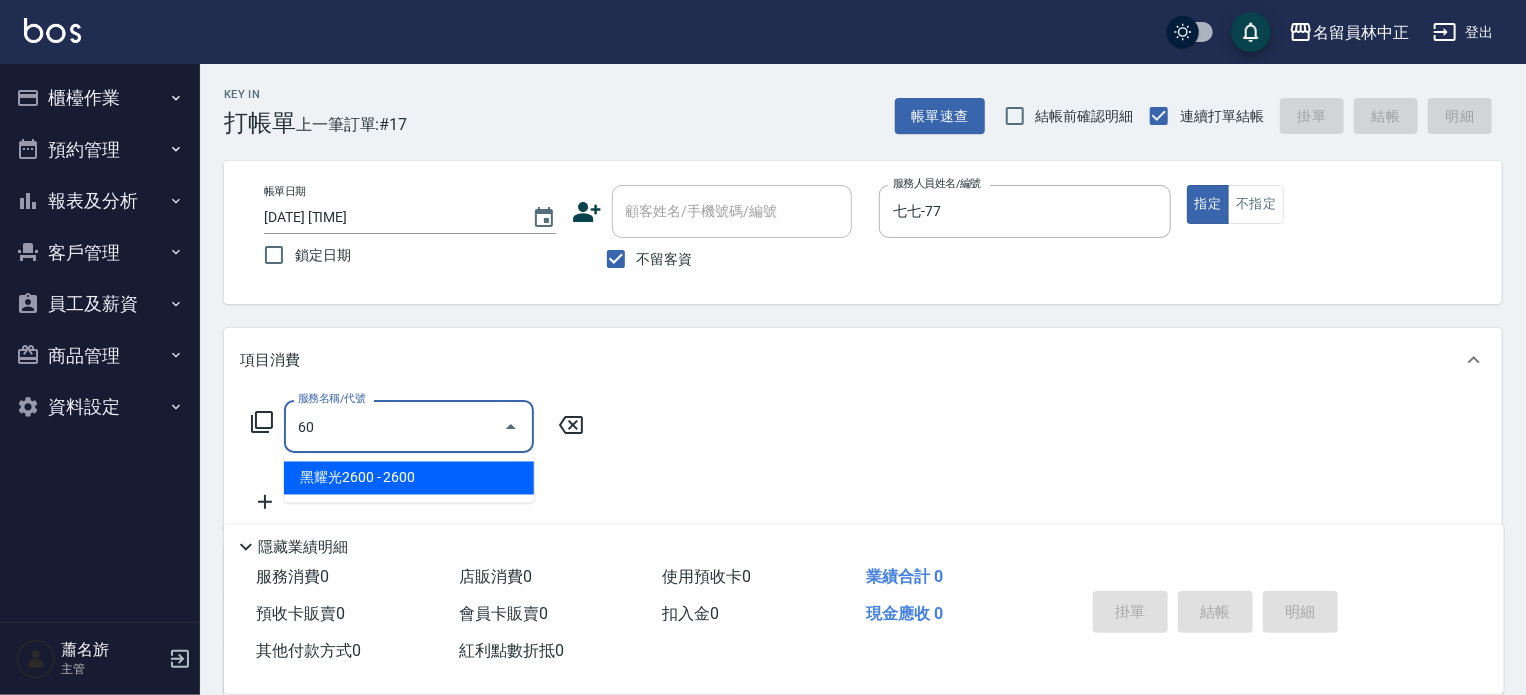 type on "6" 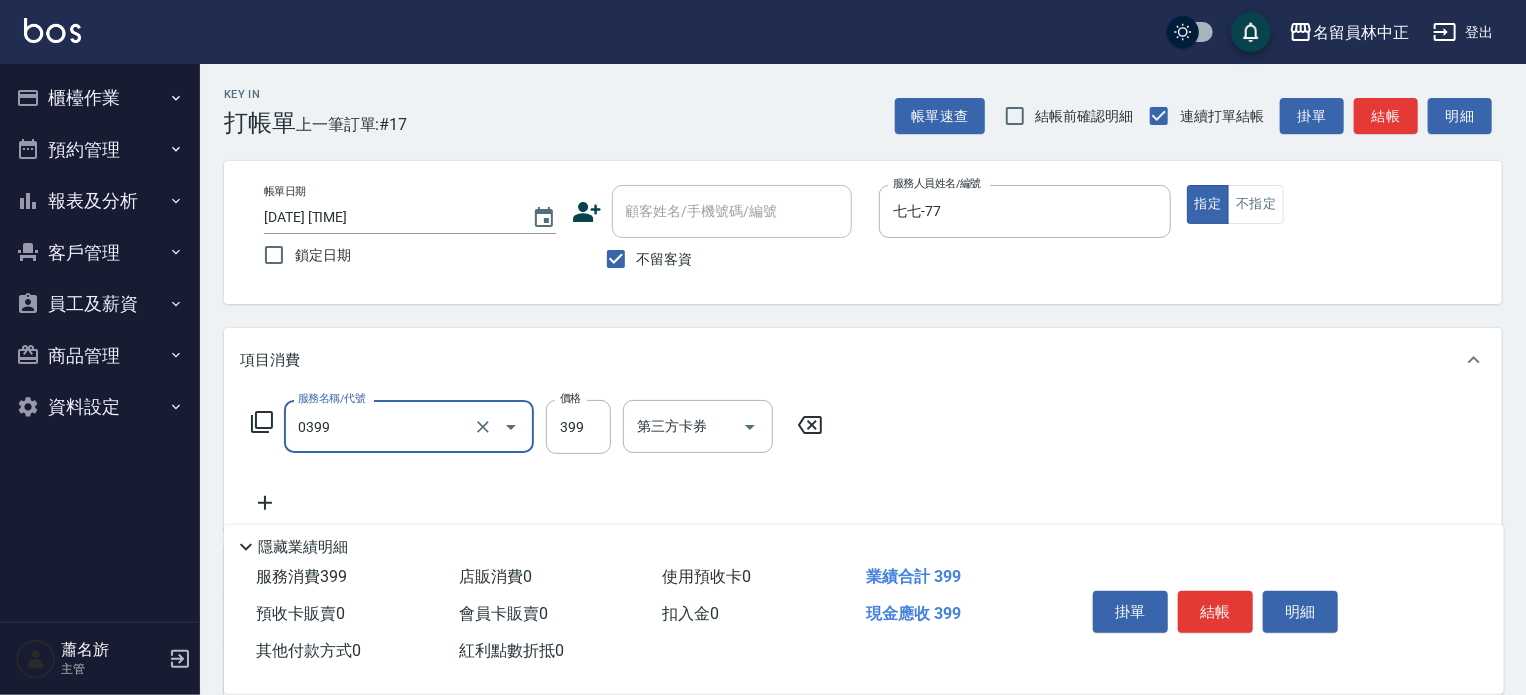 type on "海鹽SPA(0399)" 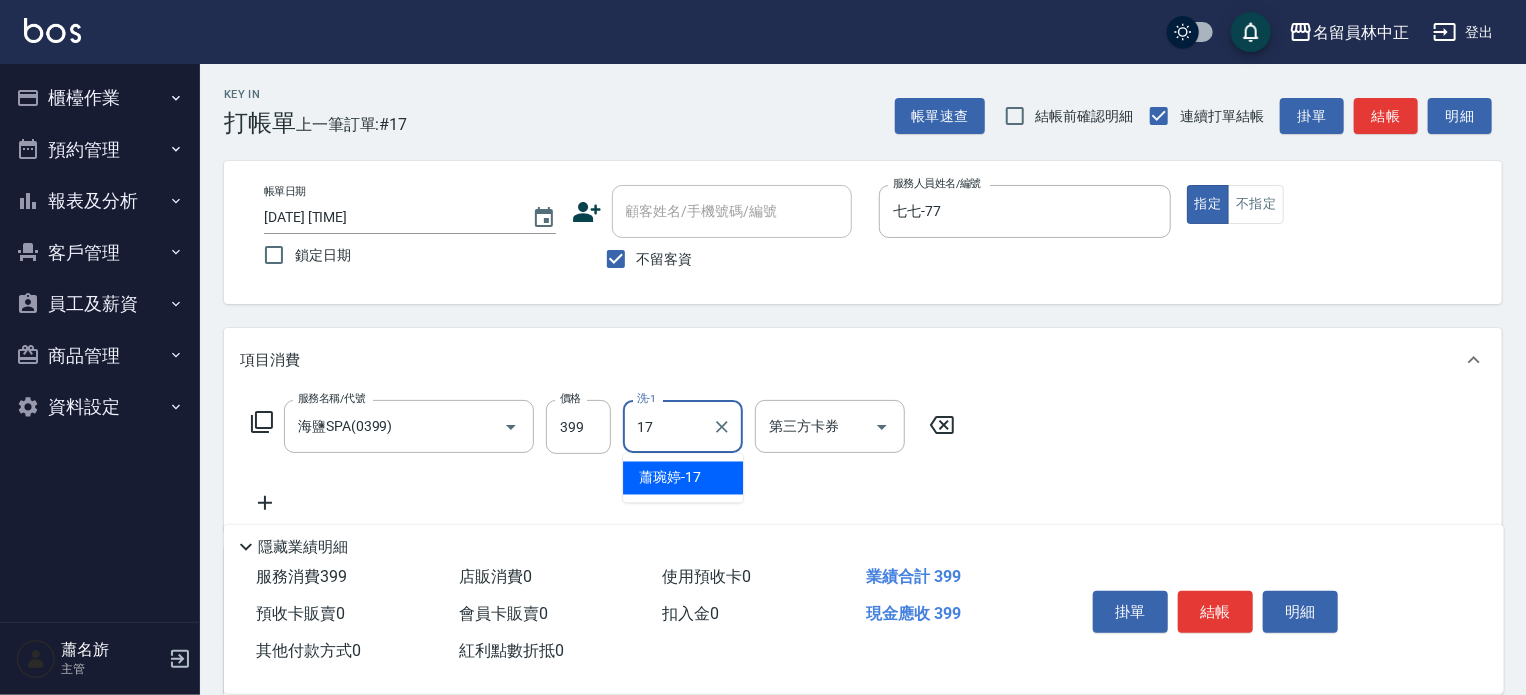 type on "[NAME]-17" 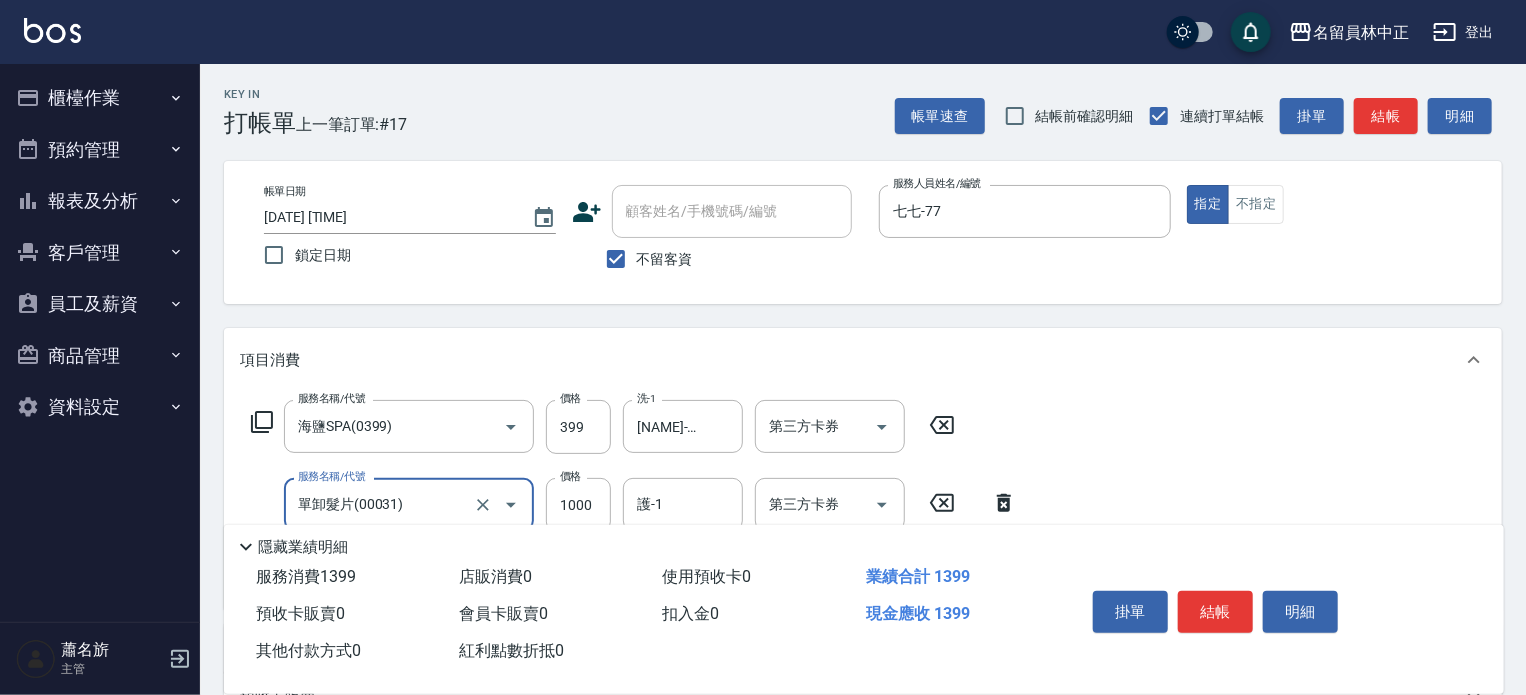 type on "單卸髮片(00031)" 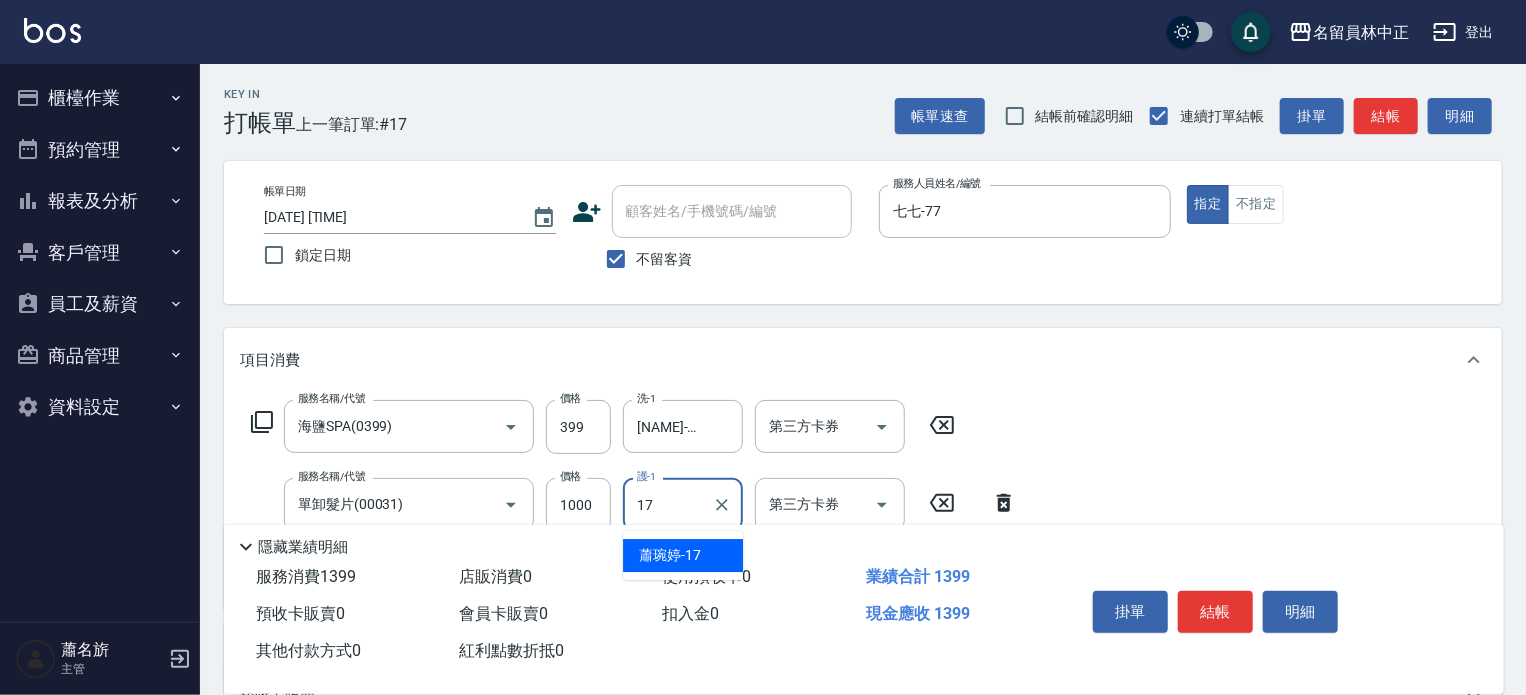 type on "[NAME]-17" 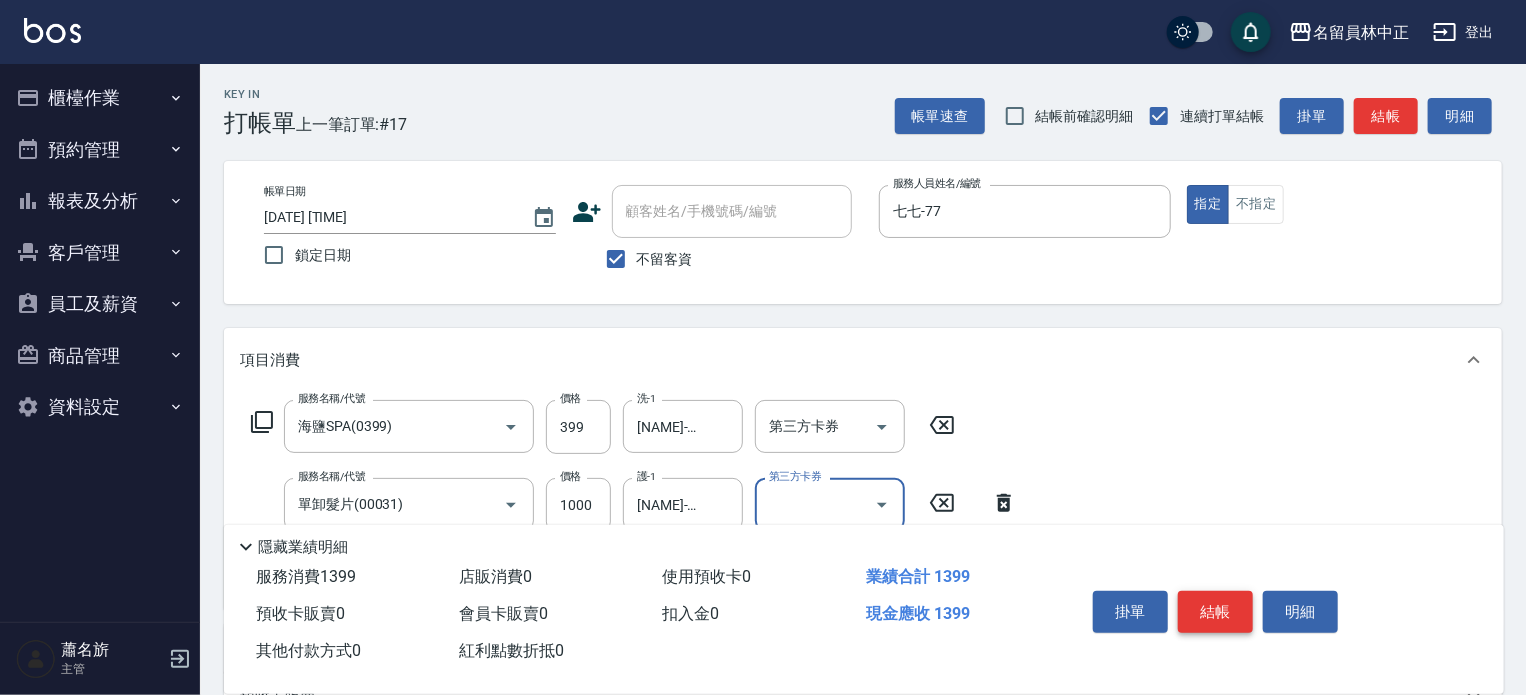 click on "結帳" at bounding box center (1215, 612) 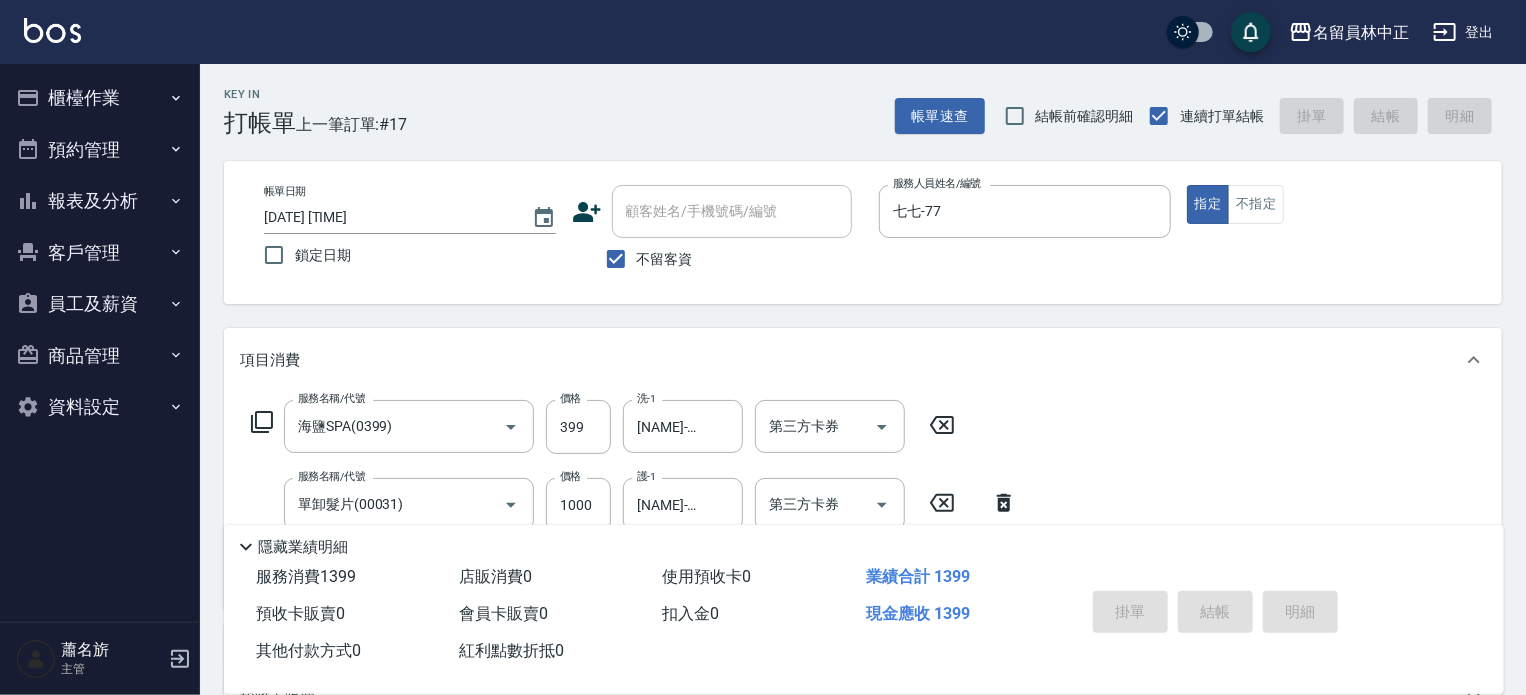 type on "2025/08/05 18:47" 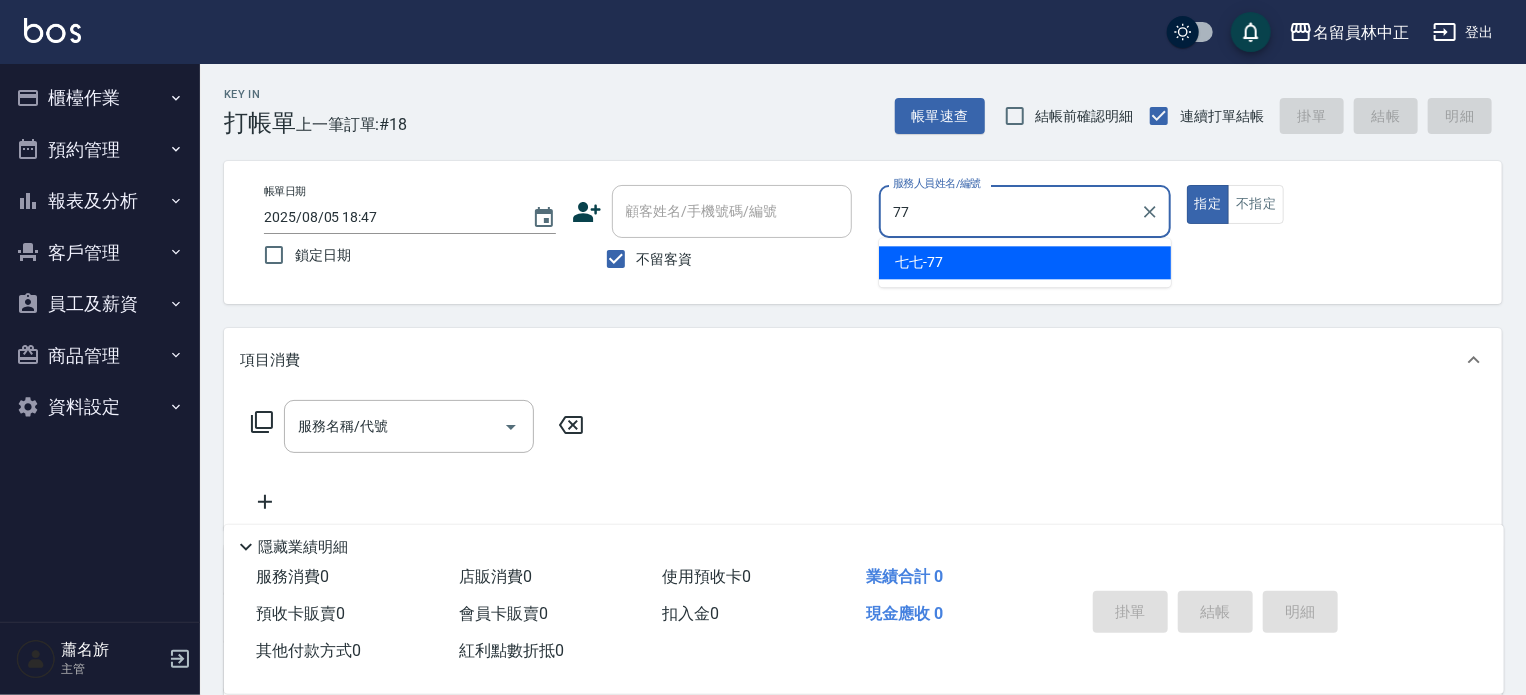 type on "七七-77" 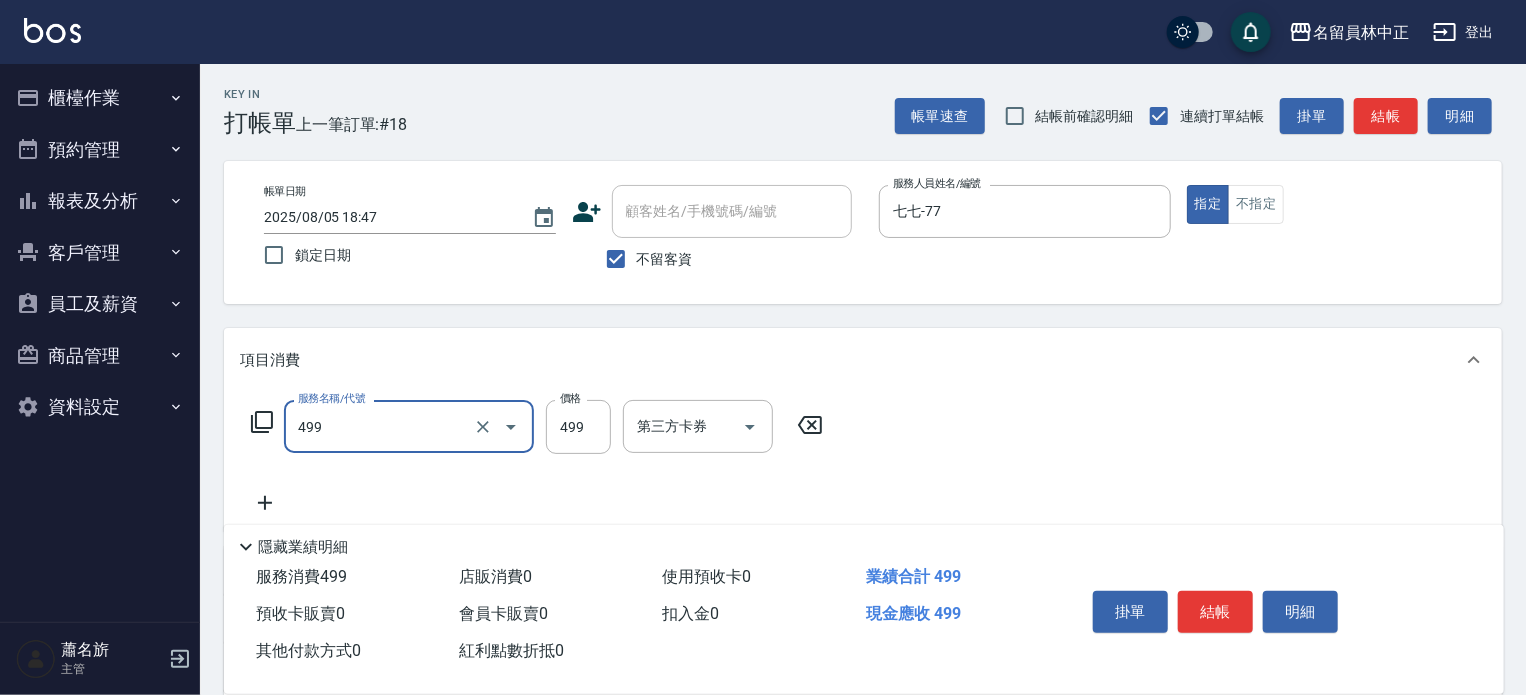 type on "去角質洗髮(499)" 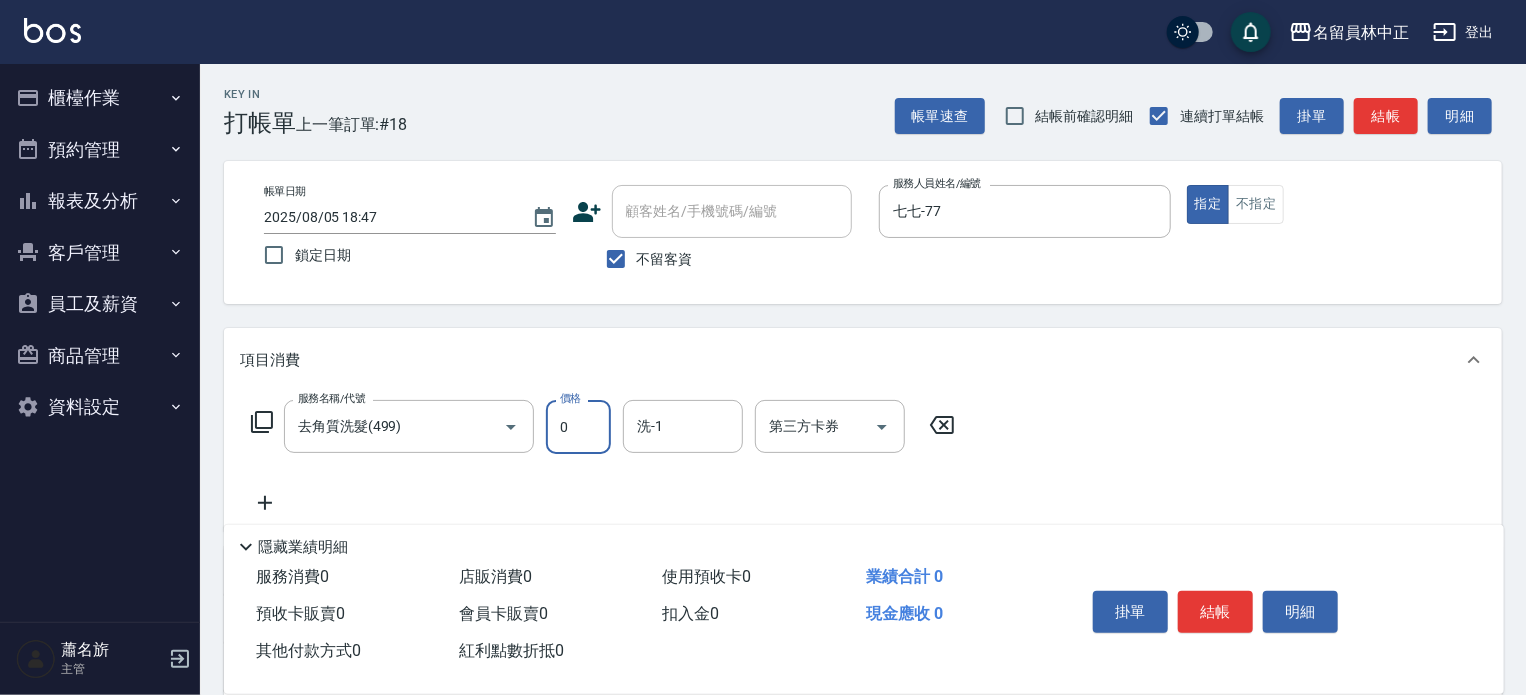 type on "0" 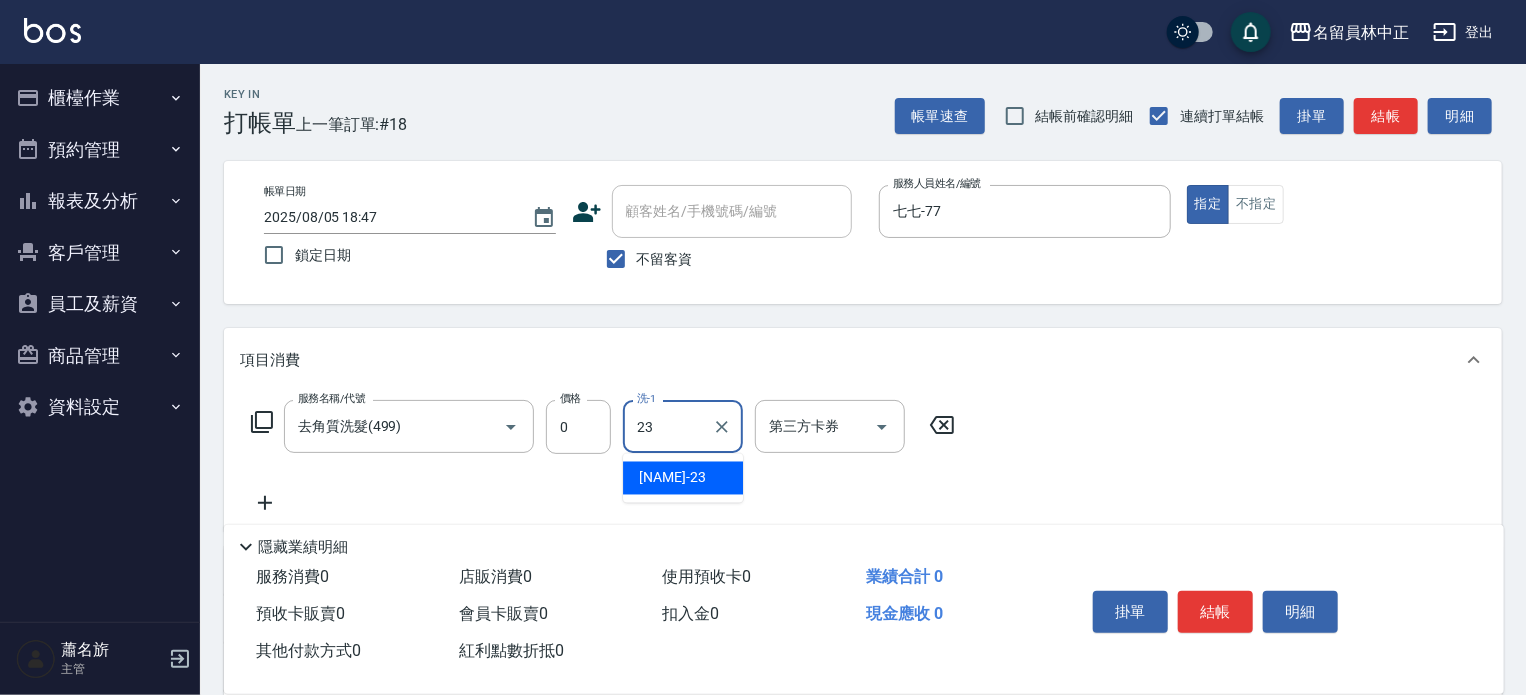 type on "[NAME]-23" 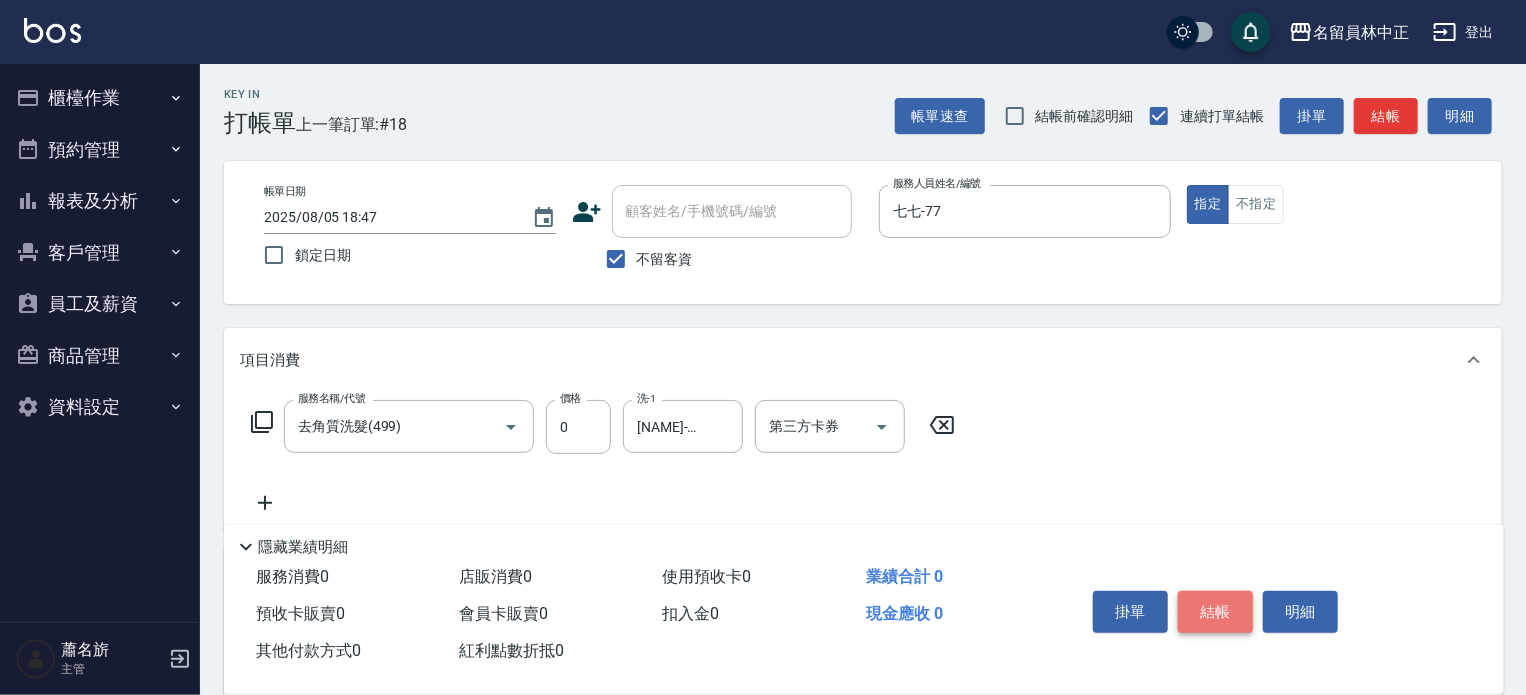 click on "結帳" at bounding box center [1215, 612] 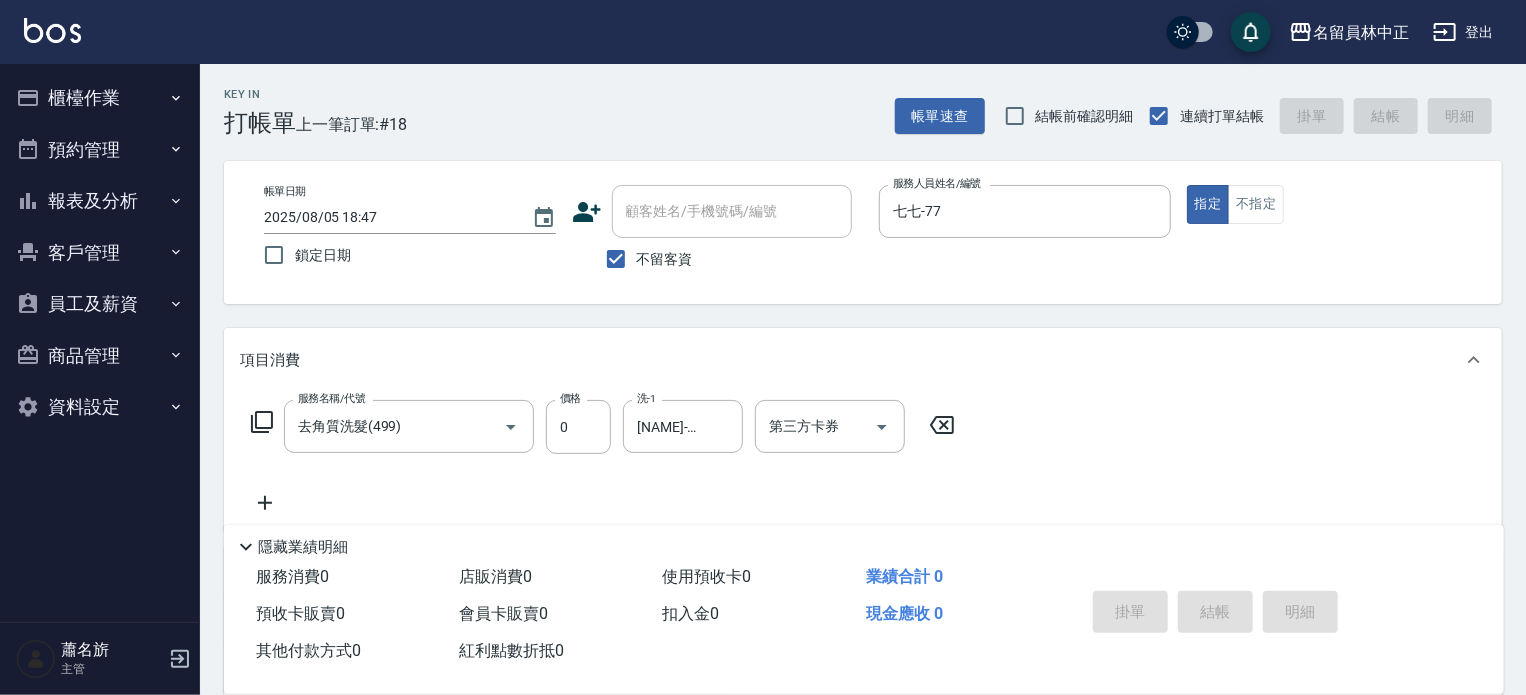 type 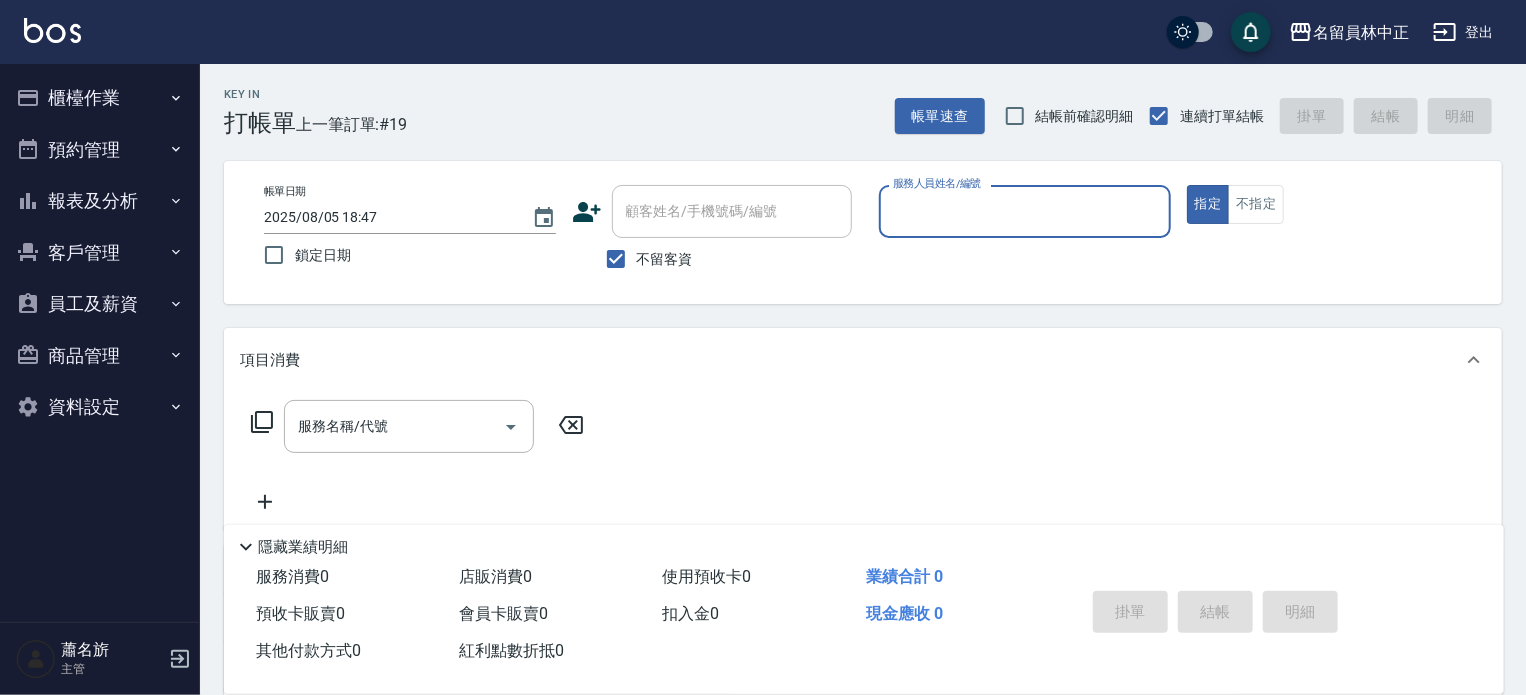 type on "ㄨ" 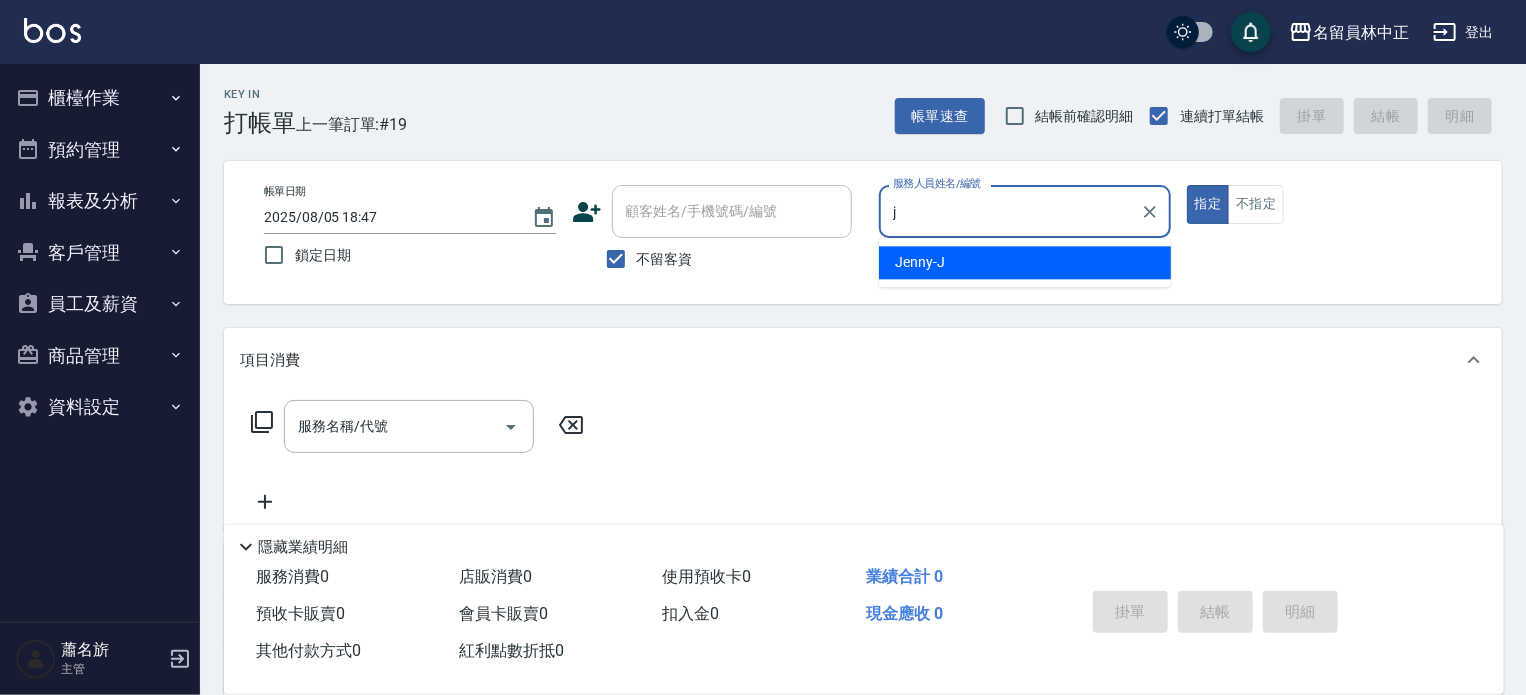 type on "Jenny -J" 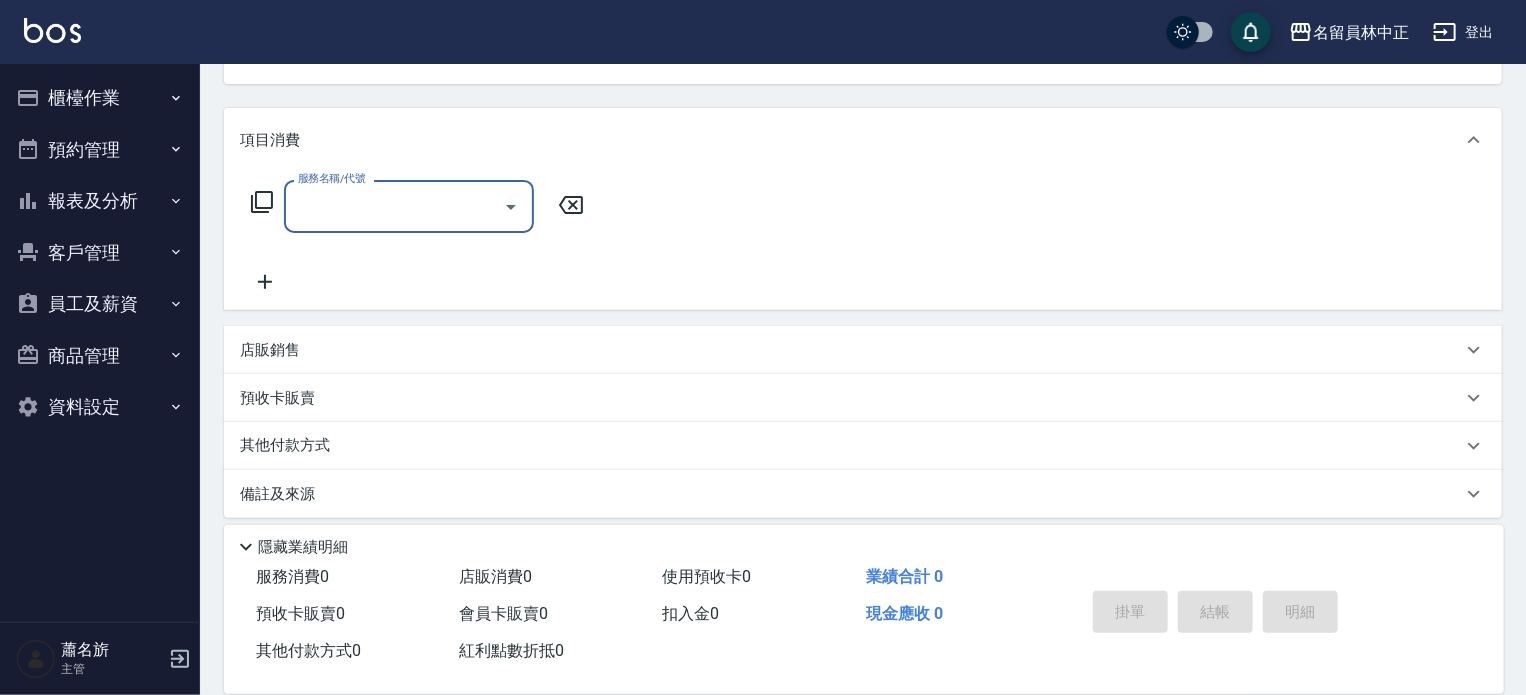 scroll, scrollTop: 232, scrollLeft: 0, axis: vertical 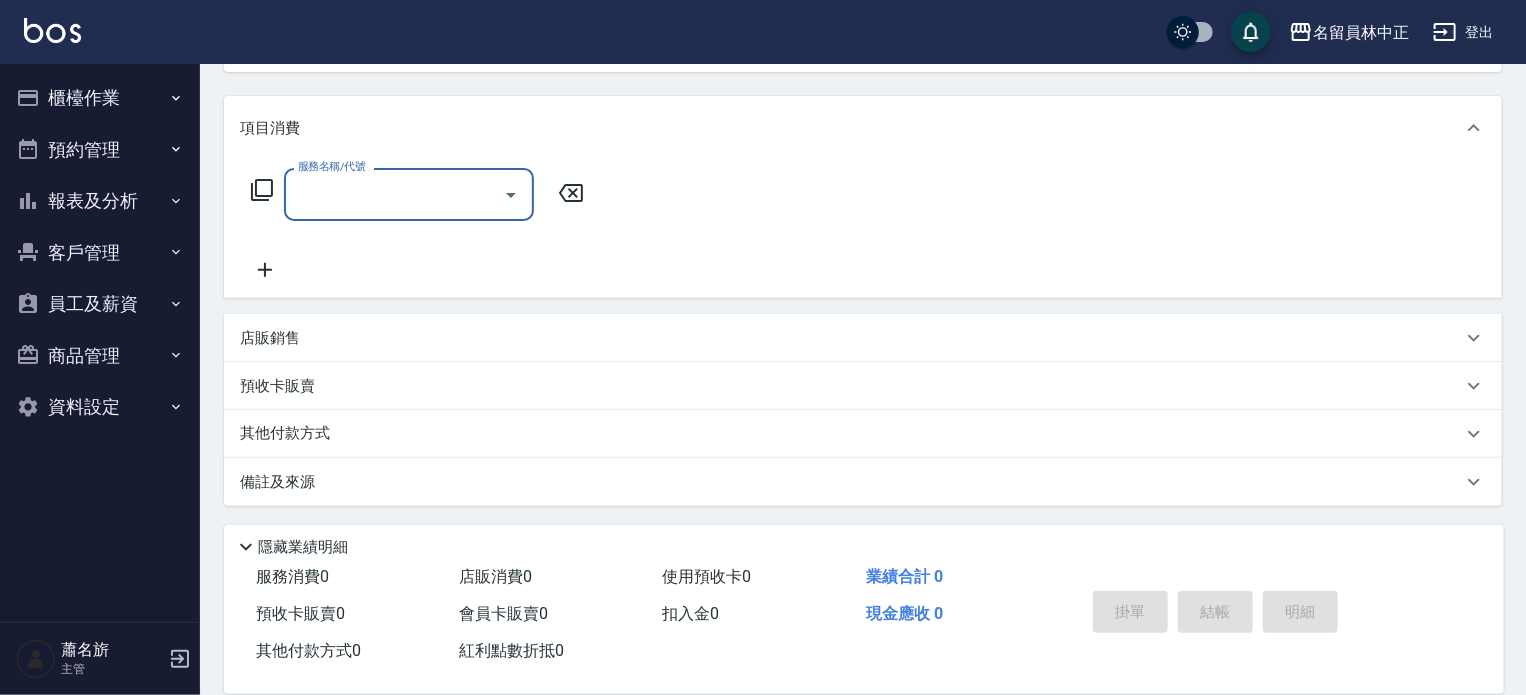 click on "店販銷售" at bounding box center (851, 338) 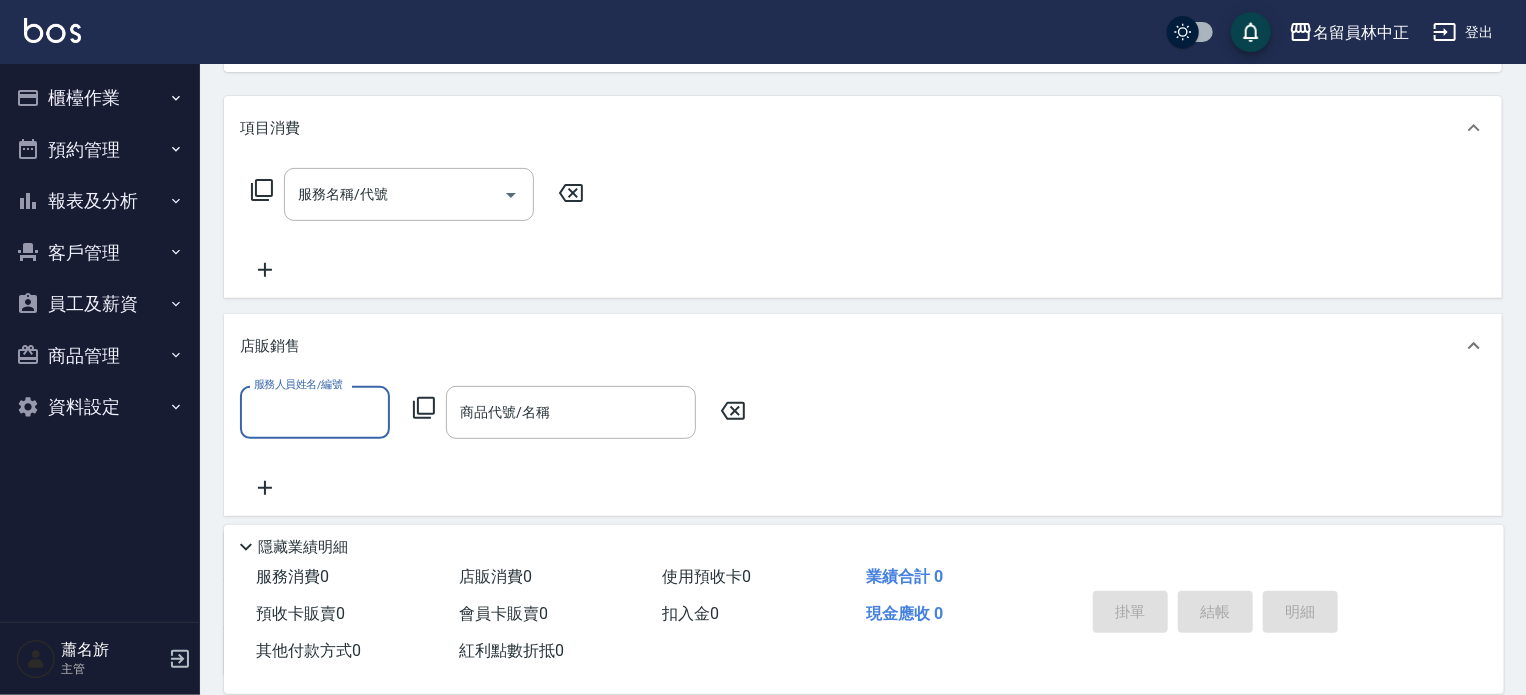 scroll, scrollTop: 0, scrollLeft: 0, axis: both 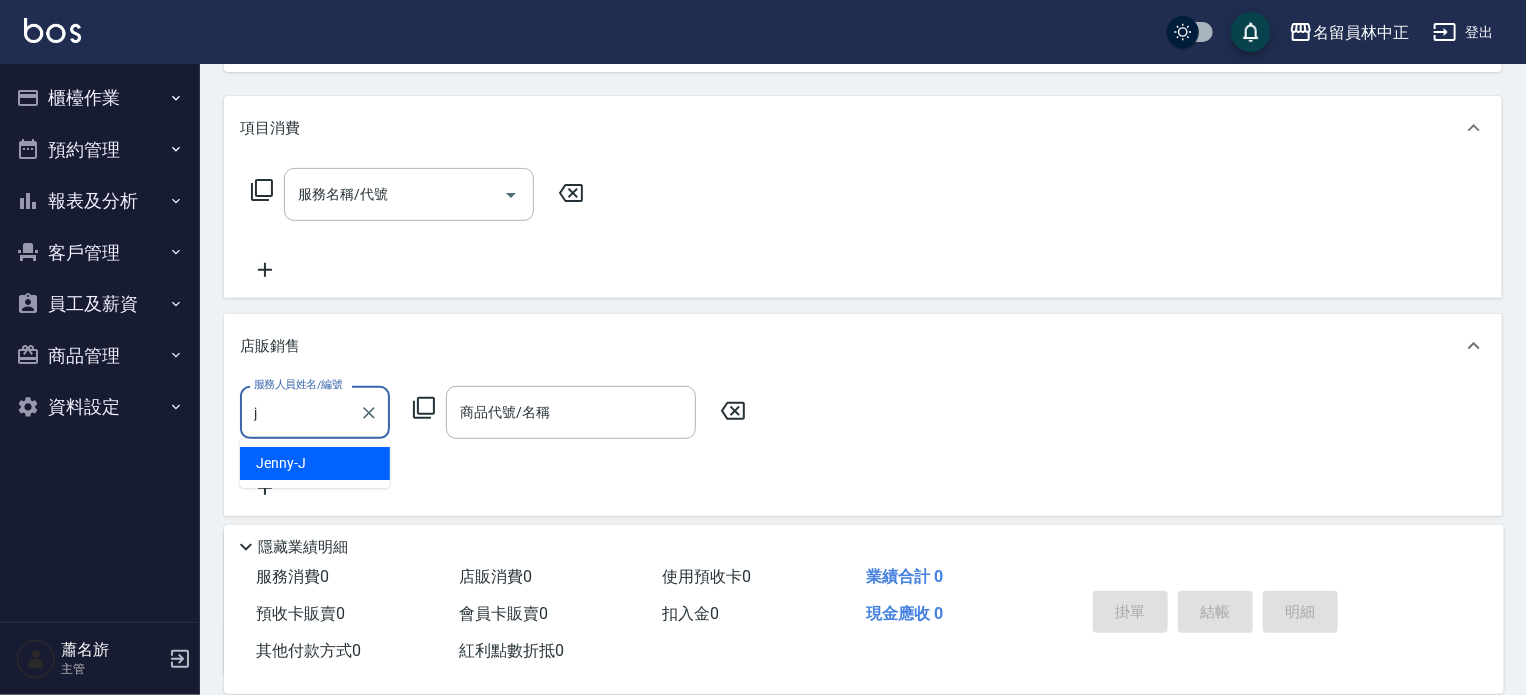 type on "Jenny -J" 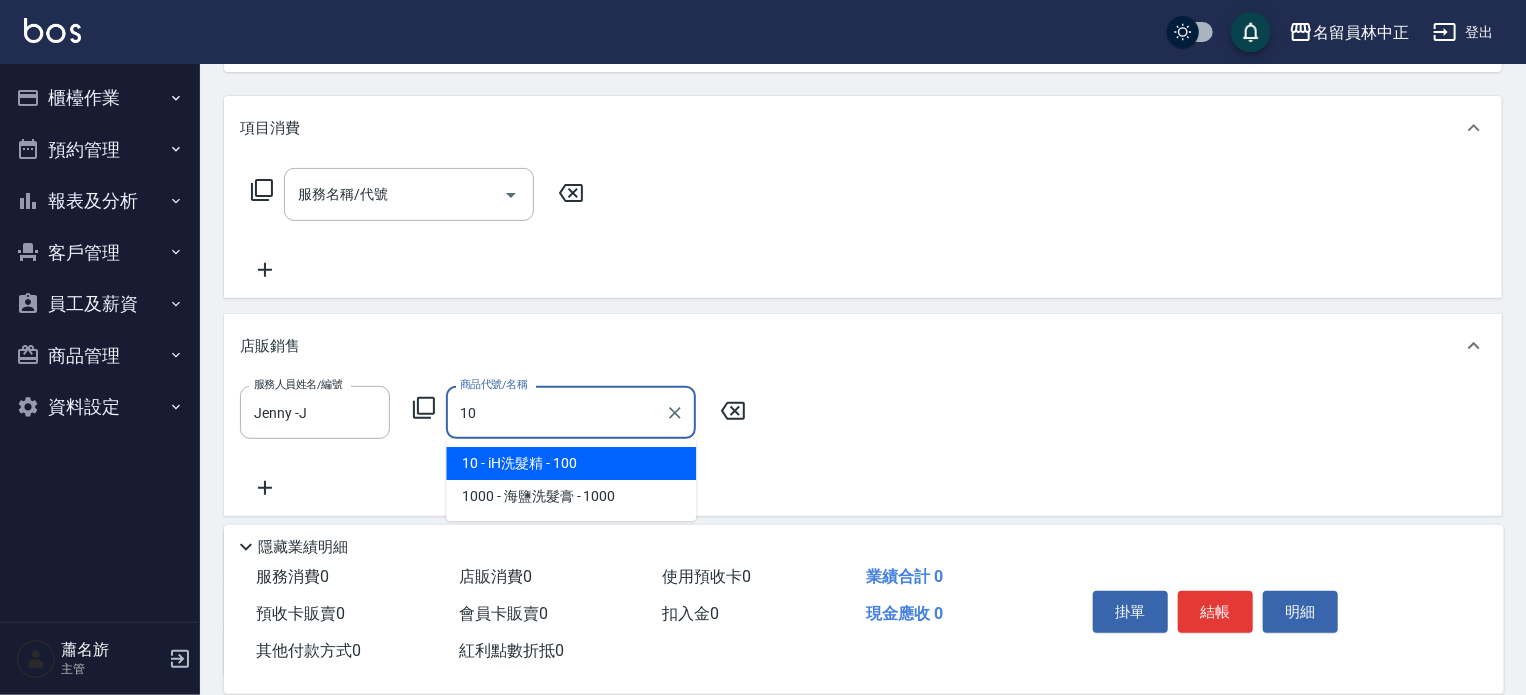 type on "iH洗髮精" 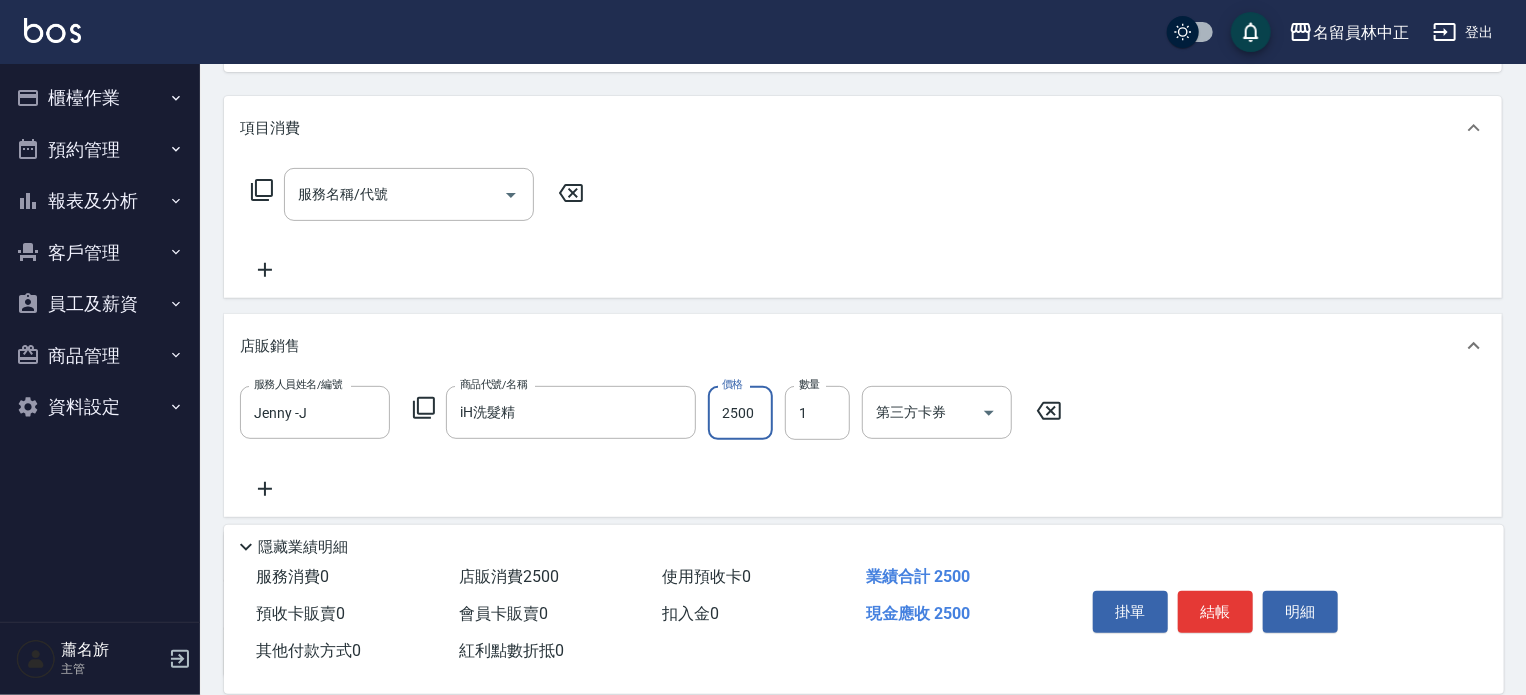 type on "2500" 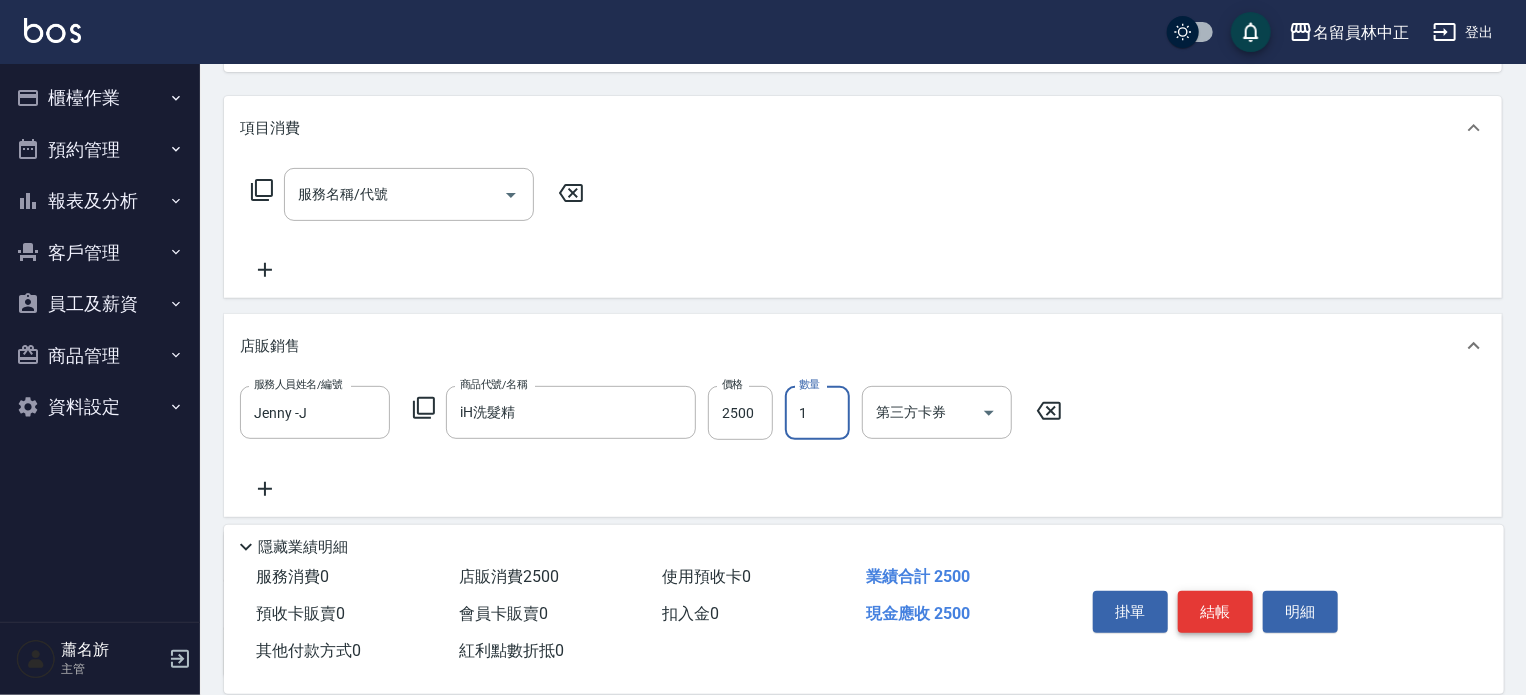 click on "結帳" at bounding box center [1215, 612] 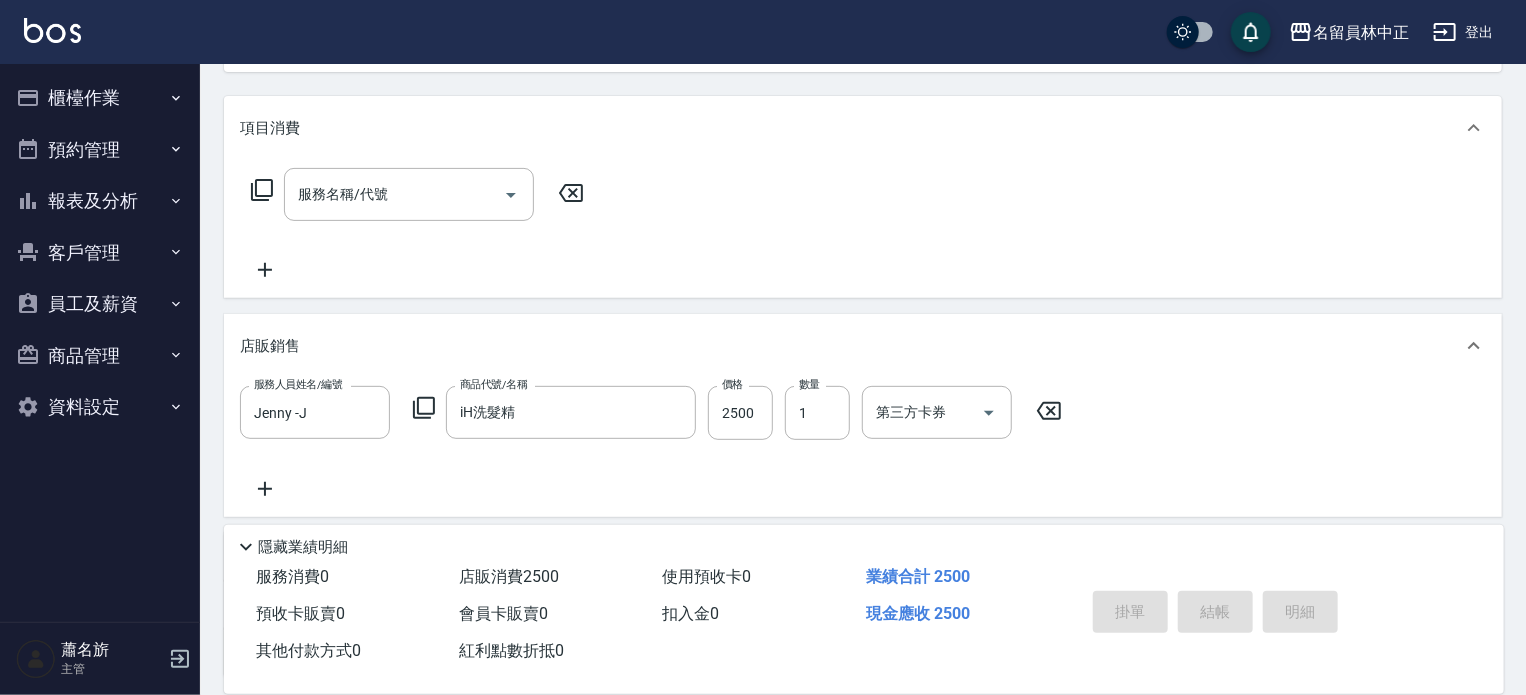 scroll, scrollTop: 207, scrollLeft: 0, axis: vertical 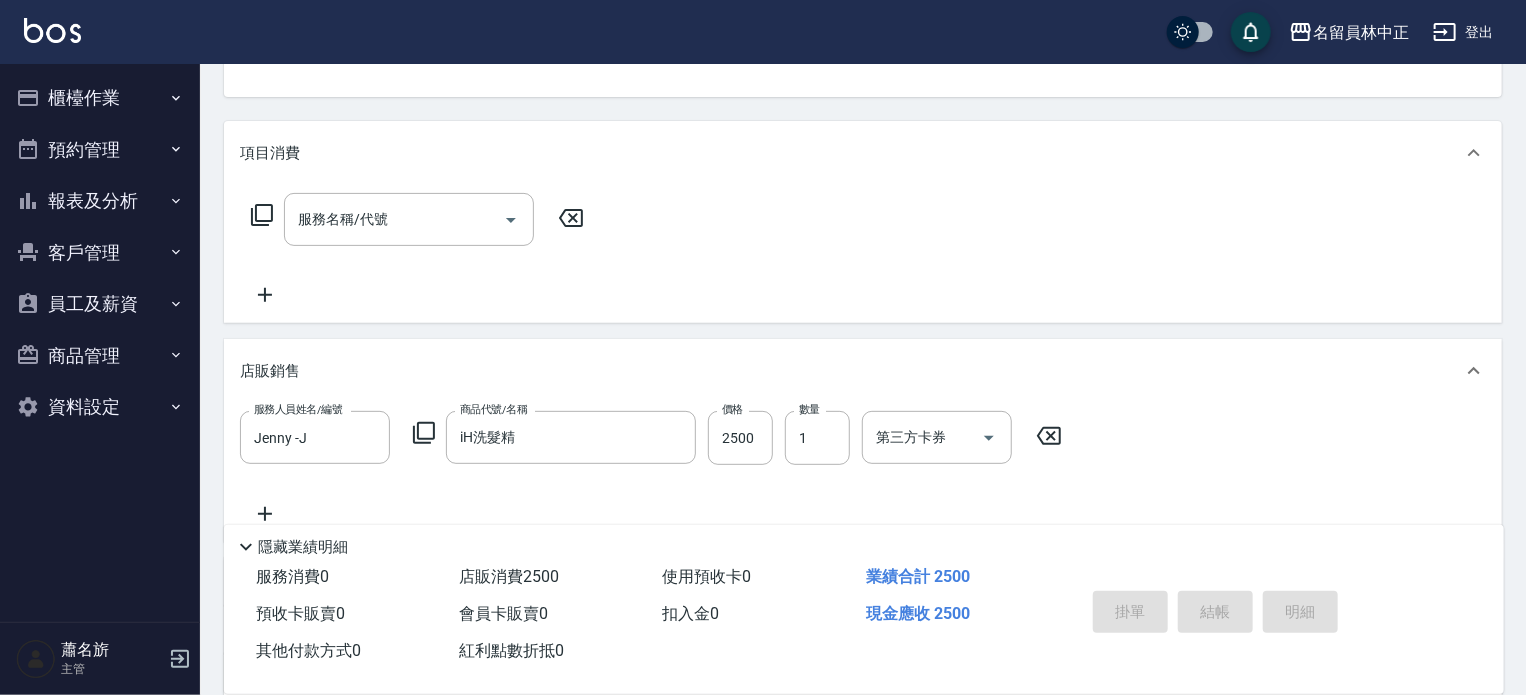 type 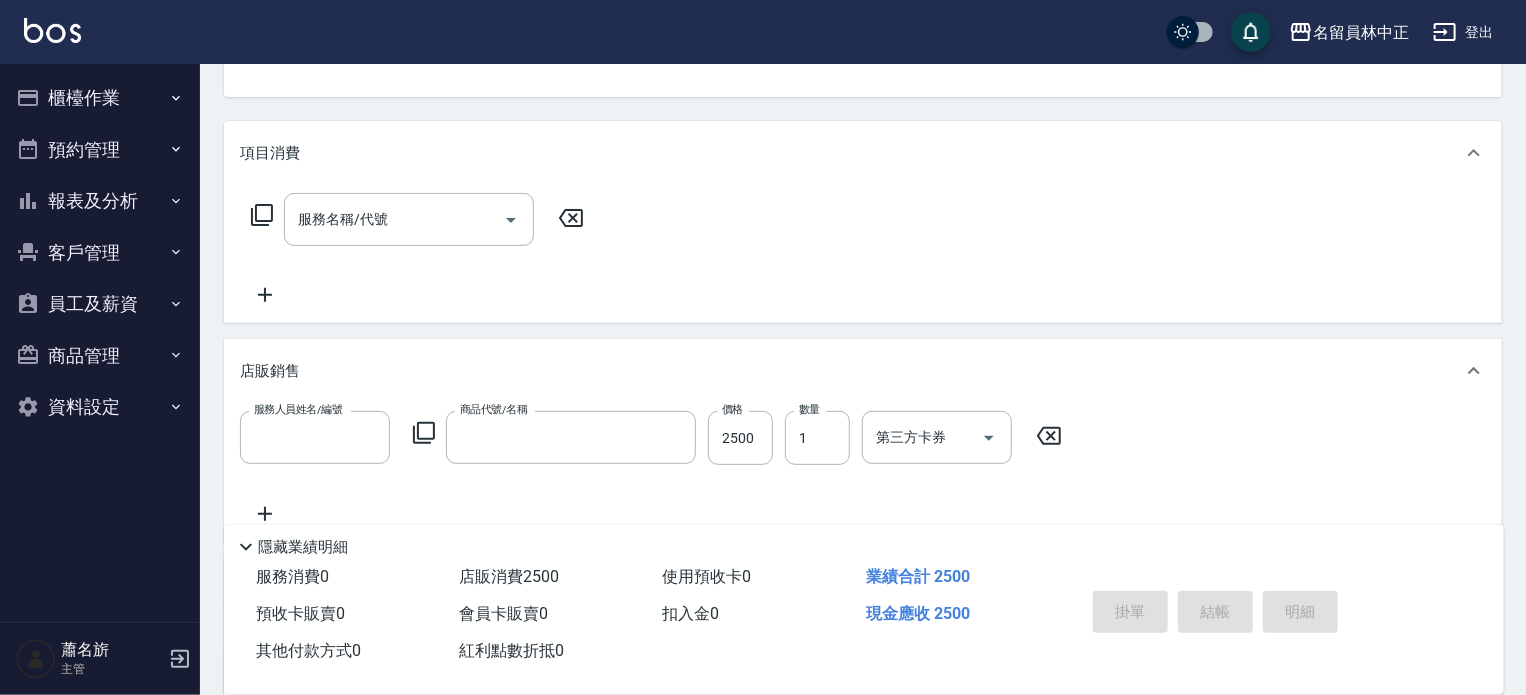 scroll, scrollTop: 0, scrollLeft: 0, axis: both 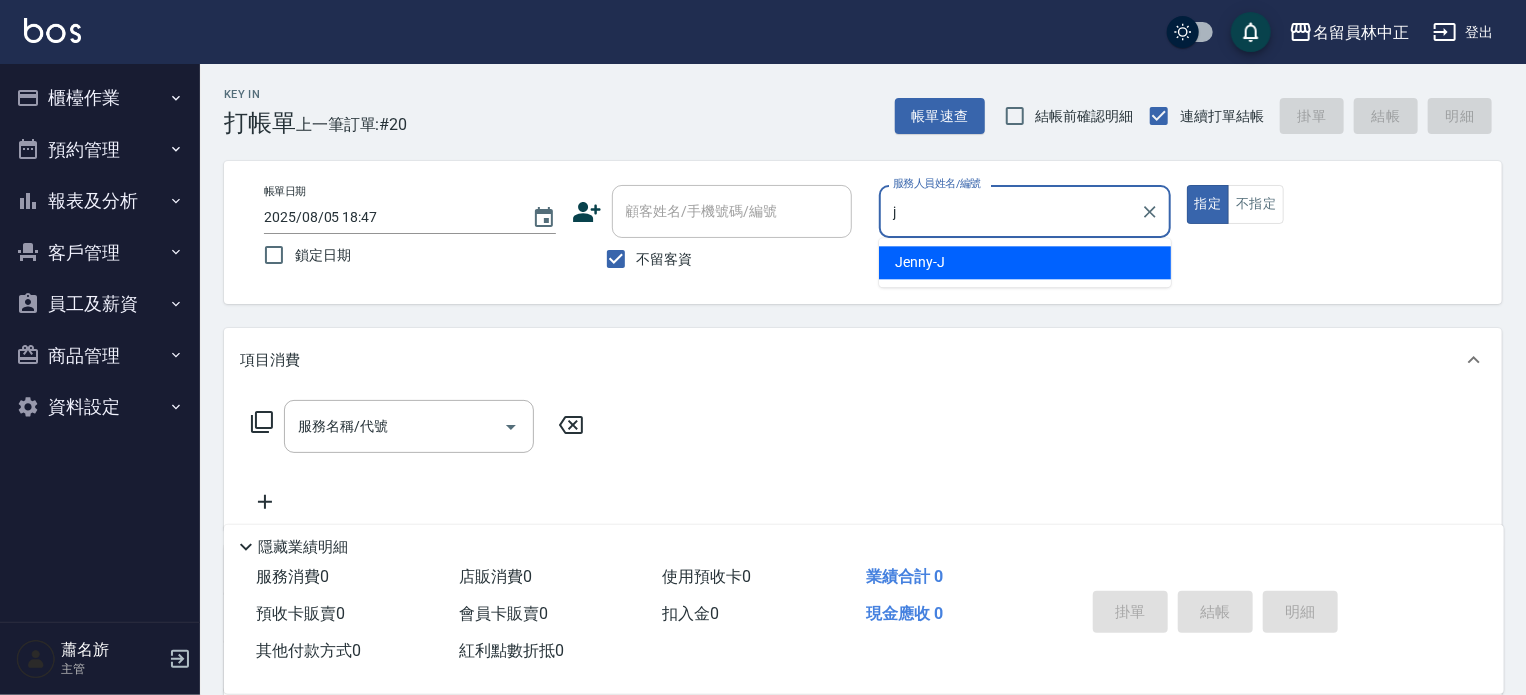 type on "Jenny -J" 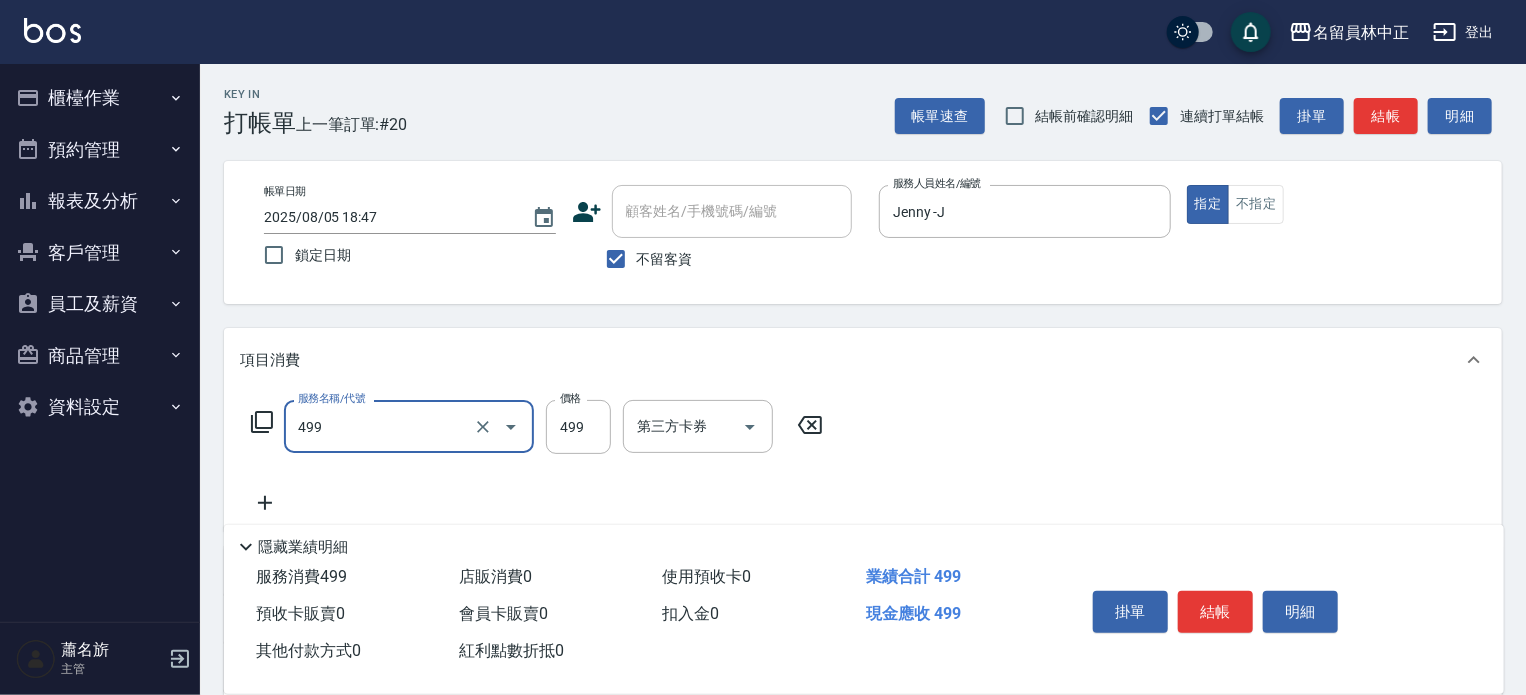 type on "去角質洗髮(499)" 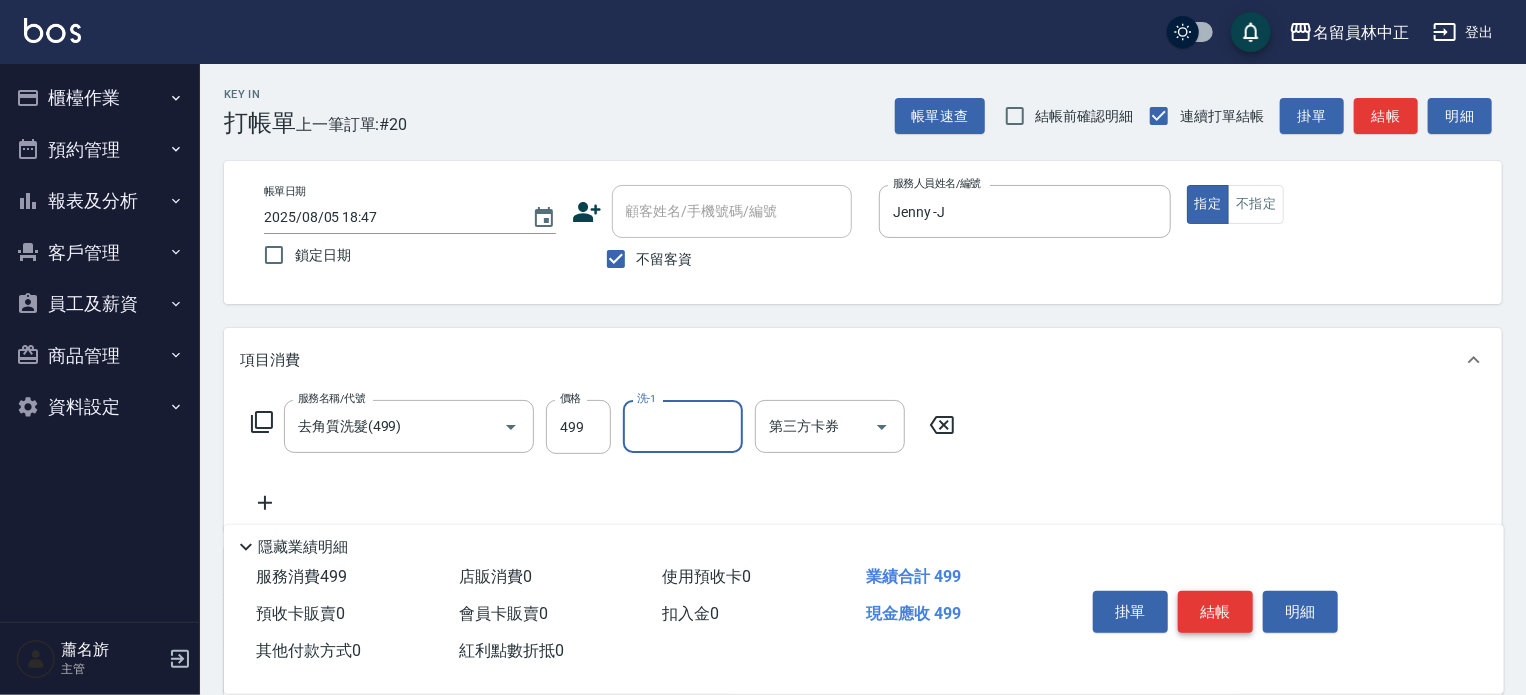 click on "結帳" at bounding box center [1215, 612] 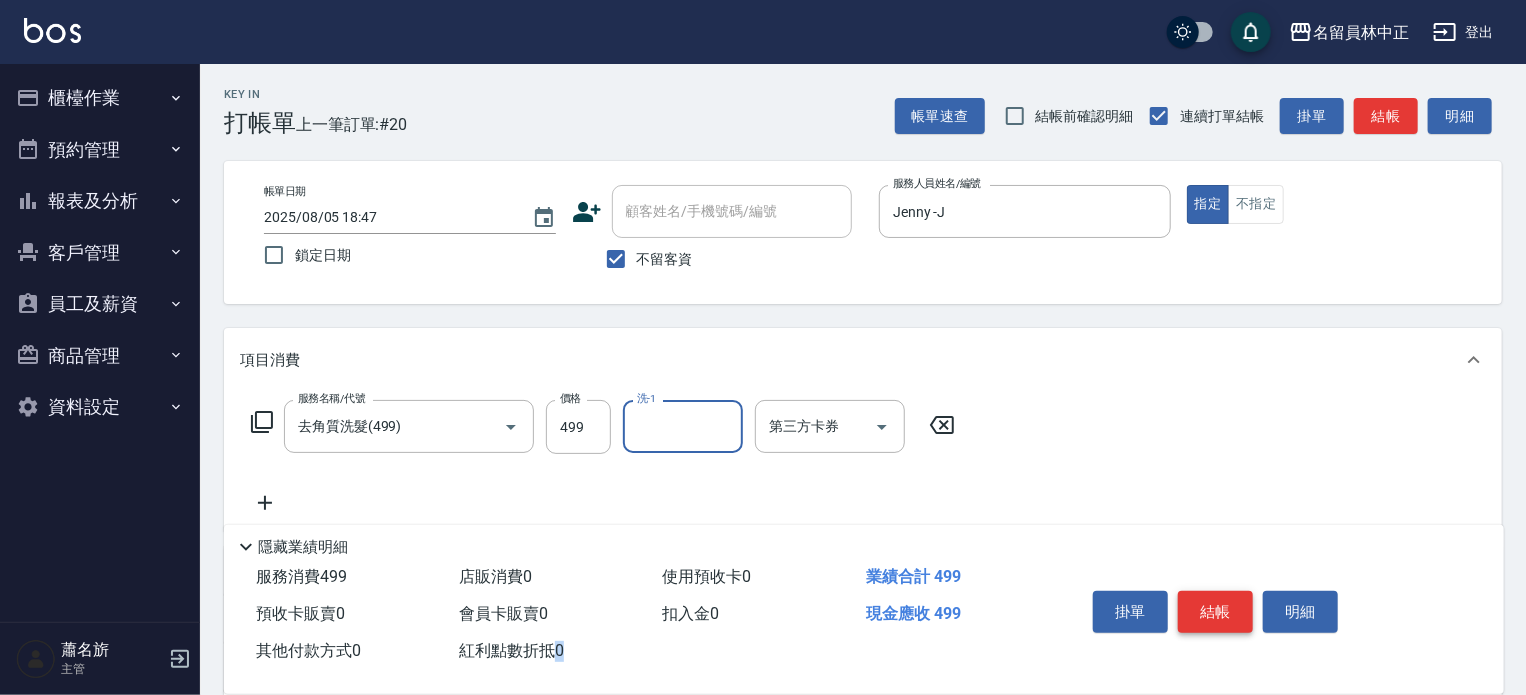 click on "掛單 結帳 明細" at bounding box center [1215, 614] 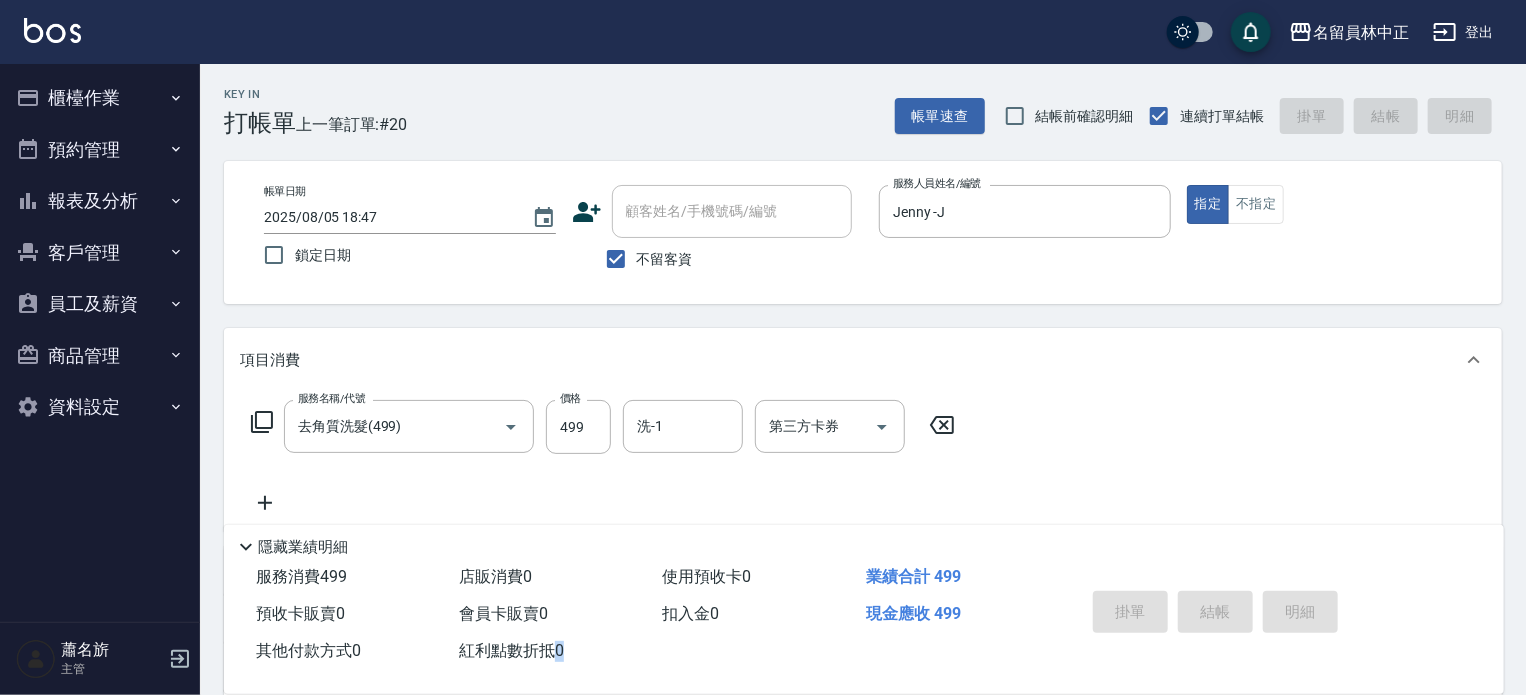 type 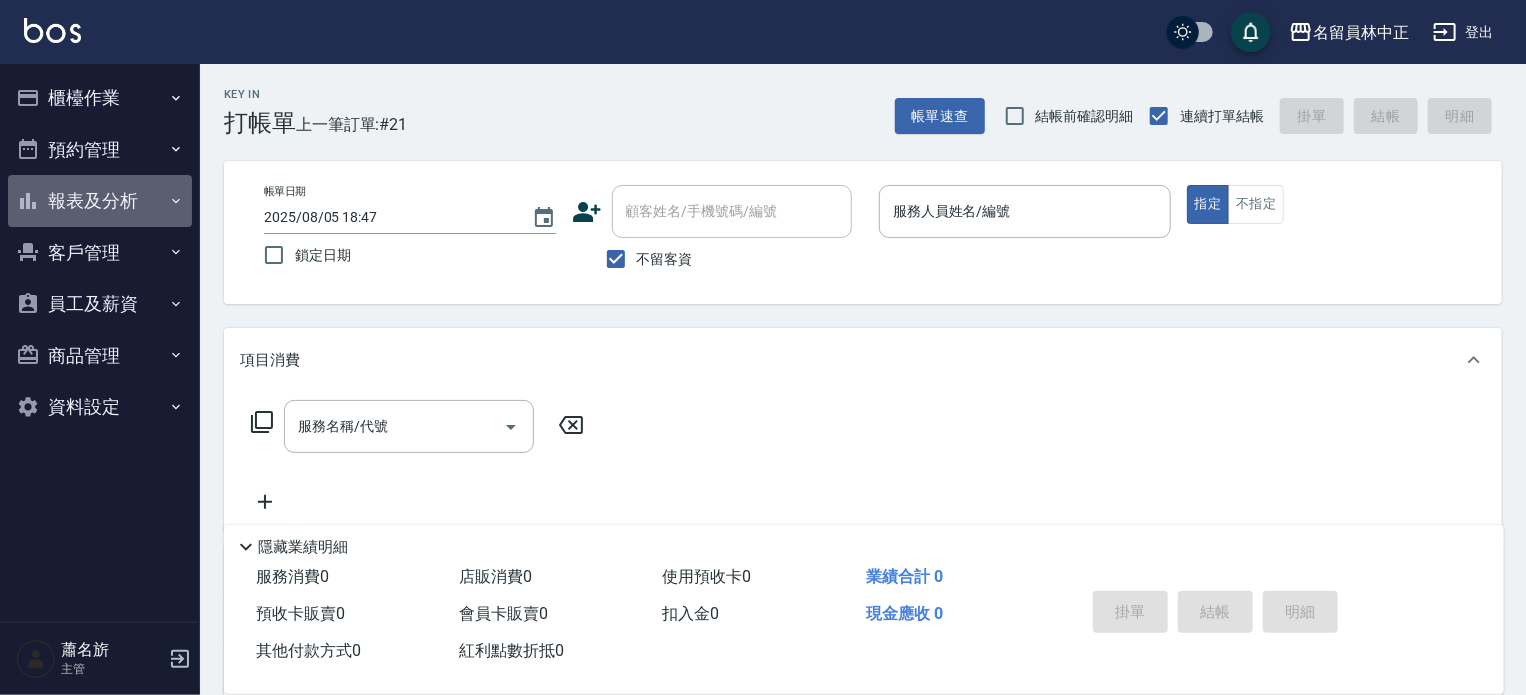 click on "報表及分析" at bounding box center (100, 201) 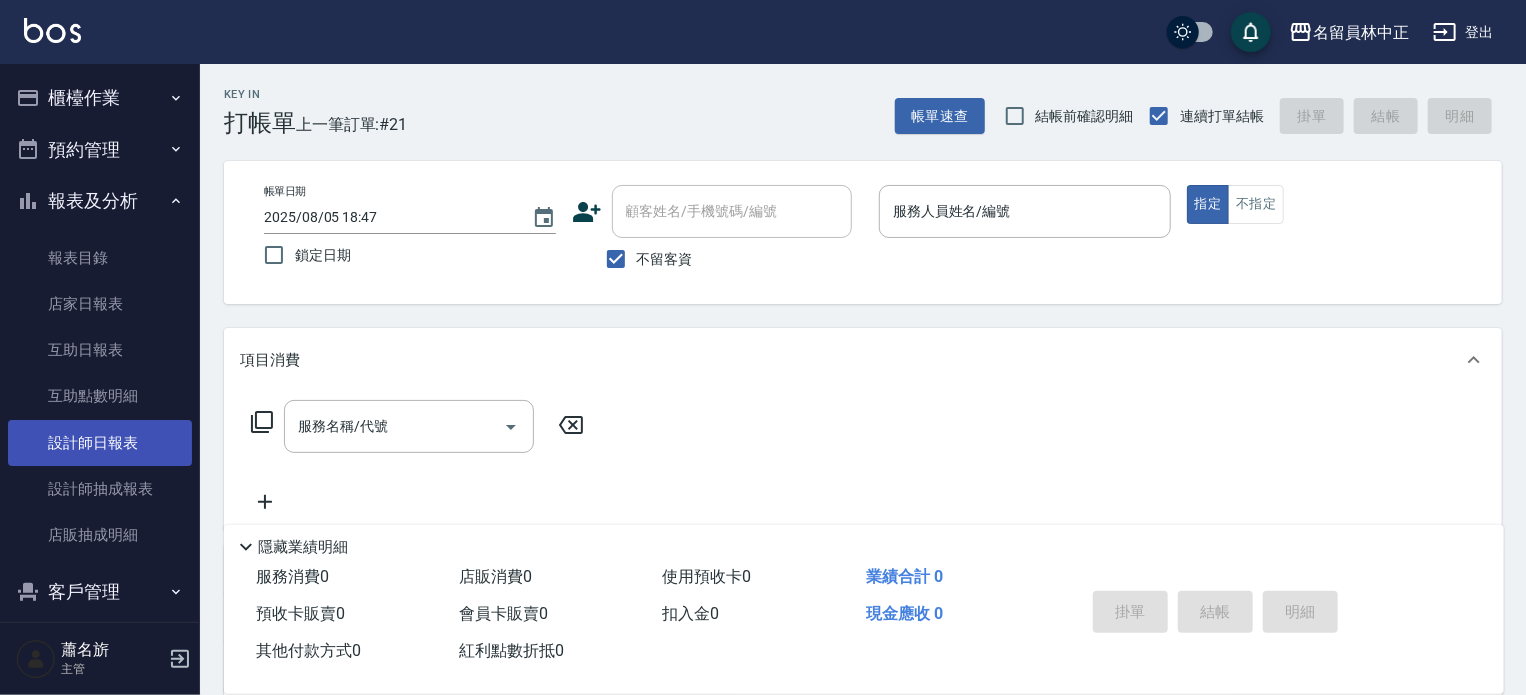 click on "設計師日報表" at bounding box center (100, 443) 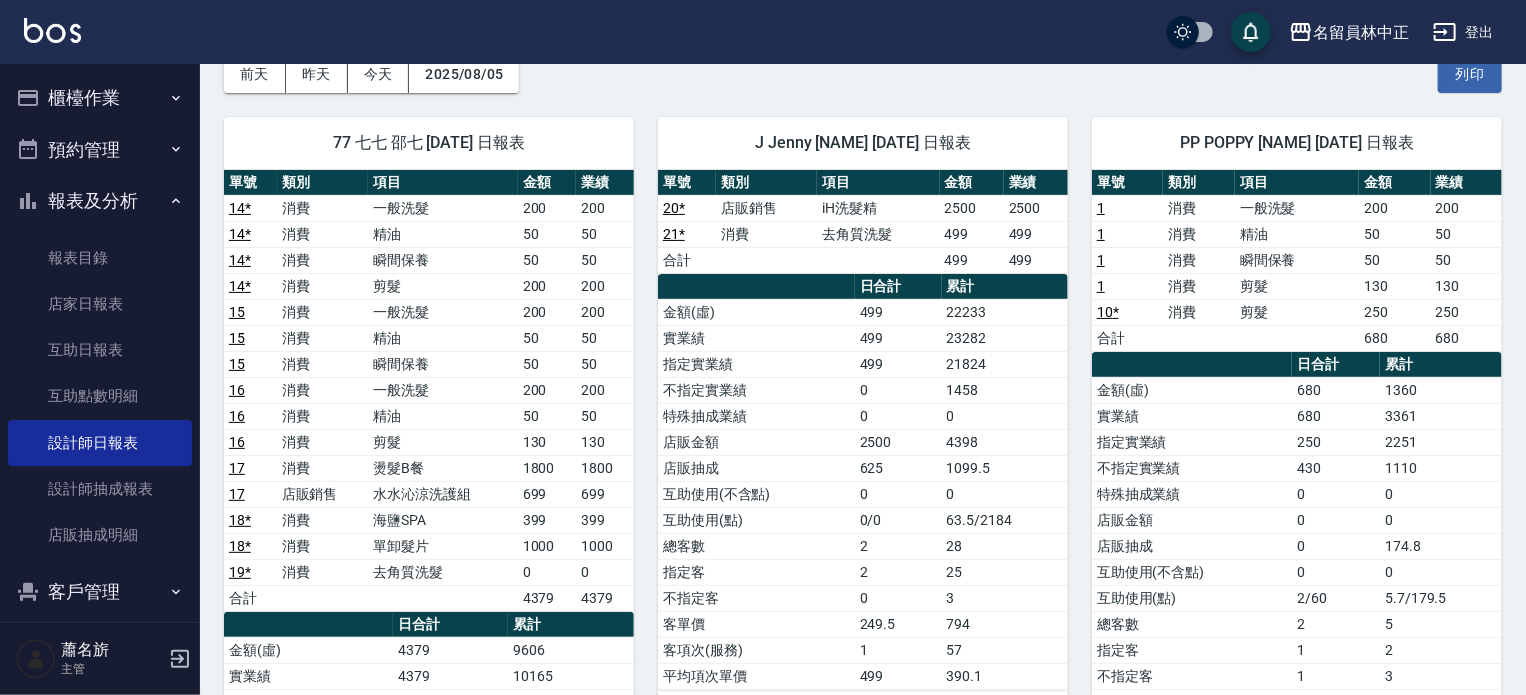 scroll, scrollTop: 0, scrollLeft: 0, axis: both 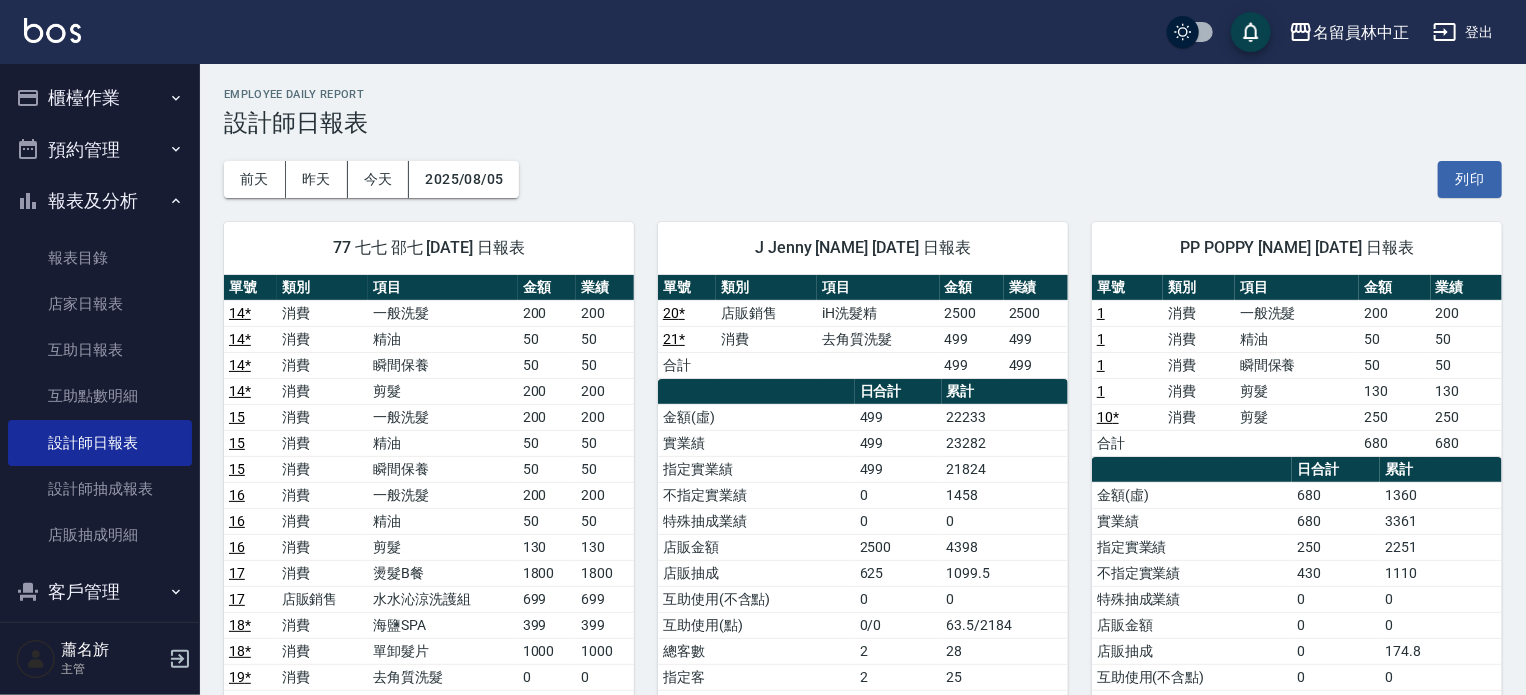 click on "櫃檯作業" at bounding box center [100, 98] 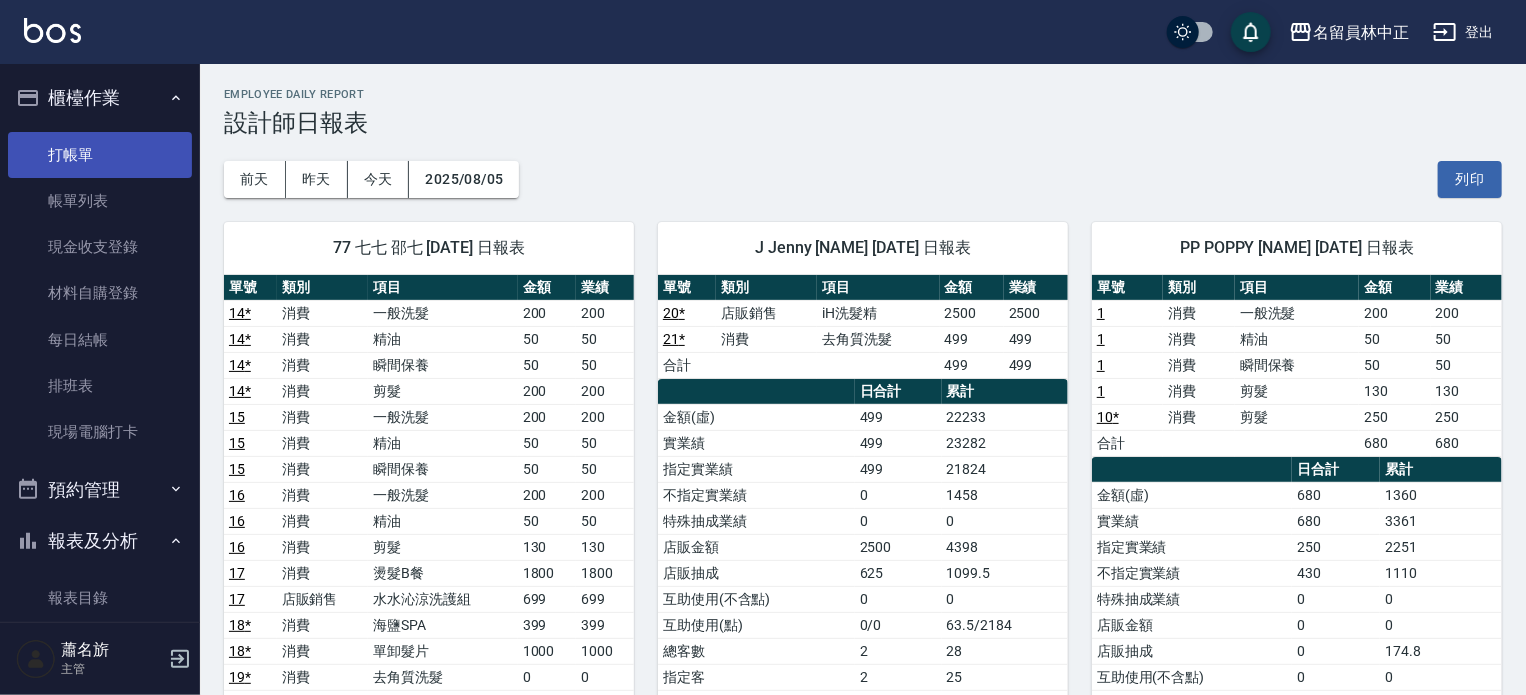 click on "打帳單" at bounding box center (100, 155) 